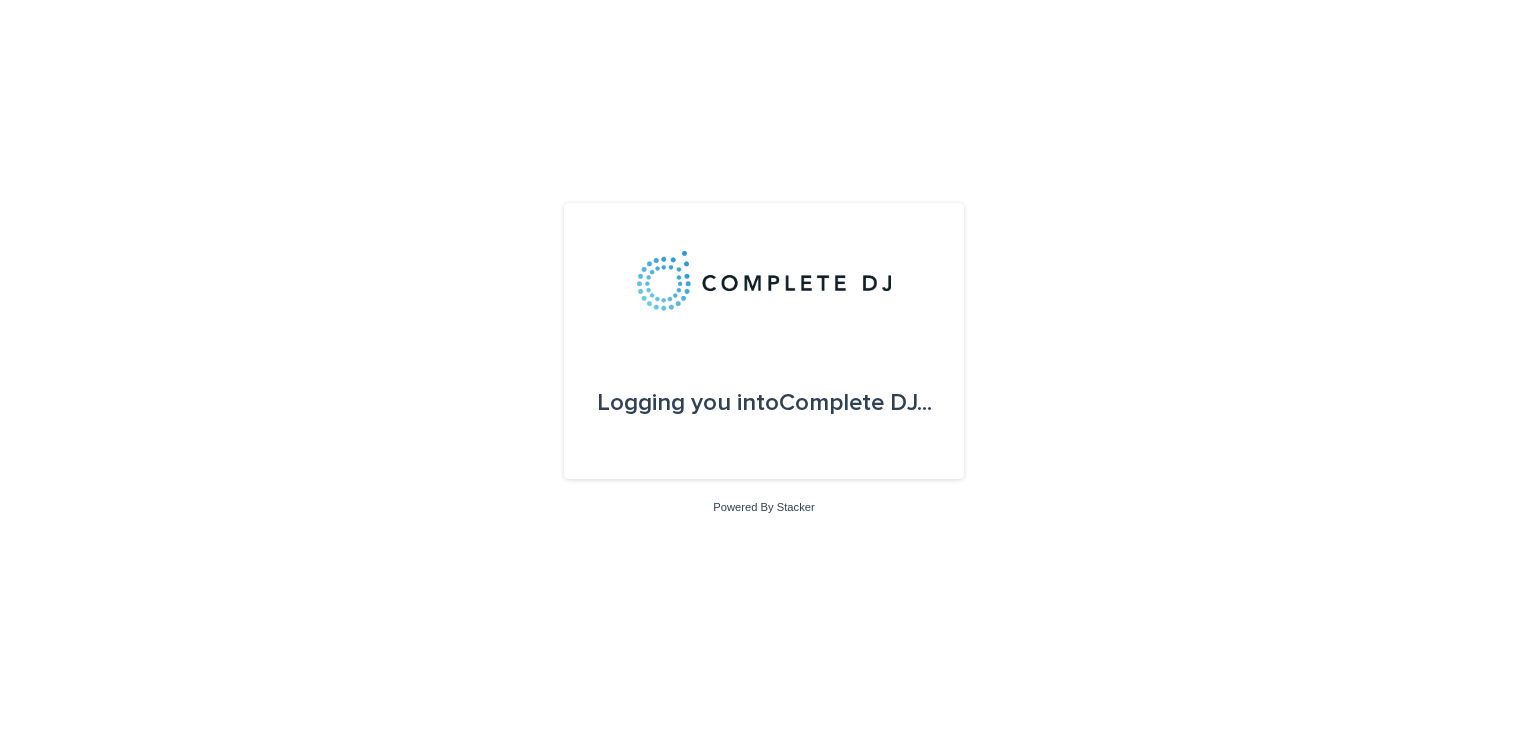 scroll, scrollTop: 0, scrollLeft: 0, axis: both 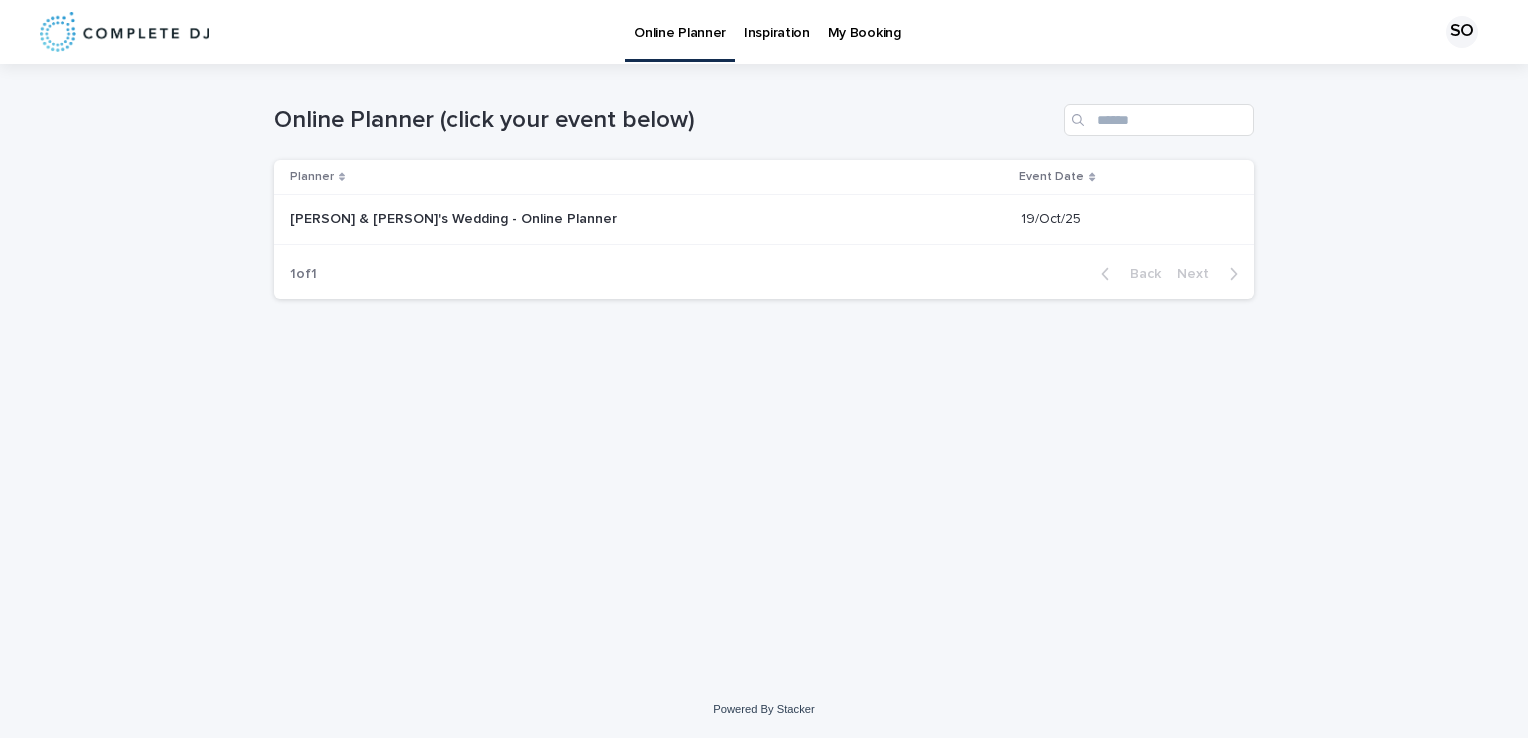 click on "Inspiration" at bounding box center [777, 21] 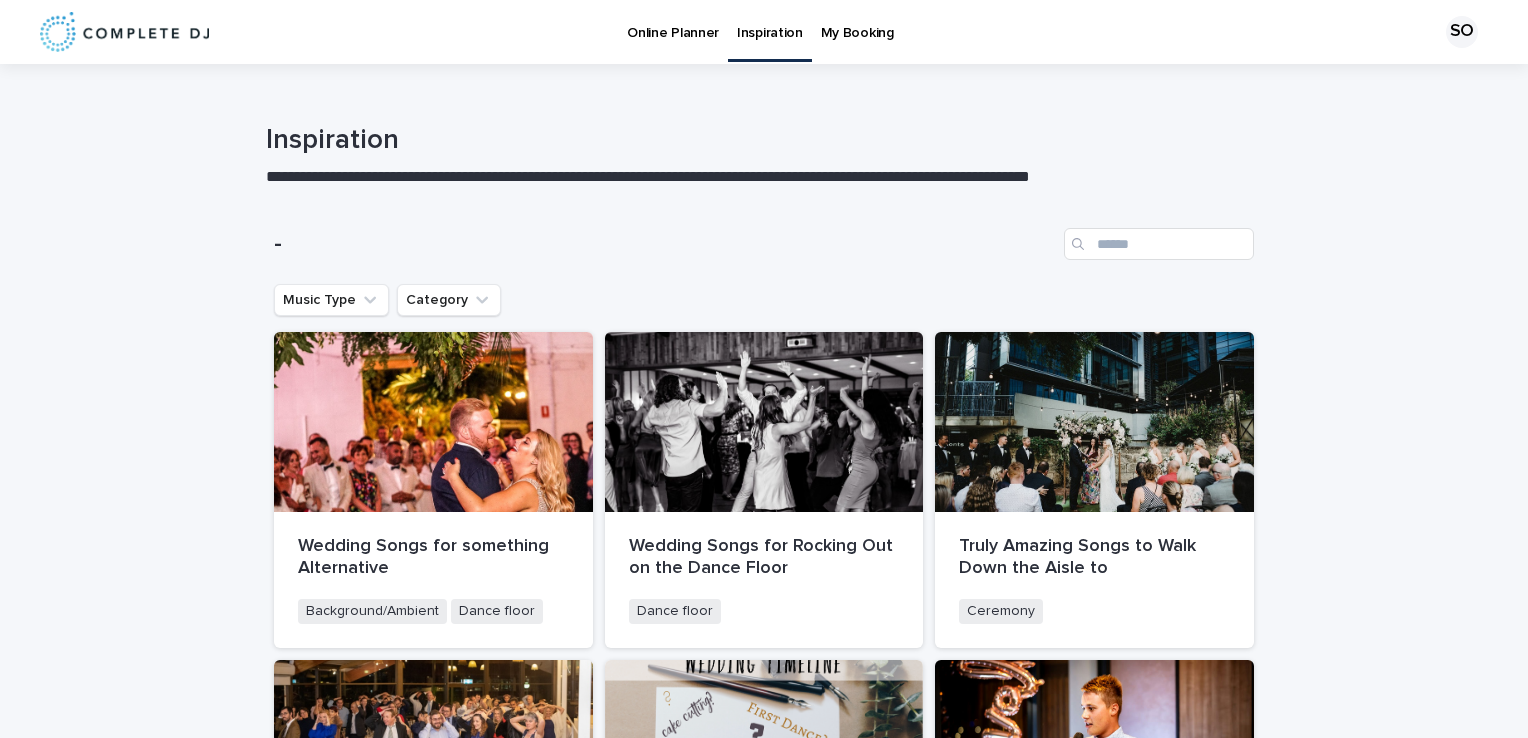 click on "Online Planner" at bounding box center [673, 21] 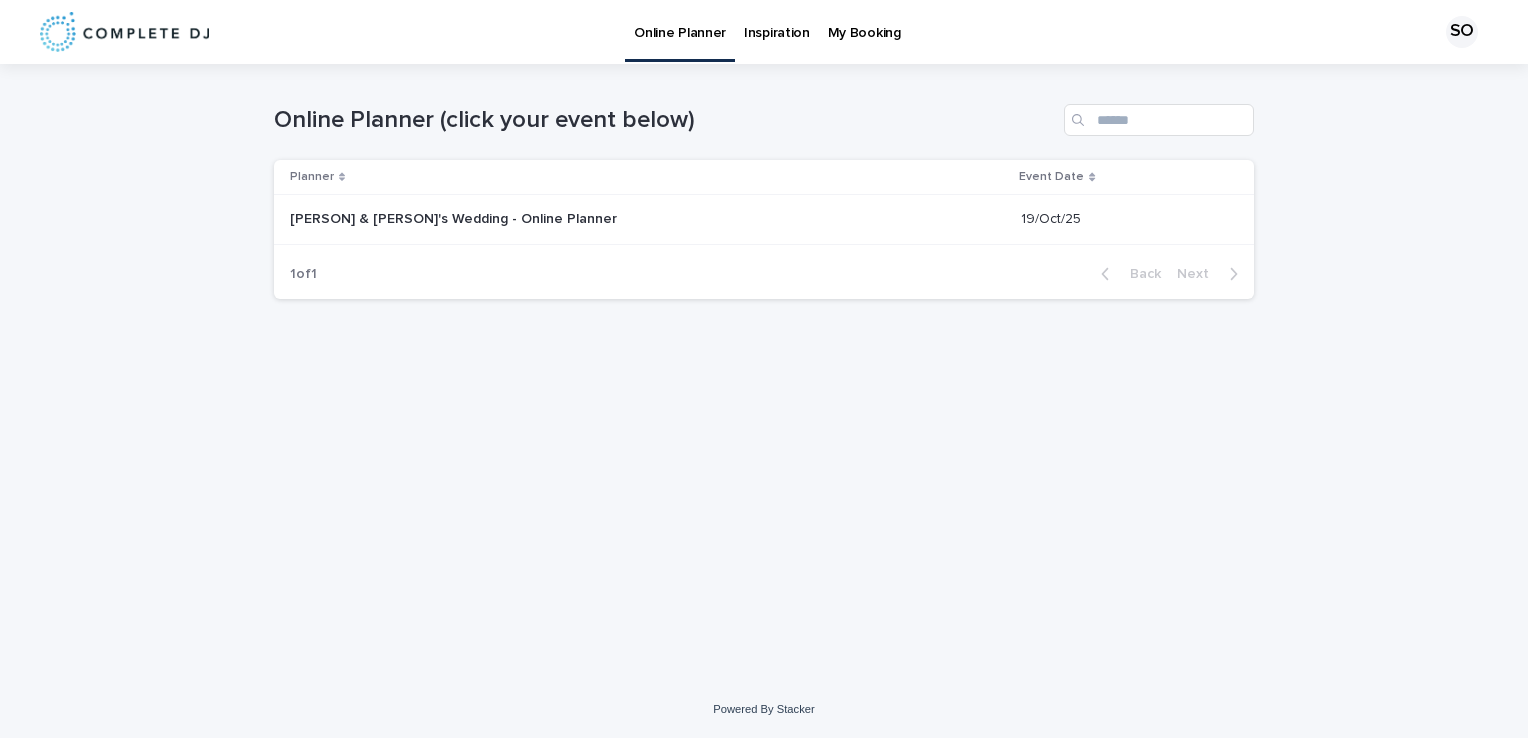 click on "[PERSON] & [PERSON]'s Wedding - Online Planner" at bounding box center (455, 217) 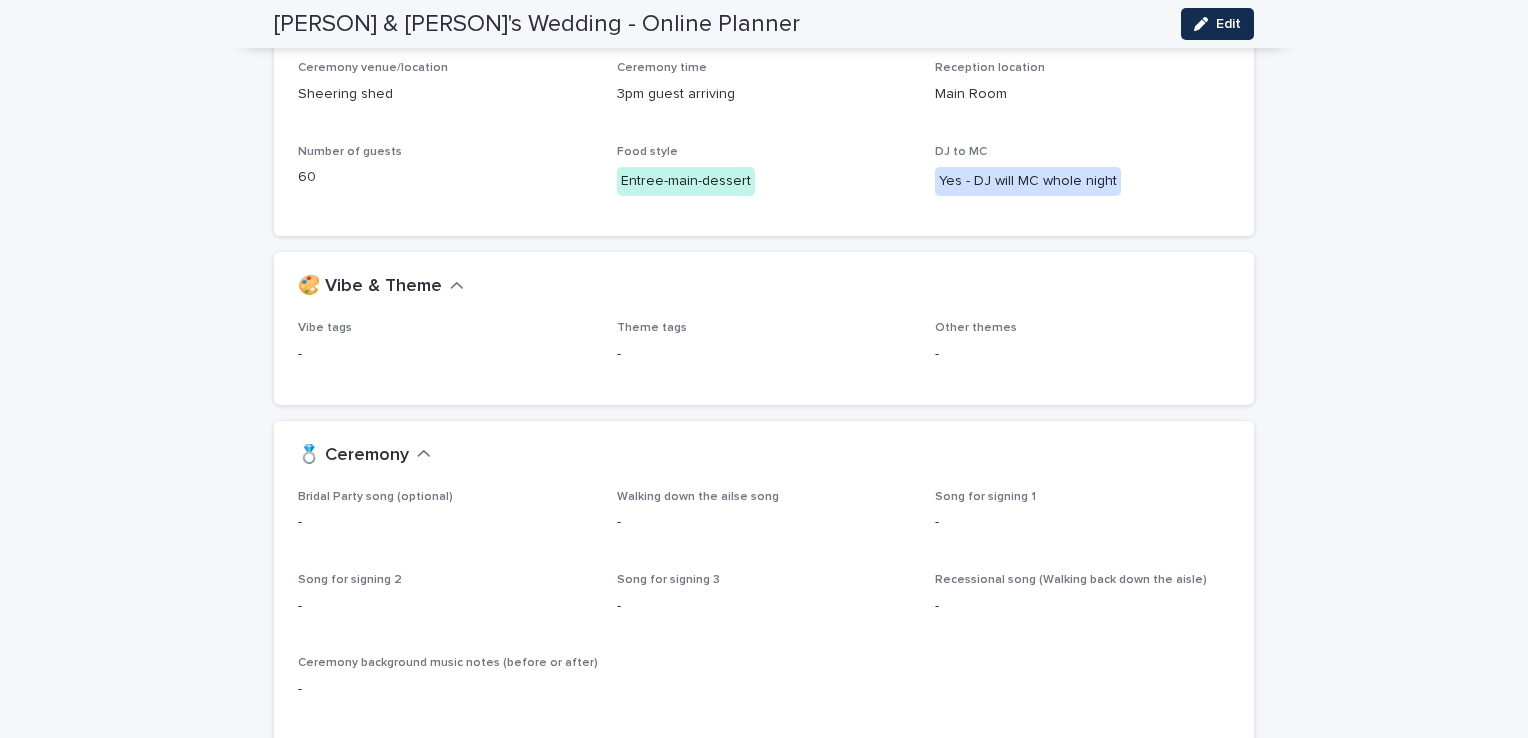 scroll, scrollTop: 360, scrollLeft: 0, axis: vertical 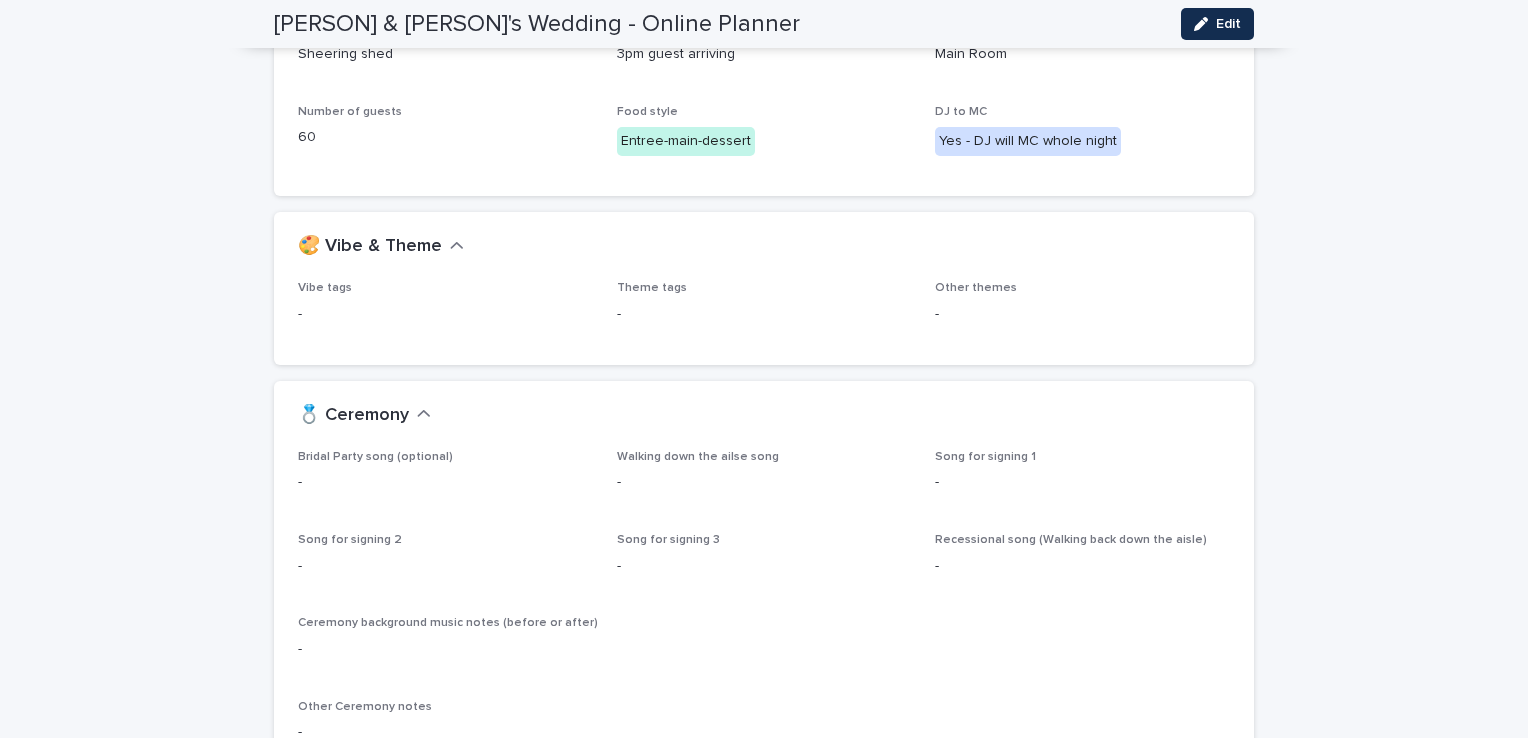 click on "🎨 Vibe & Theme" at bounding box center [381, 247] 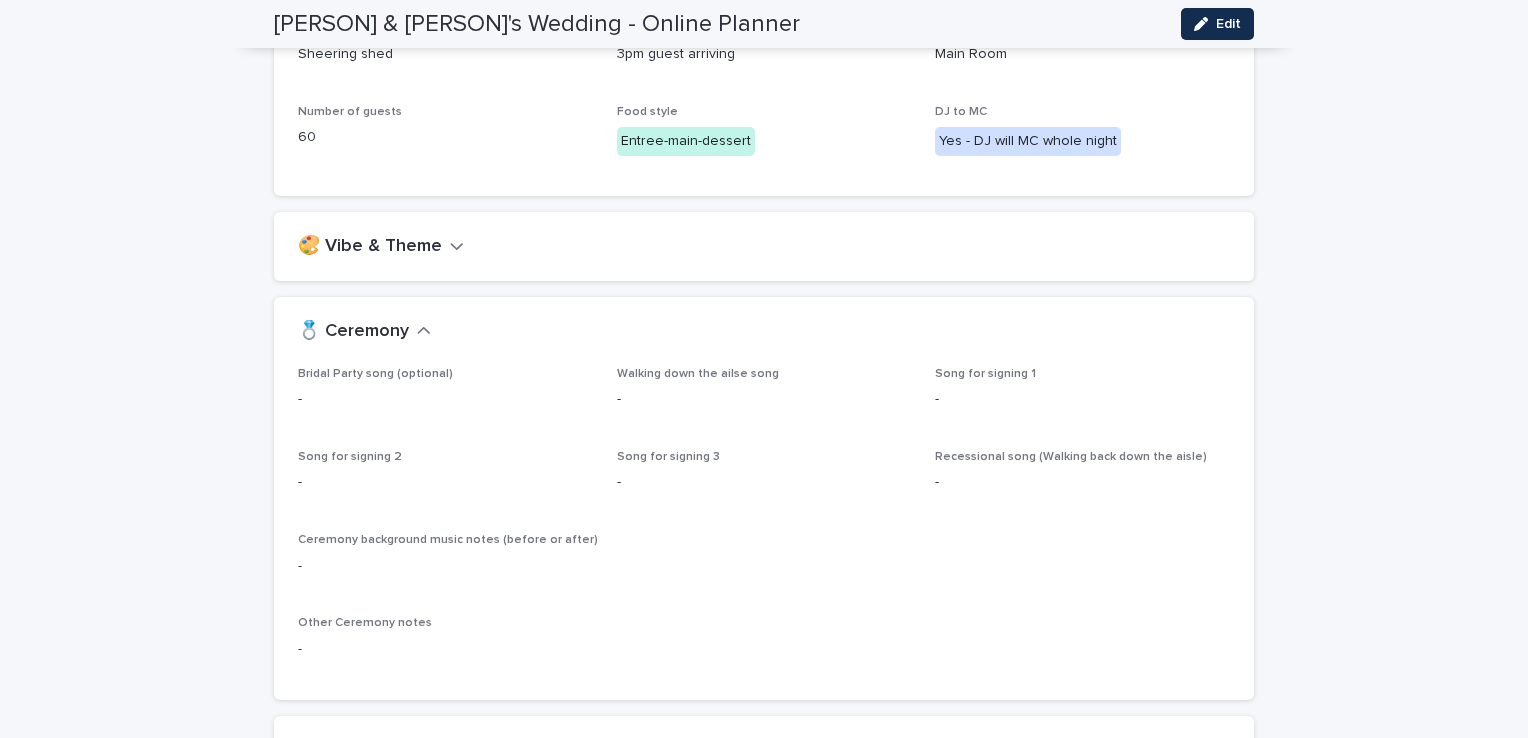 click on "🎨 Vibe & Theme" at bounding box center [381, 247] 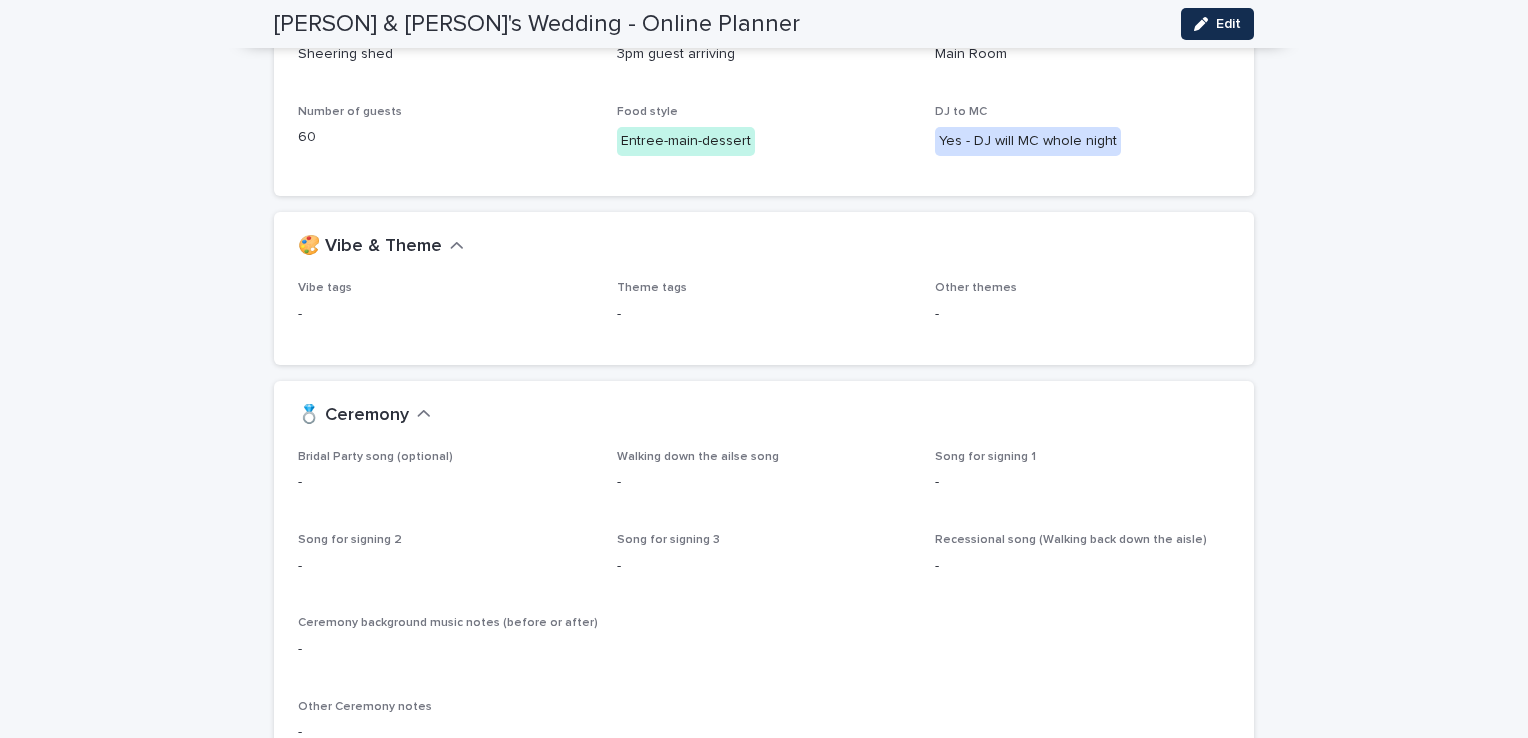 click on "Vibe tags" at bounding box center [325, 288] 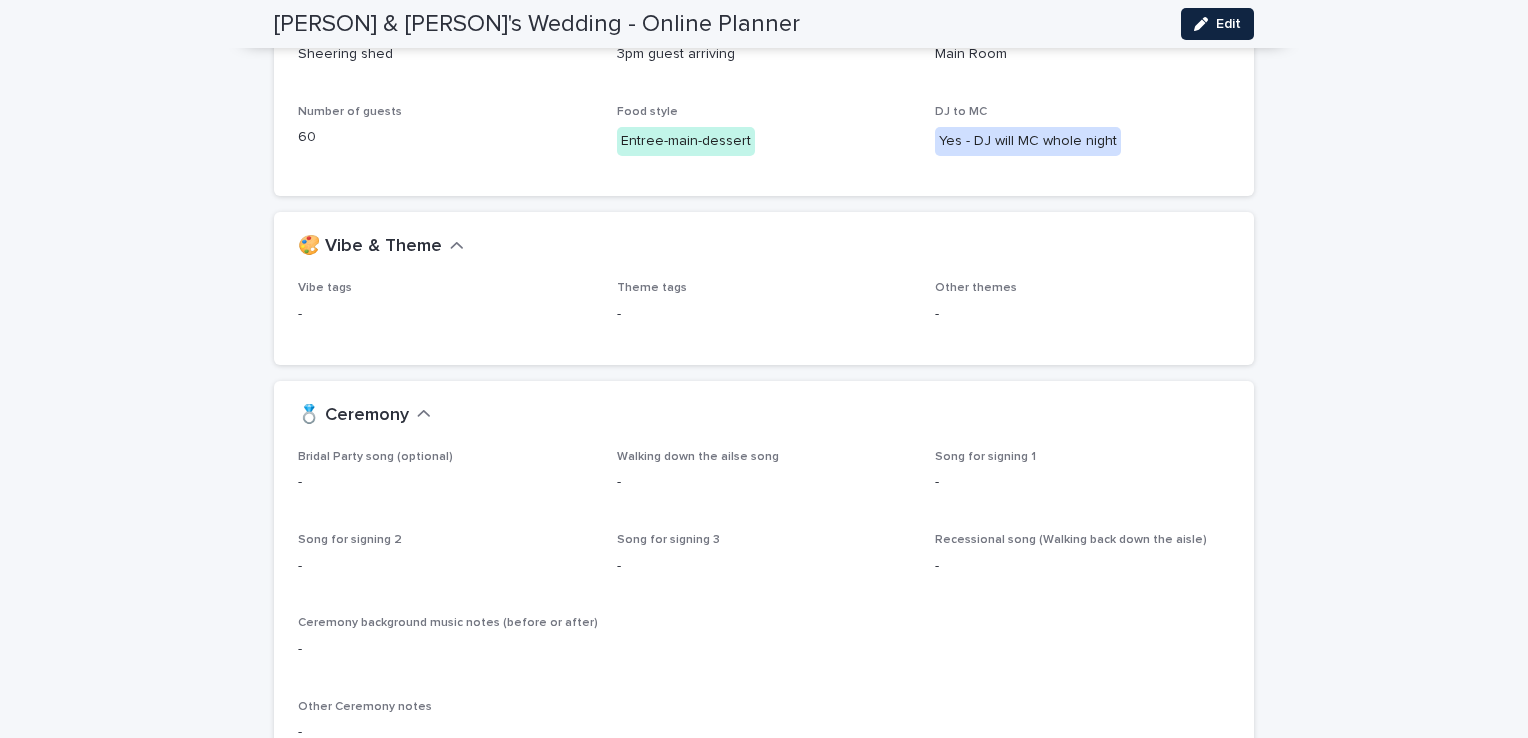 click at bounding box center (1205, 24) 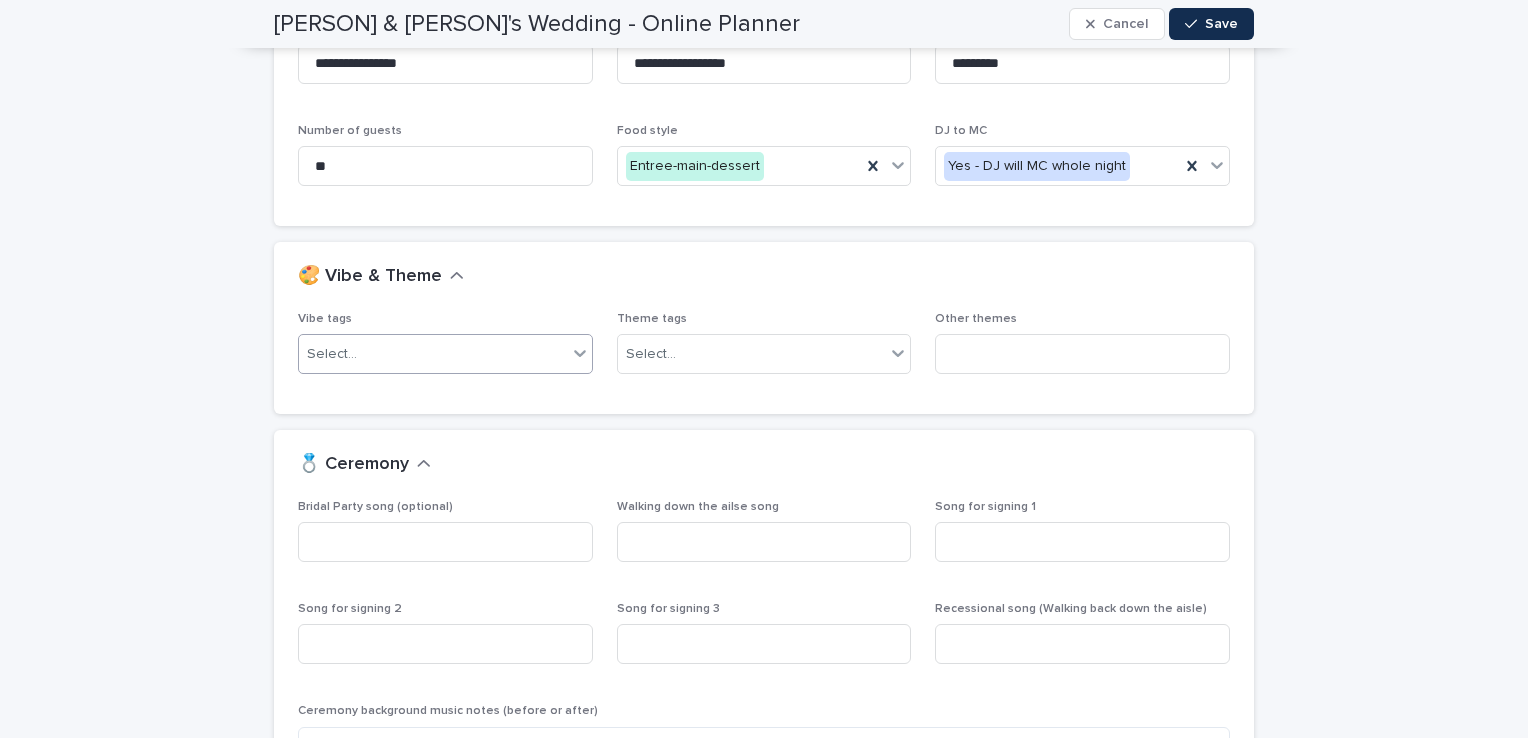 click 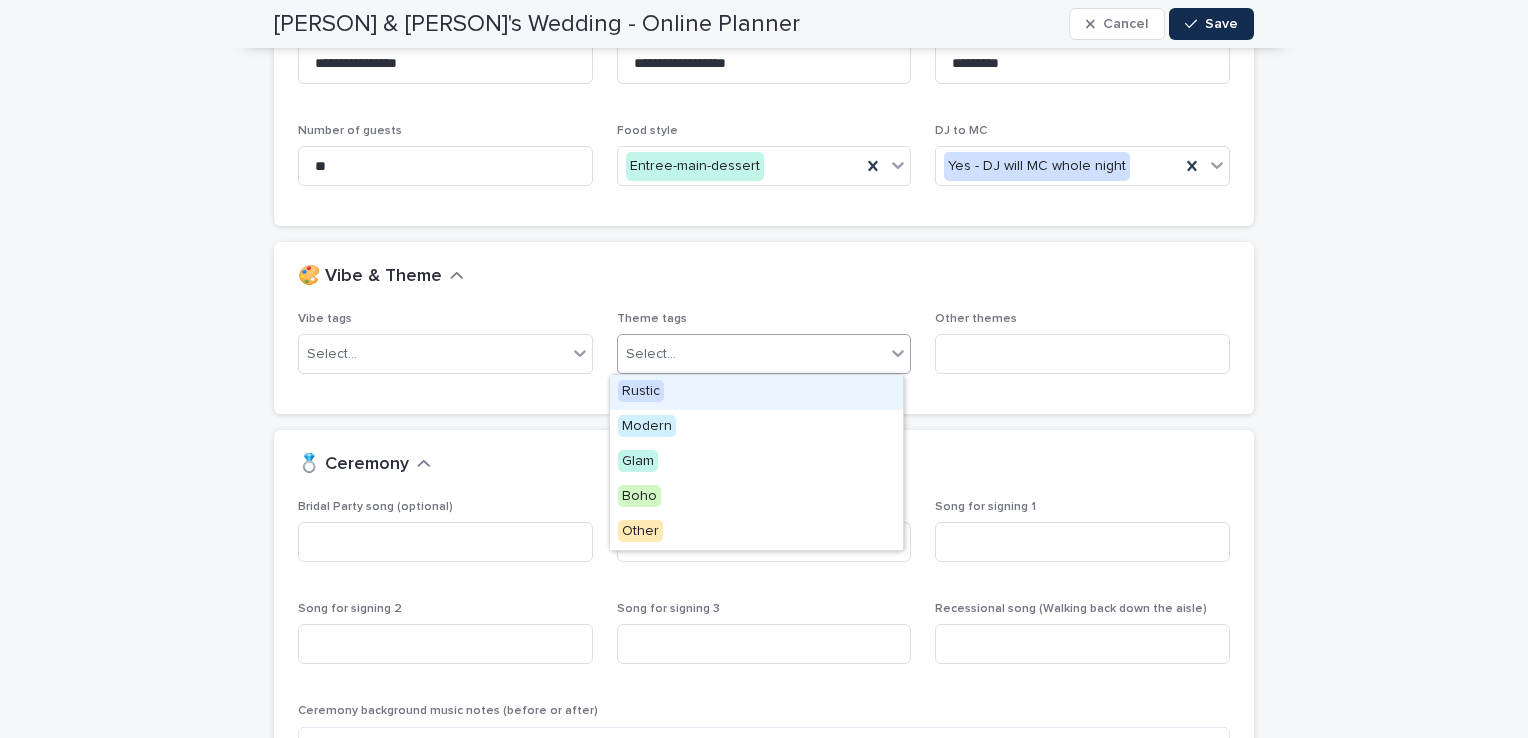 click on "Select..." at bounding box center (752, 354) 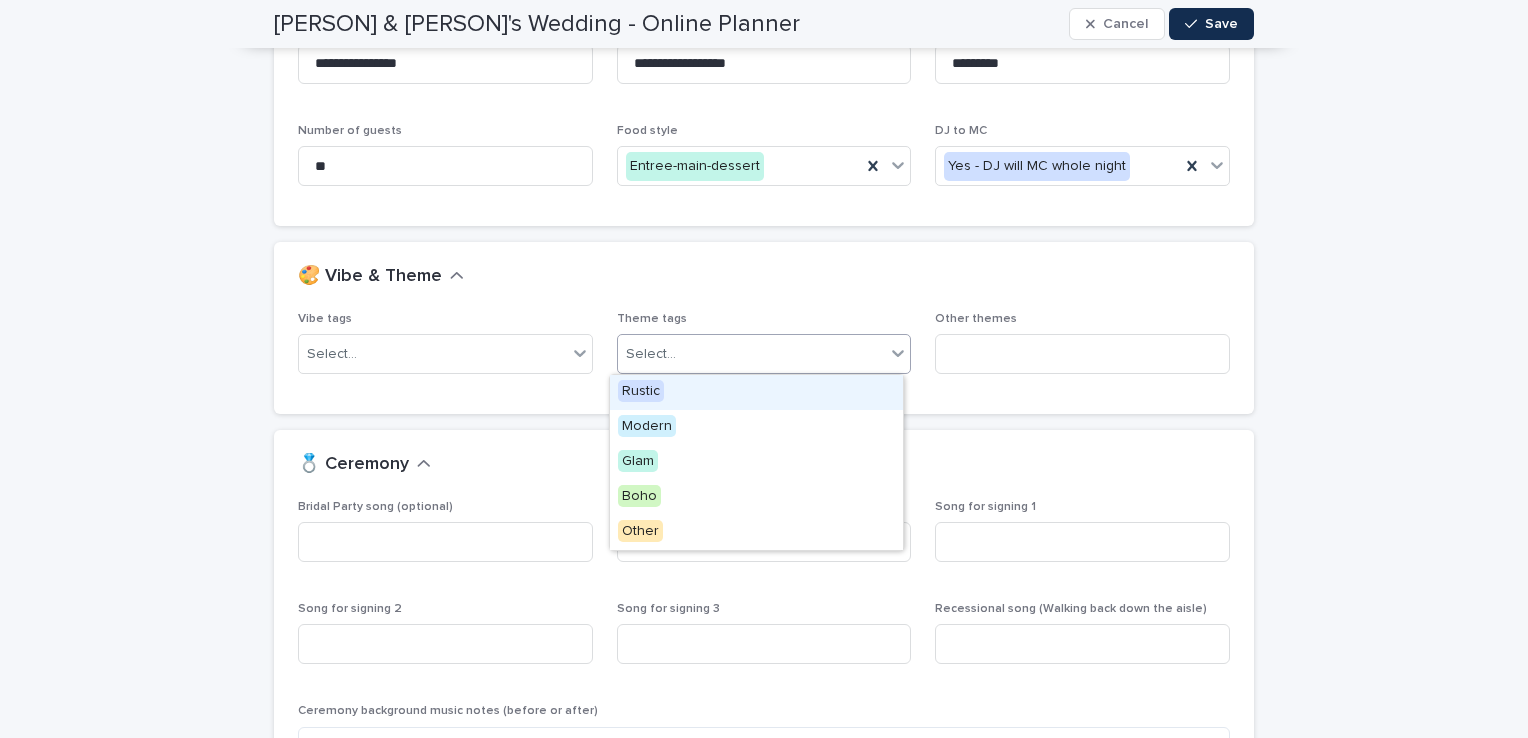 click on "Rustic" at bounding box center [756, 392] 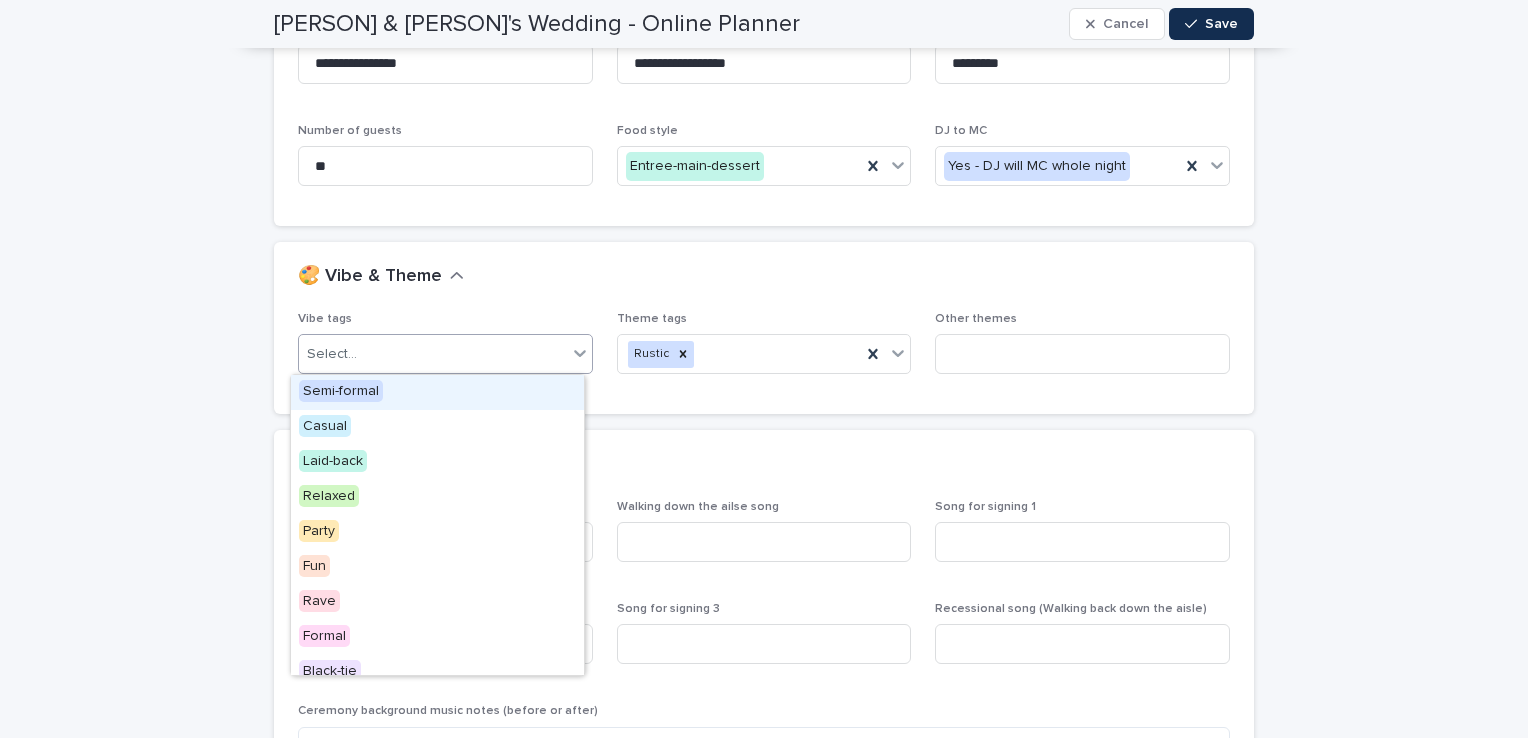 click at bounding box center [580, 353] 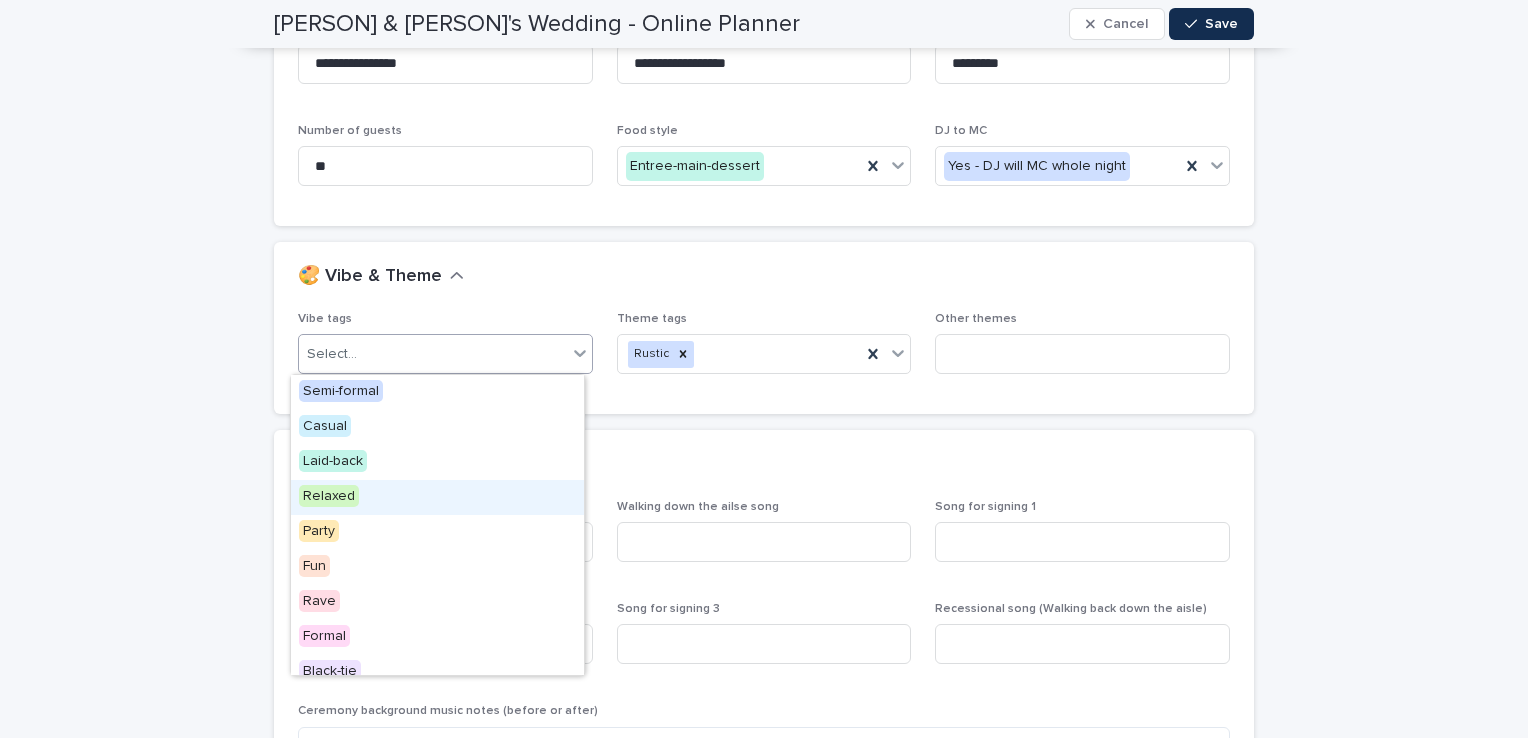 scroll, scrollTop: 0, scrollLeft: 0, axis: both 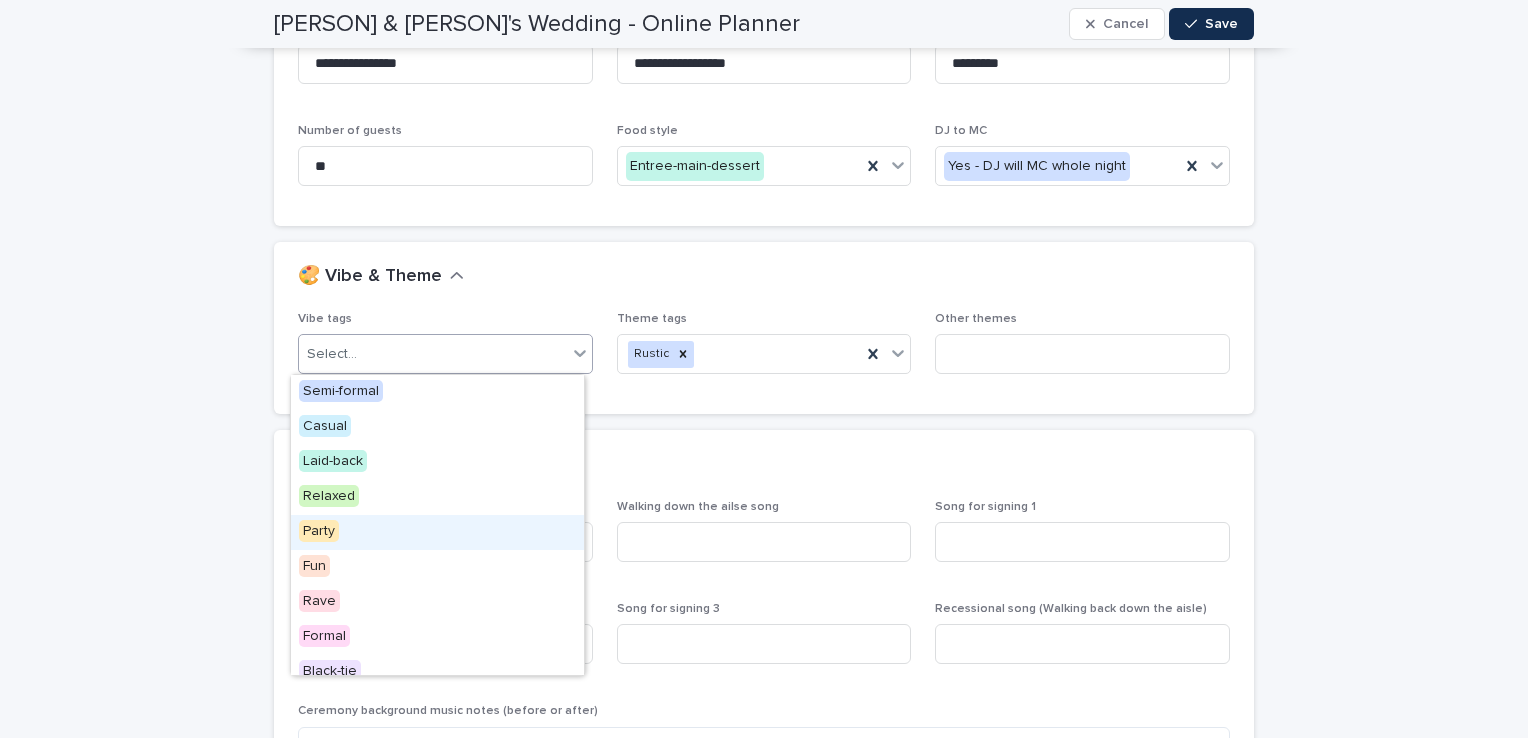 click on "Party" at bounding box center (437, 532) 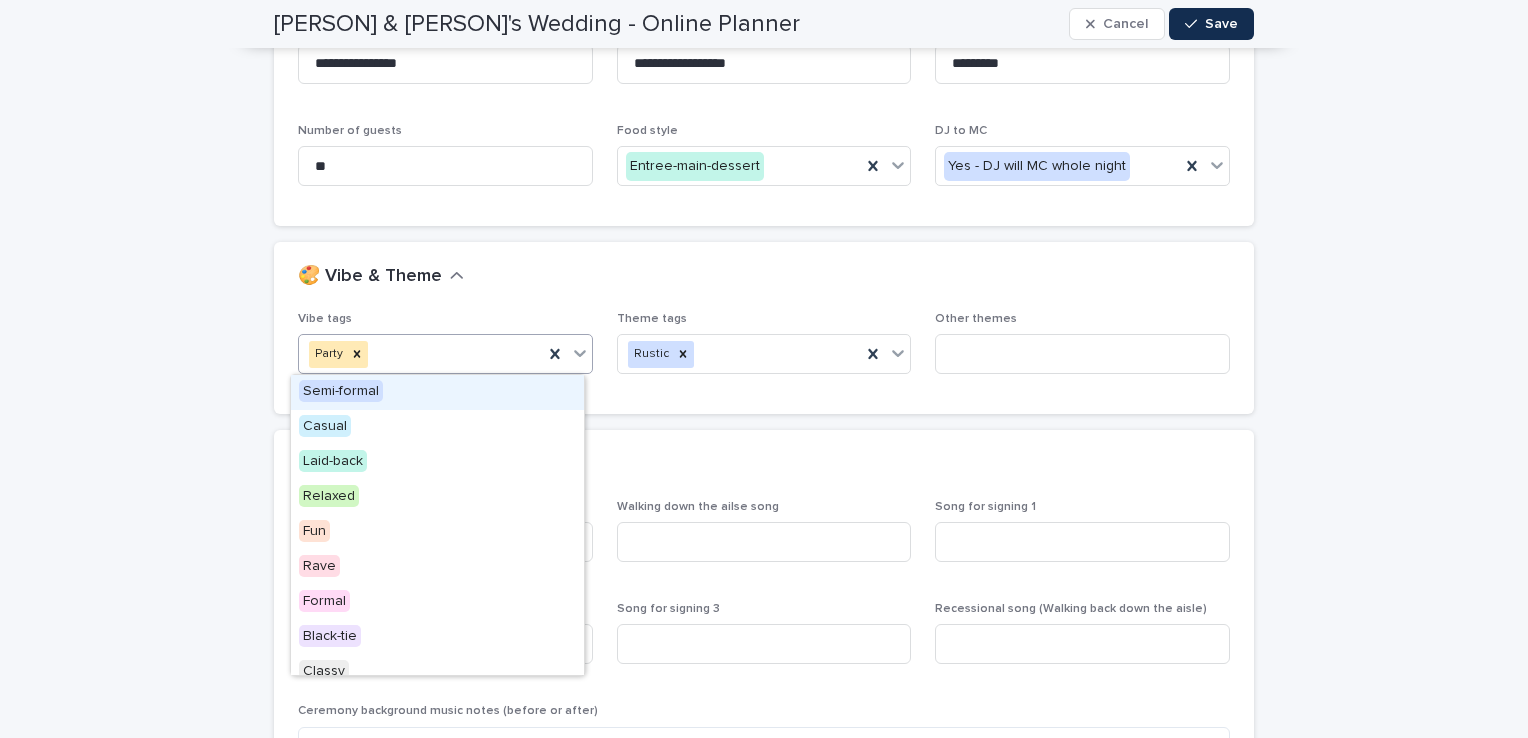 click on "Party" at bounding box center [421, 354] 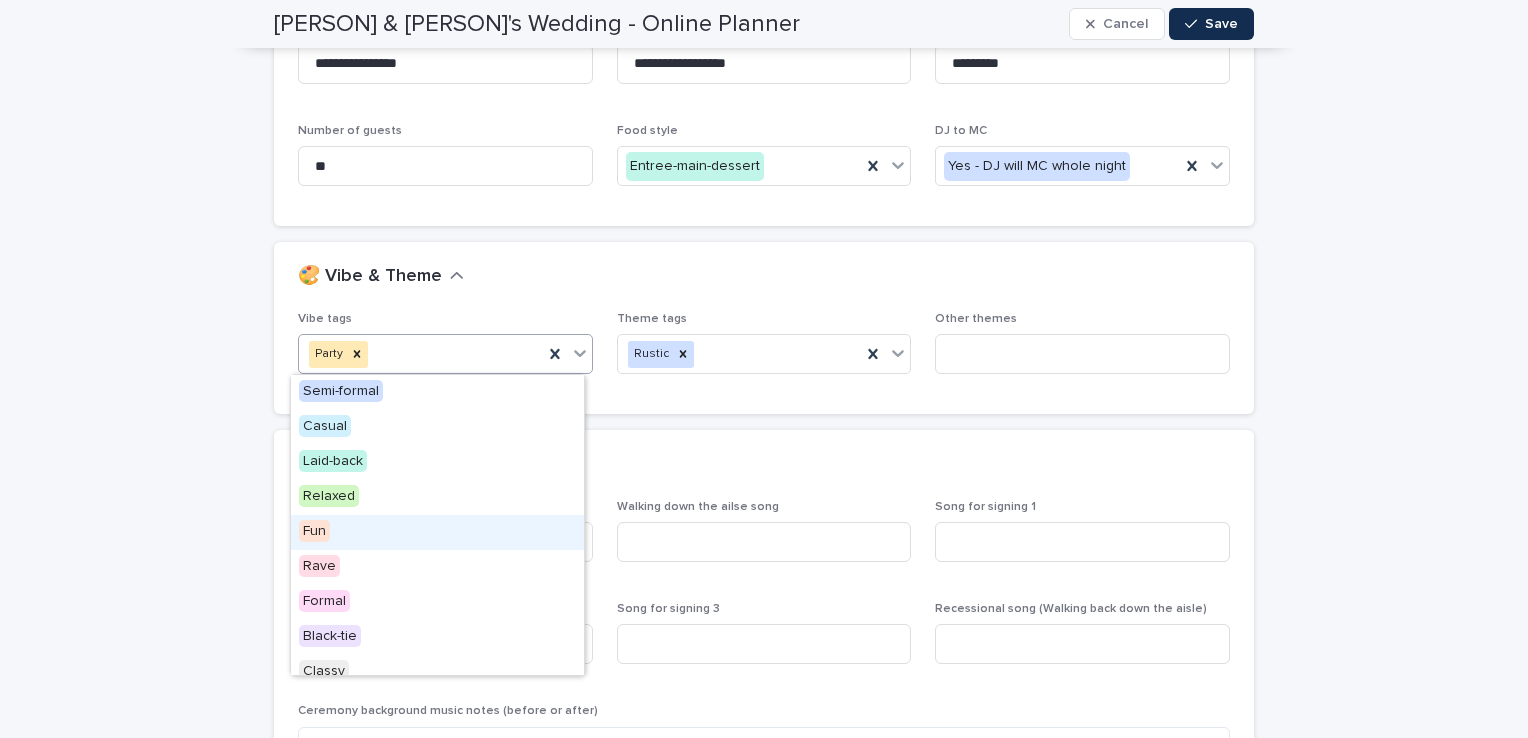 click on "Fun" at bounding box center (437, 532) 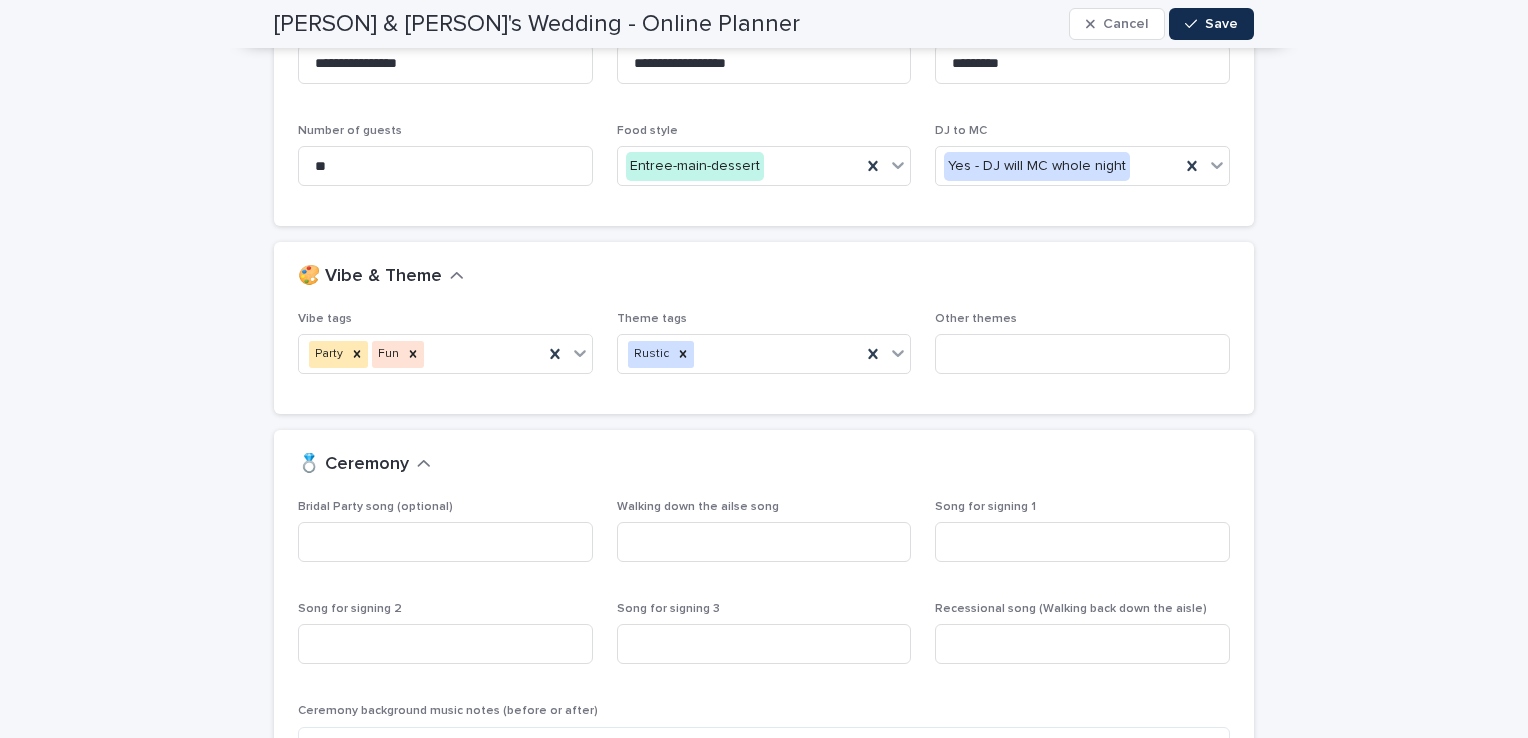 click on "💍 Ceremony" at bounding box center (760, 465) 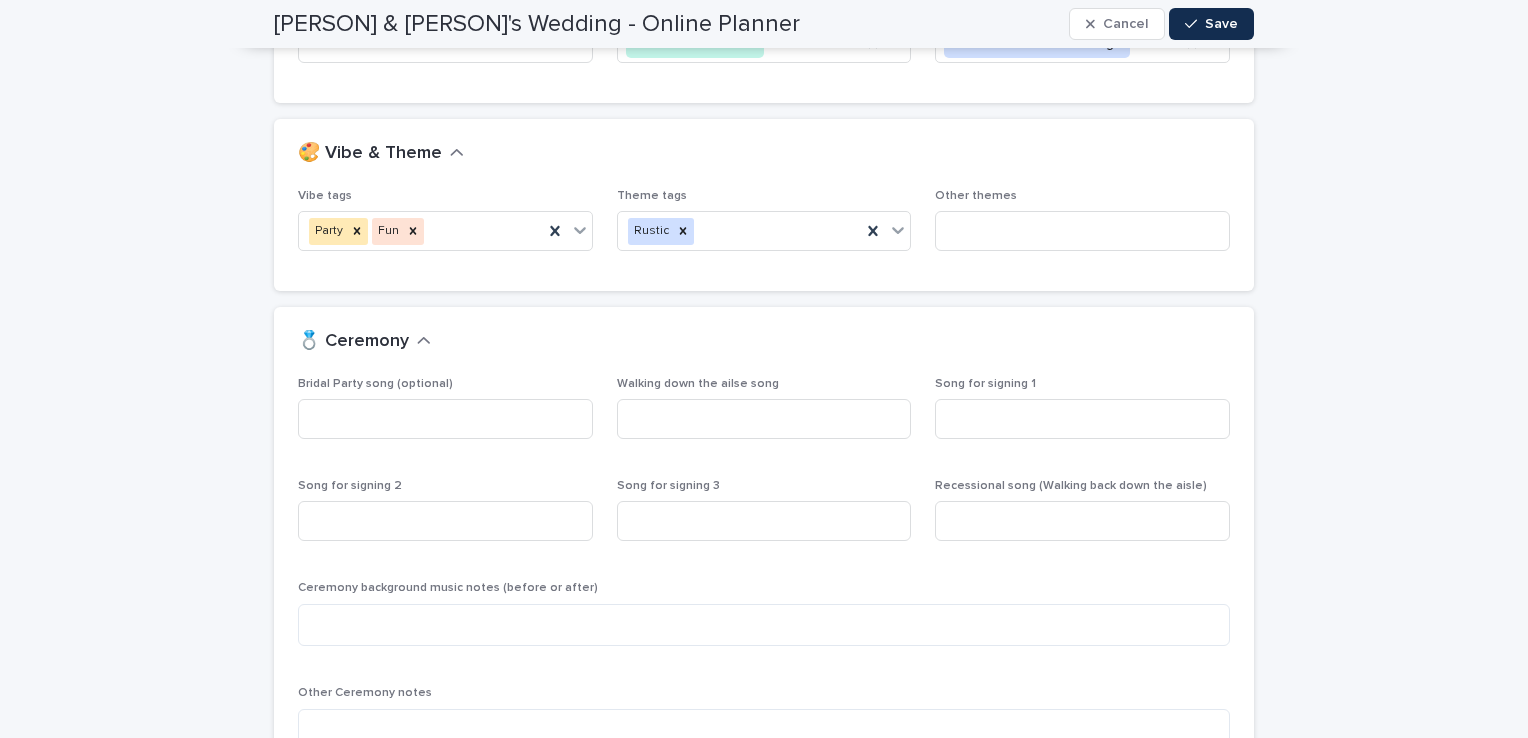 scroll, scrollTop: 480, scrollLeft: 0, axis: vertical 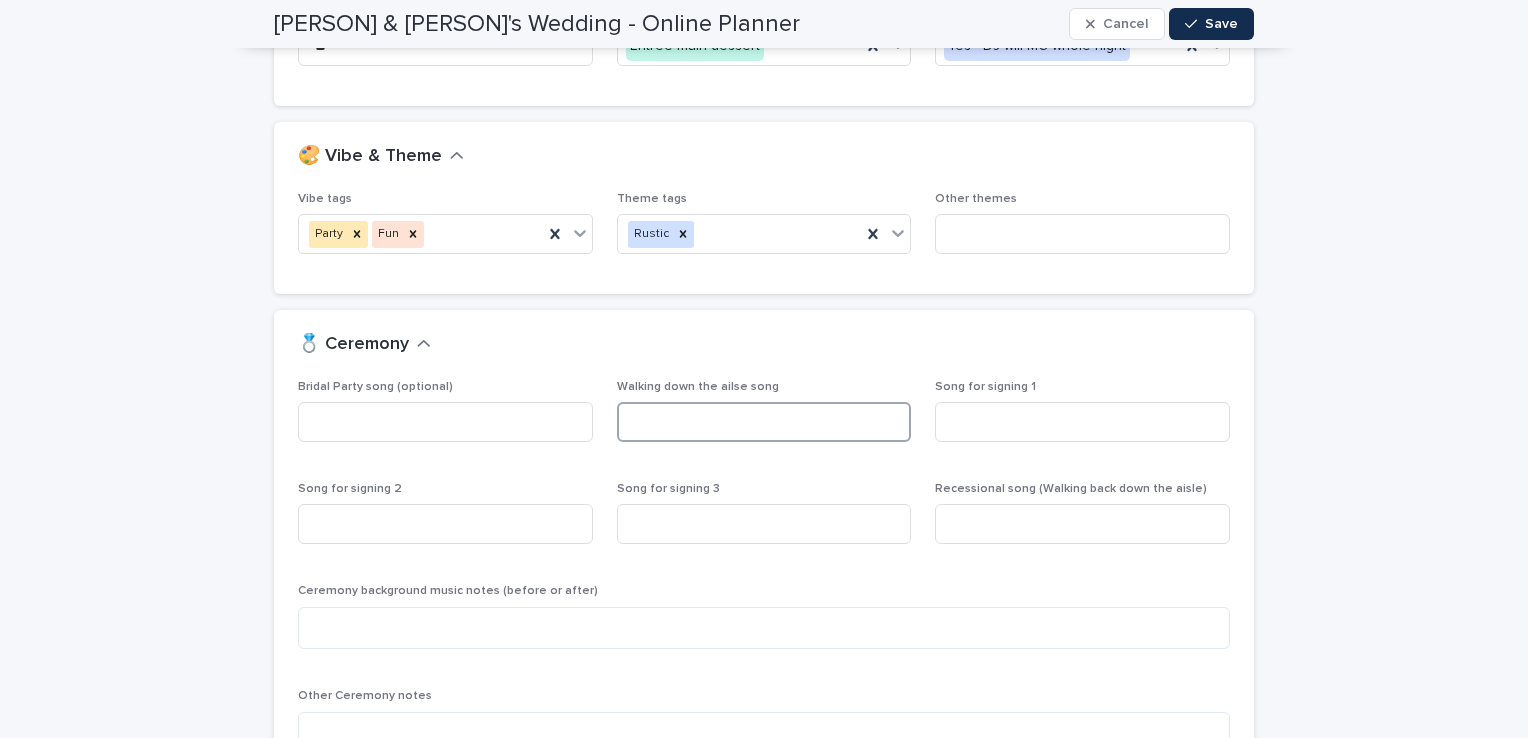 click at bounding box center [764, 422] 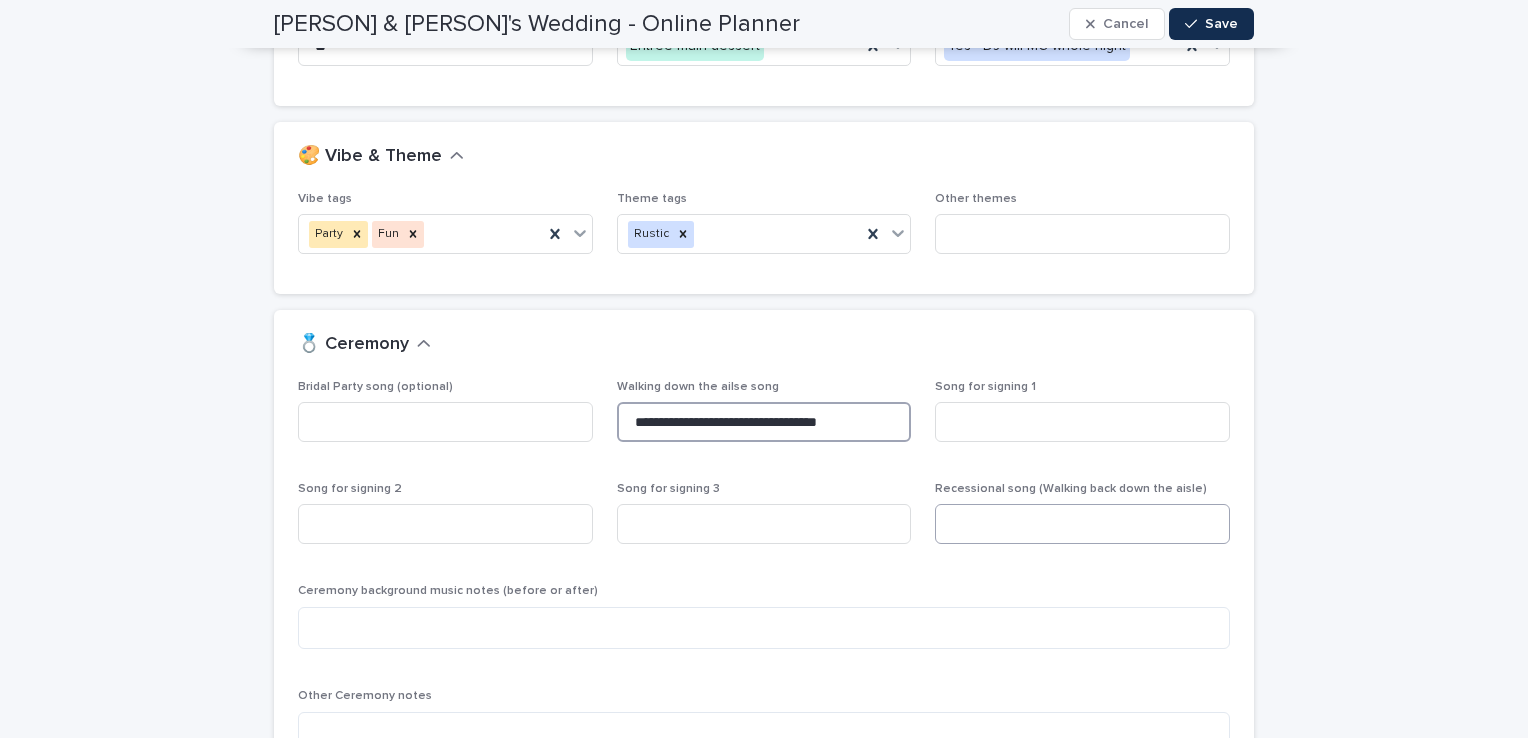 type on "**********" 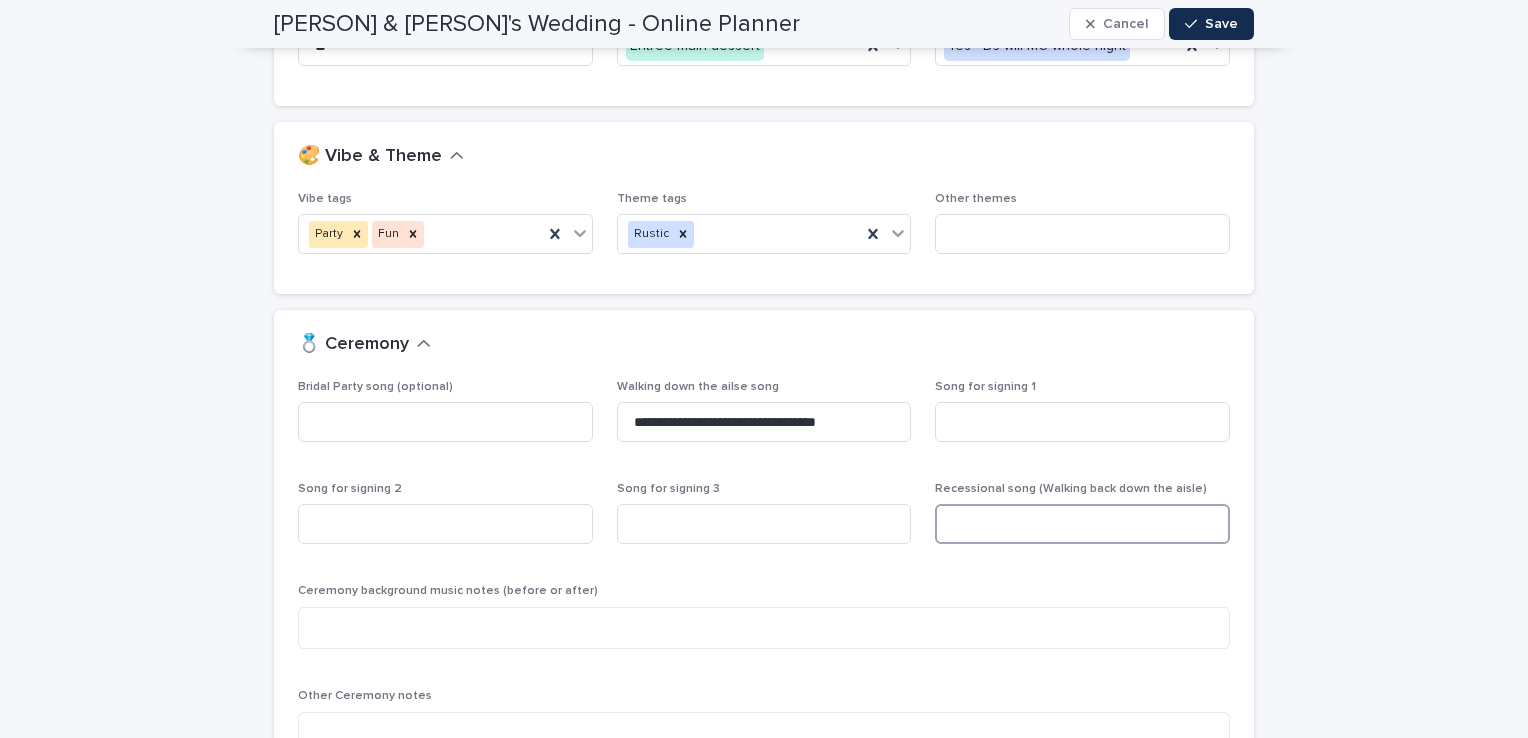 click at bounding box center [1082, 524] 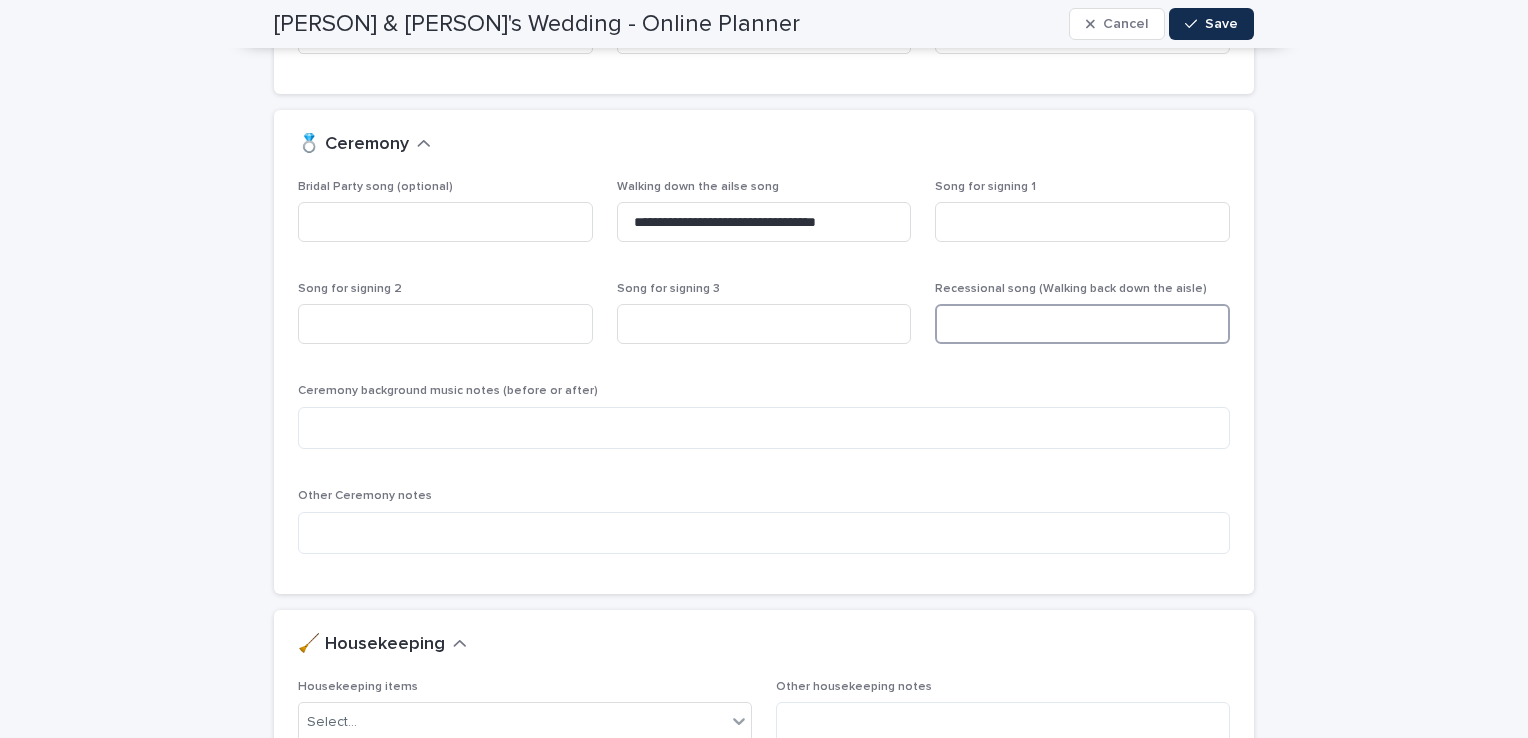 scroll, scrollTop: 720, scrollLeft: 0, axis: vertical 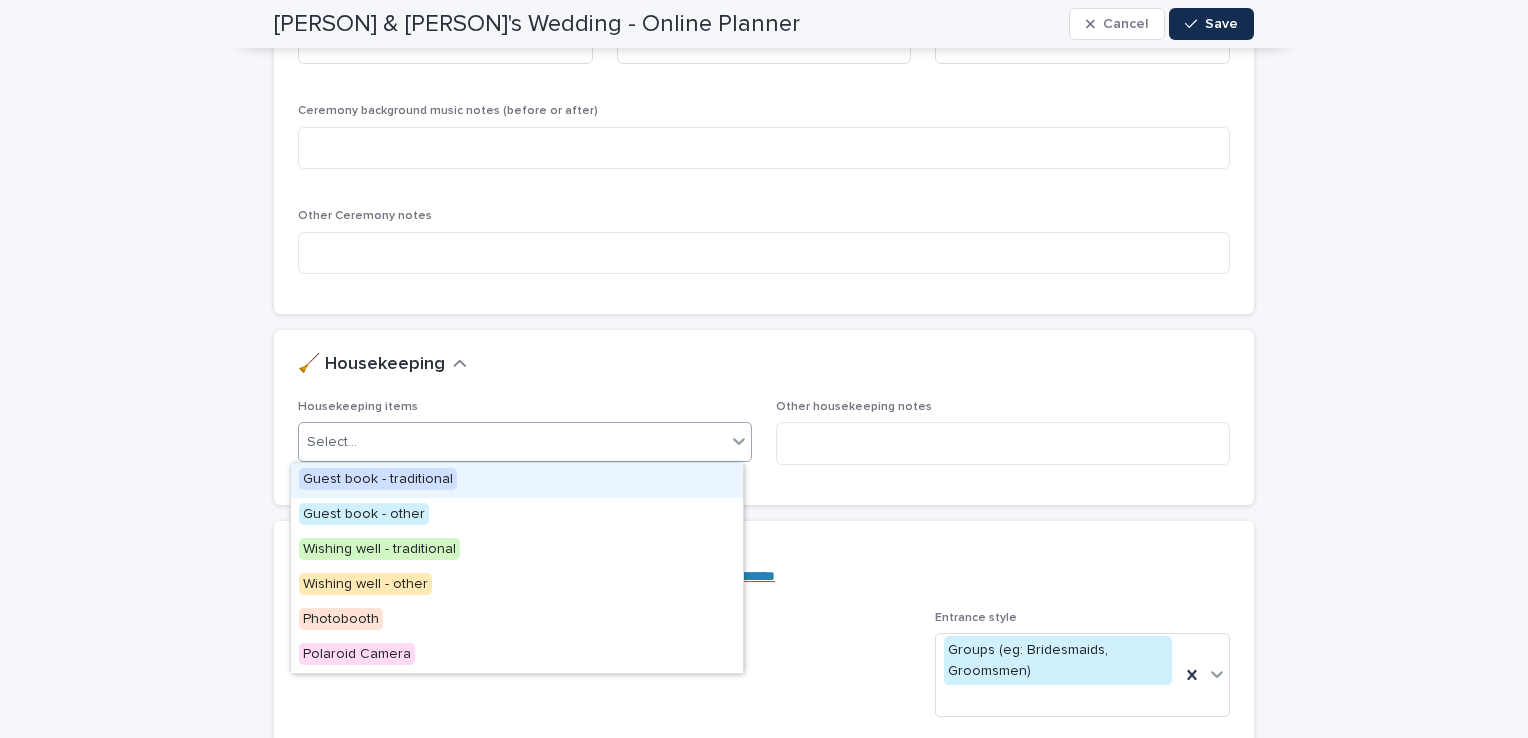 click 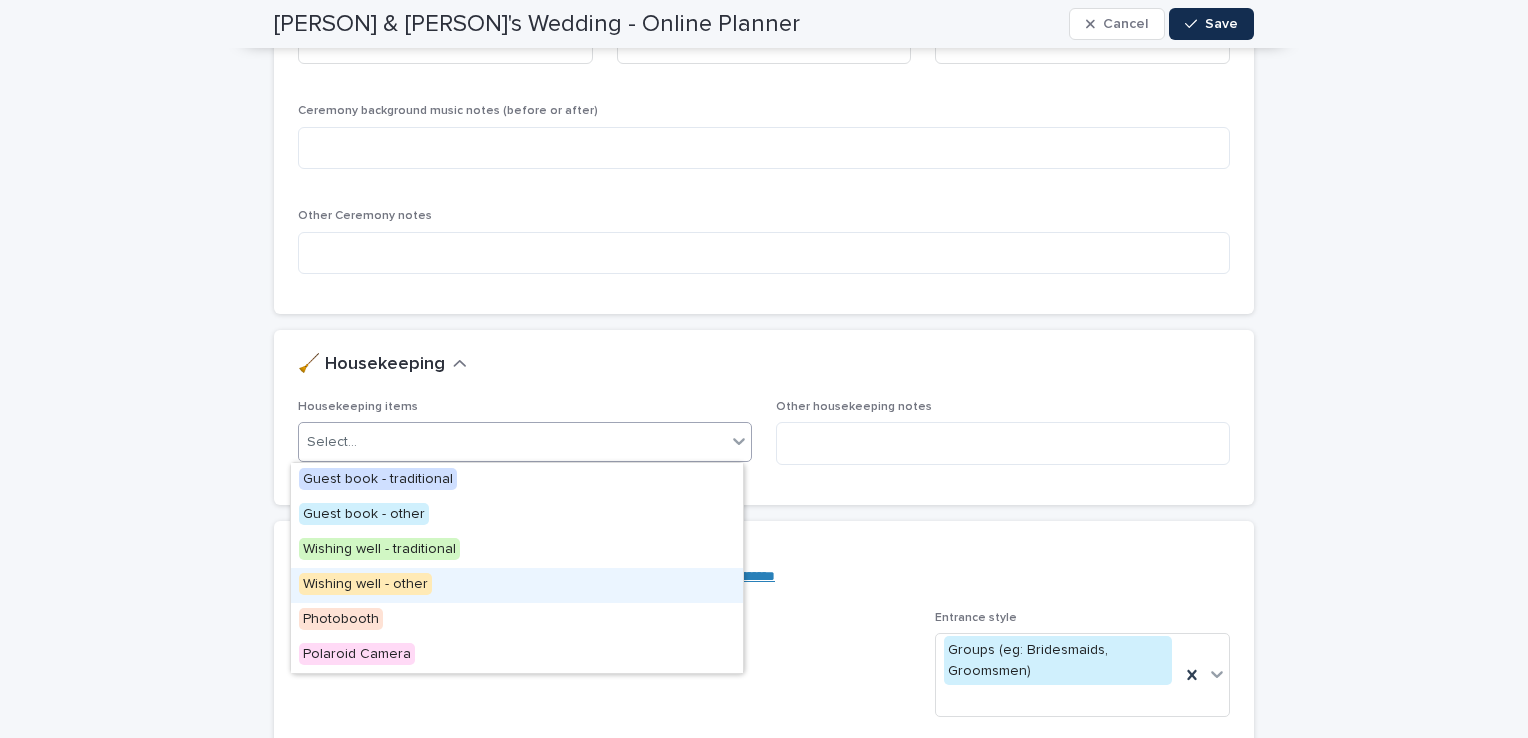 click on "Wishing well - other" at bounding box center [365, 584] 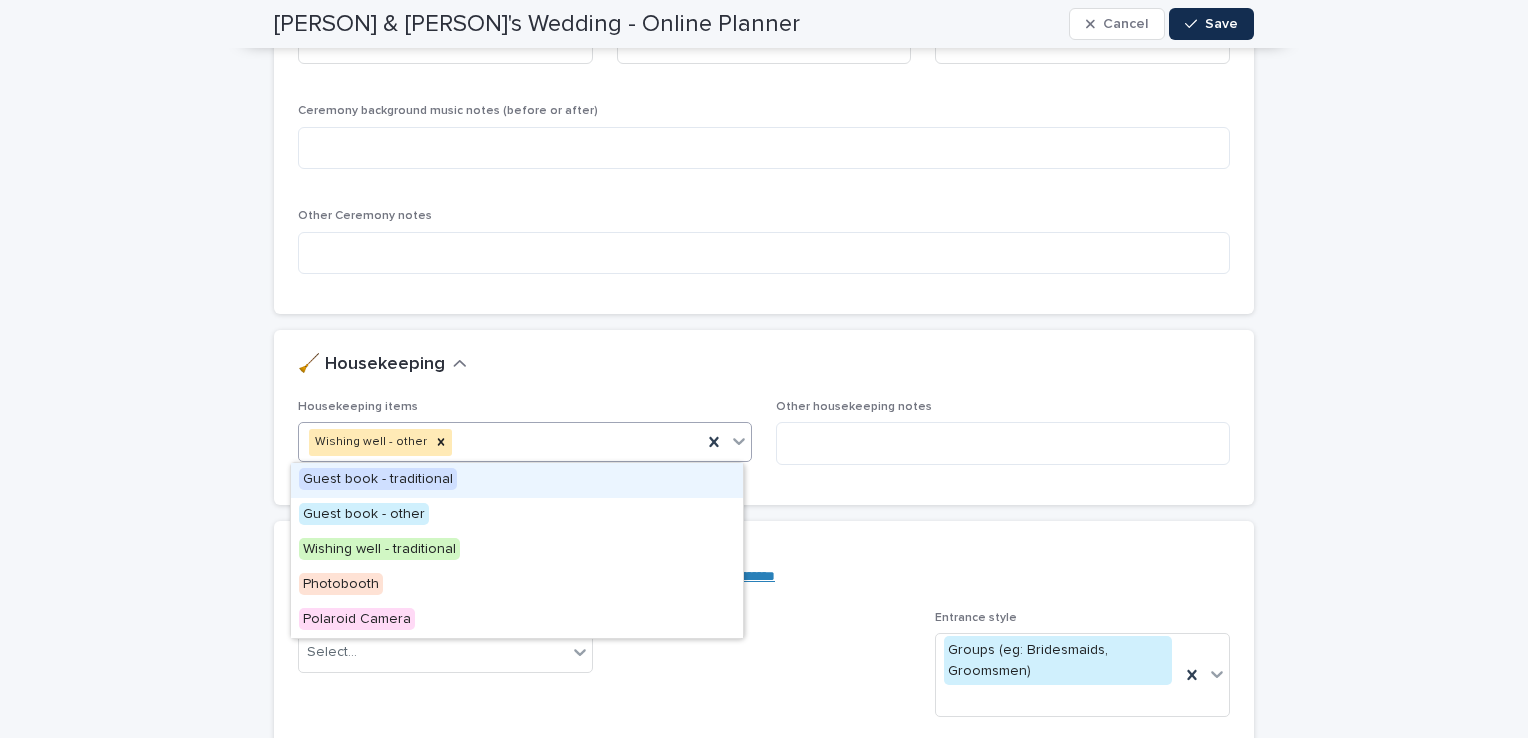 click on "Wishing well - other" at bounding box center [500, 442] 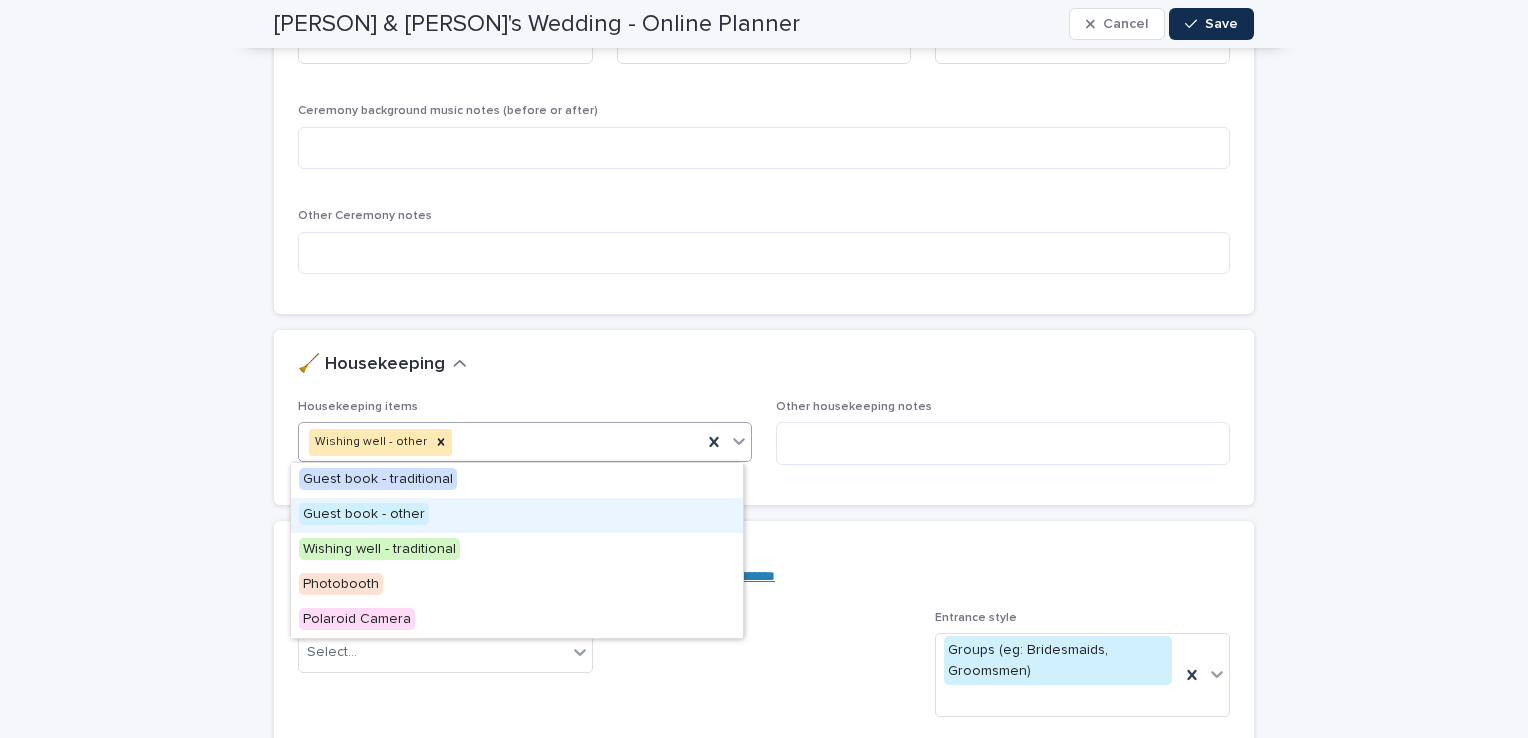 click on "Guest book - other" at bounding box center [364, 514] 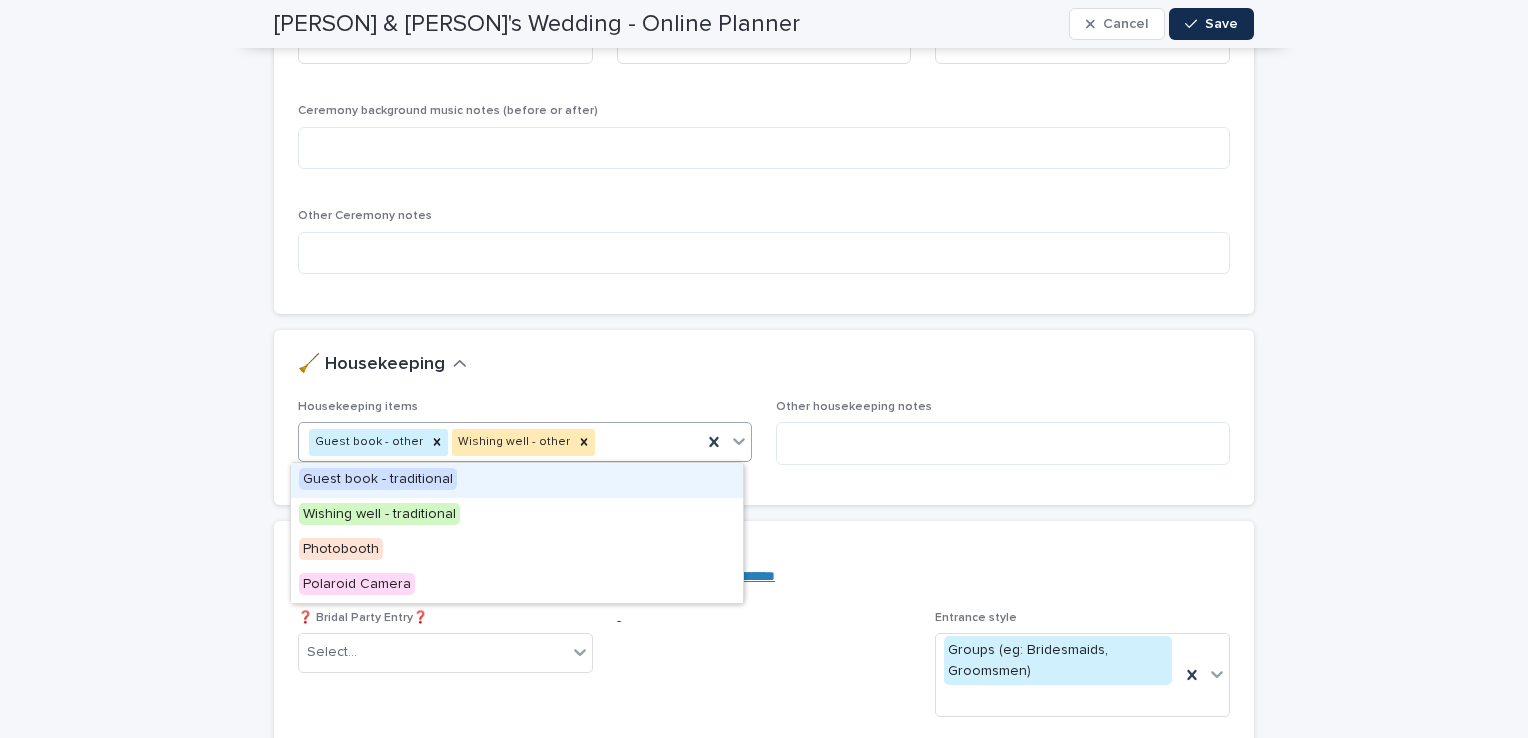click on "Guest book - other Wishing well - other" at bounding box center (500, 442) 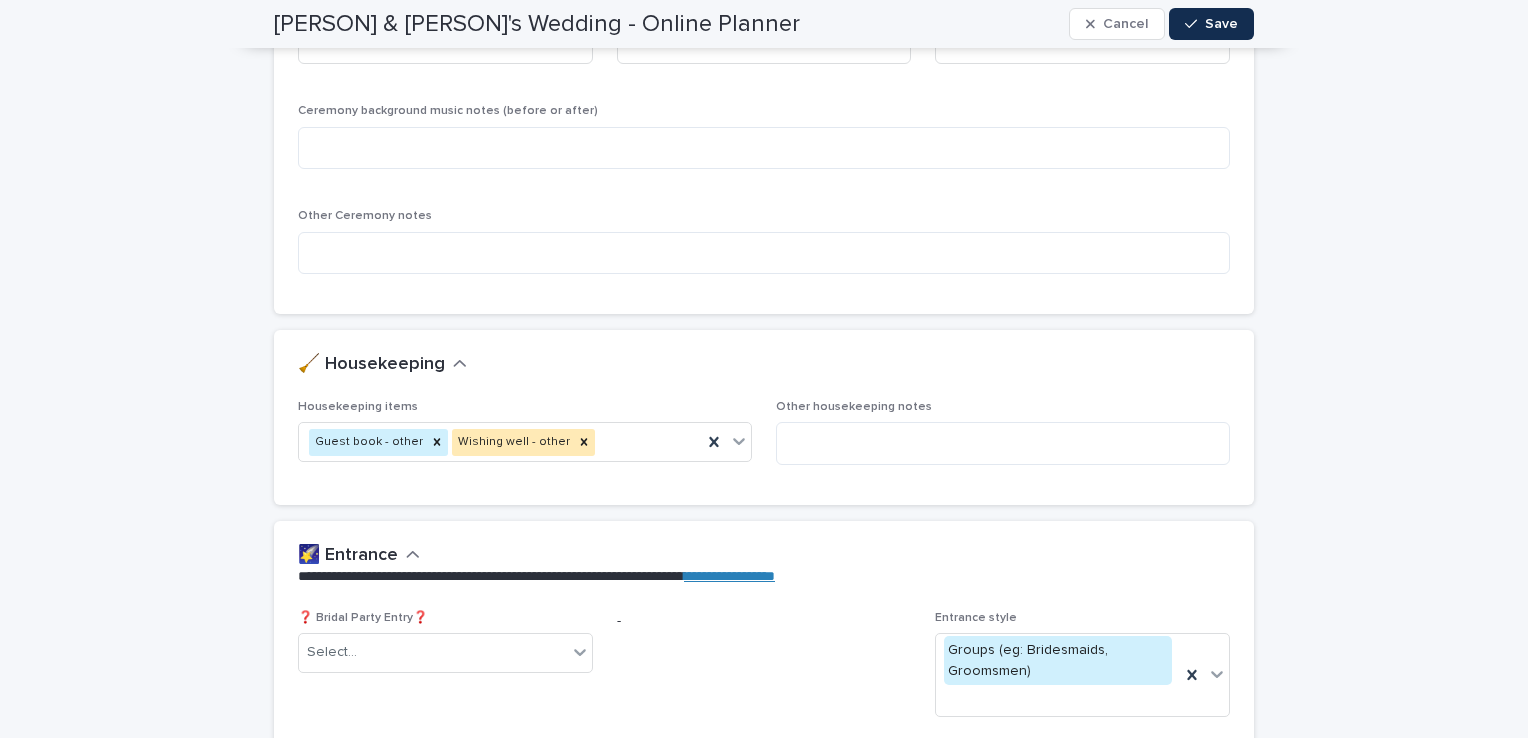 click on "🧹 Housekeeping" at bounding box center (764, 365) 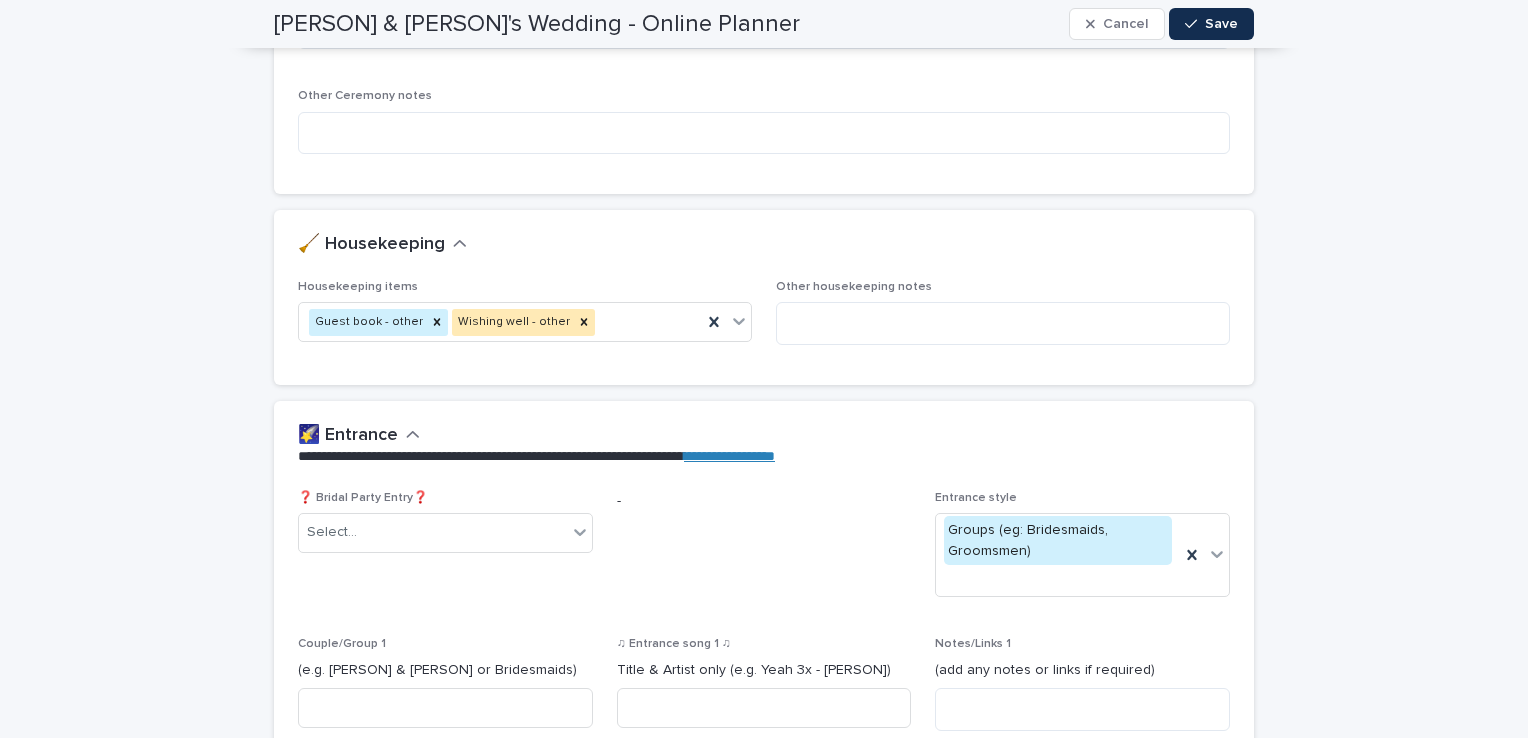 scroll, scrollTop: 1120, scrollLeft: 0, axis: vertical 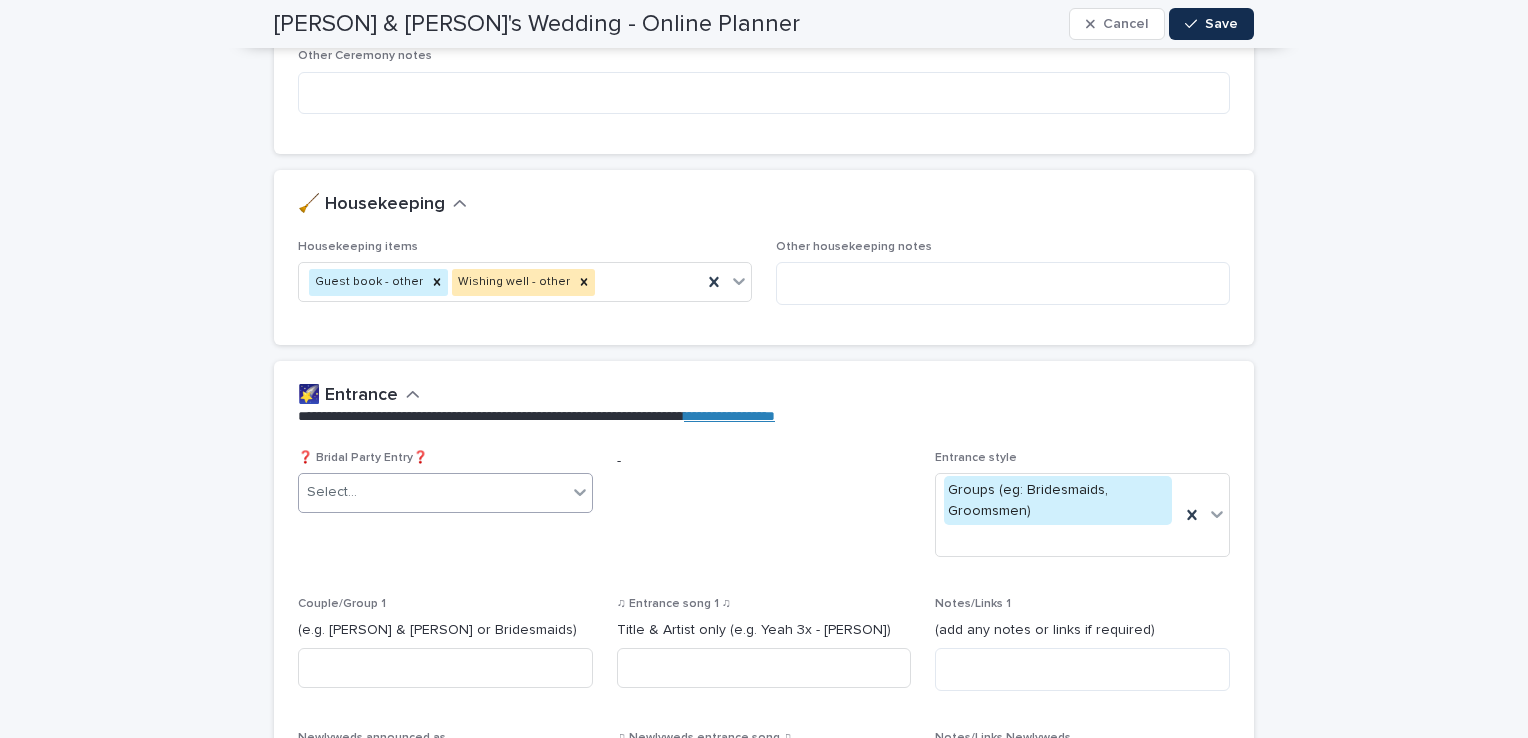click 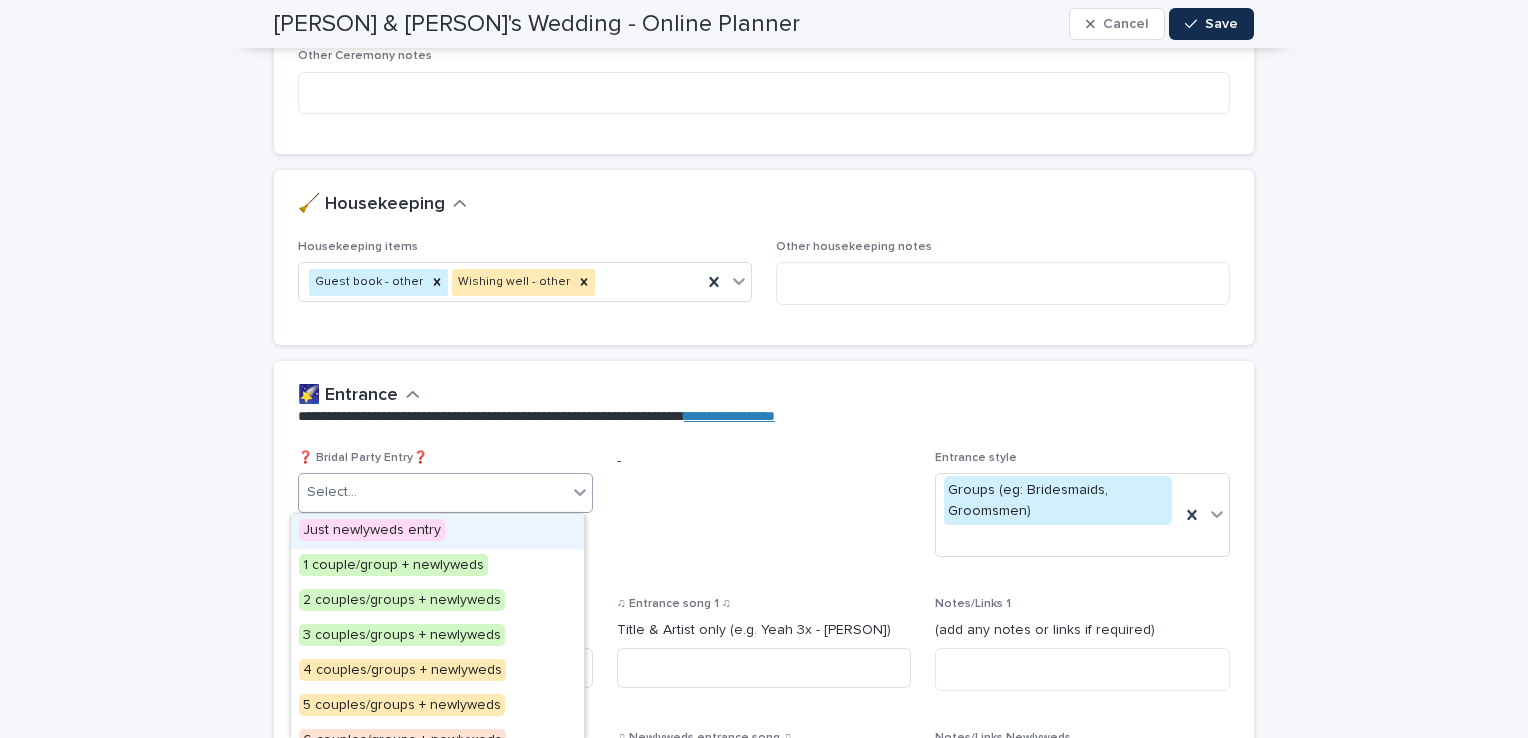 click on "**********" at bounding box center [764, 2464] 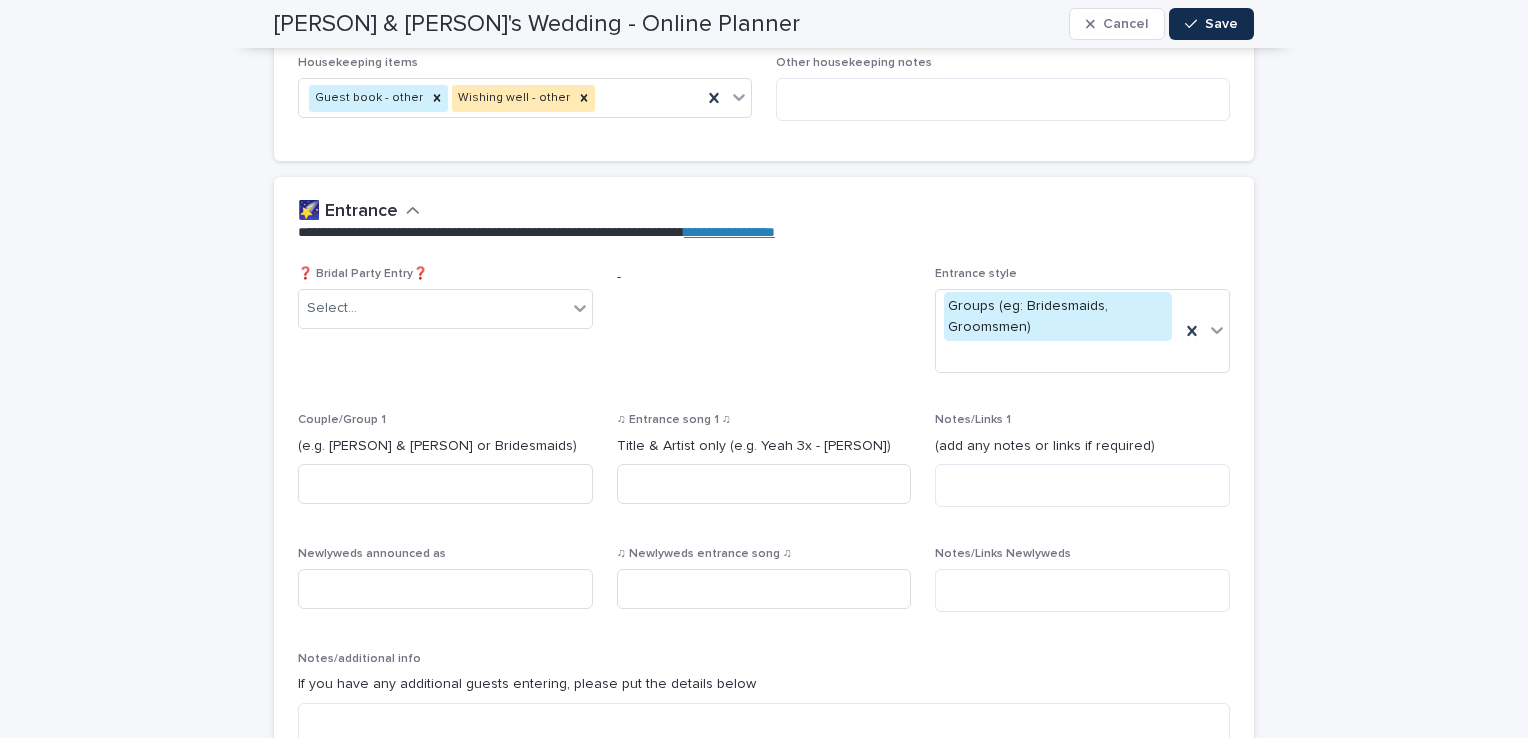 scroll, scrollTop: 1320, scrollLeft: 0, axis: vertical 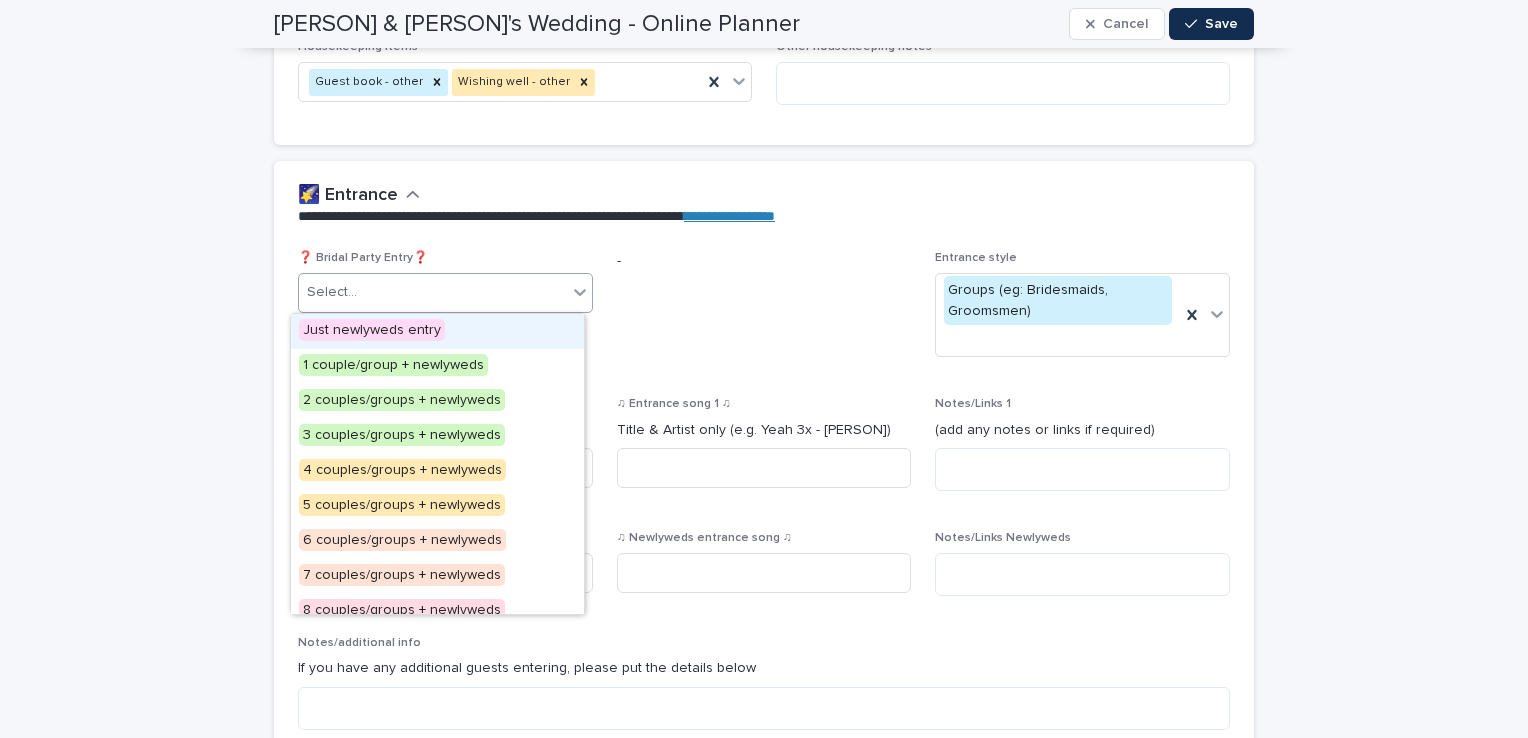 click 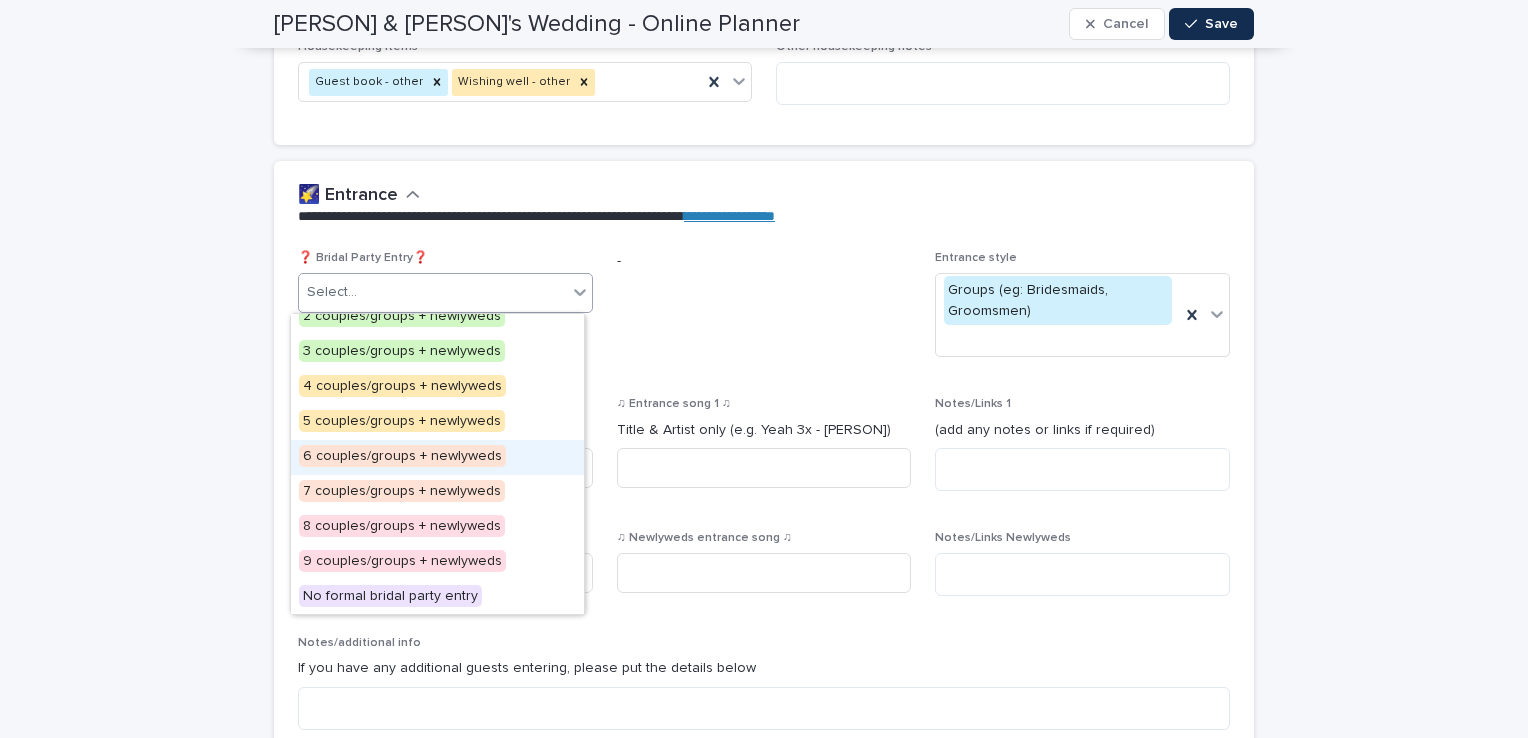 scroll, scrollTop: 84, scrollLeft: 0, axis: vertical 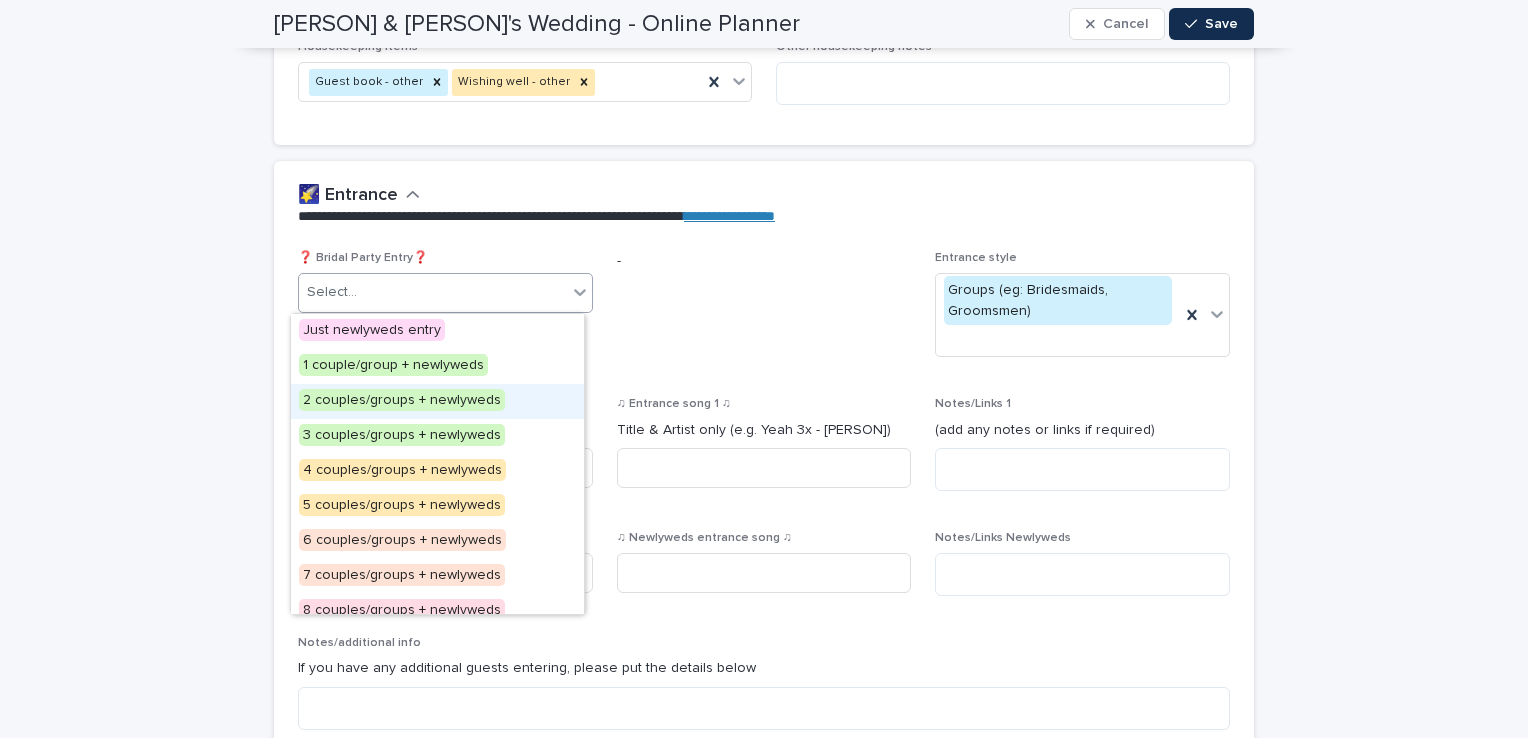 click on "2 couples/groups + newlyweds" at bounding box center [402, 400] 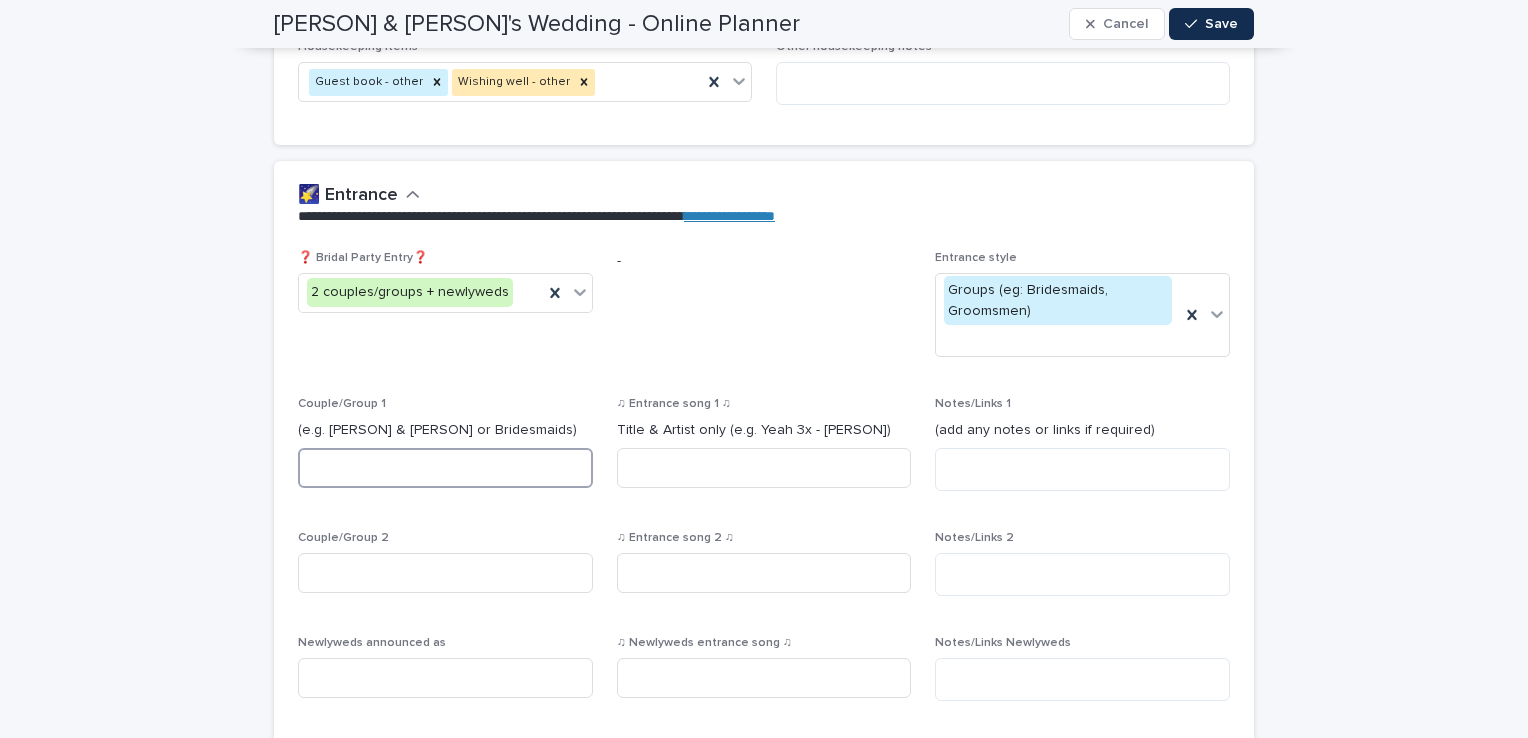 click at bounding box center [445, 468] 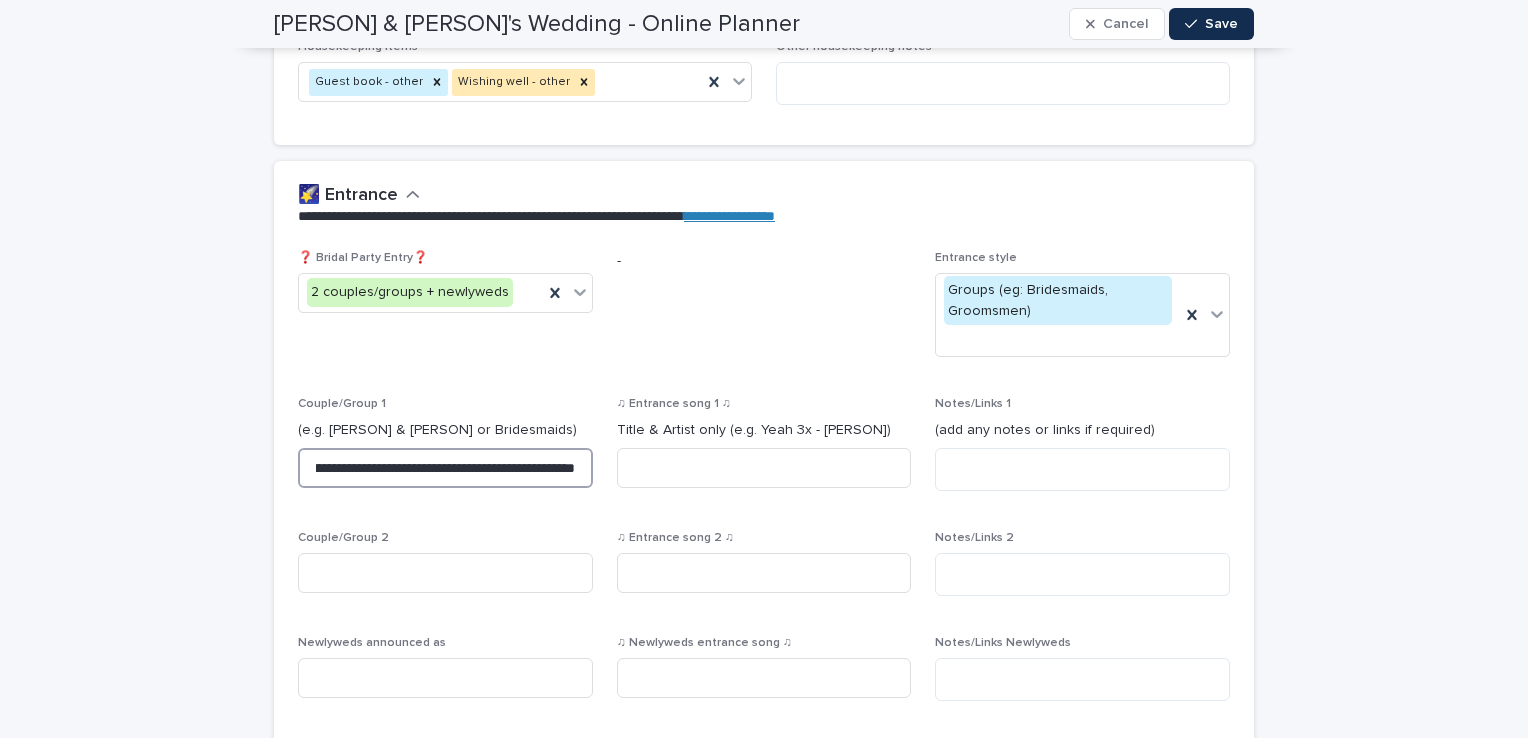 scroll, scrollTop: 0, scrollLeft: 76, axis: horizontal 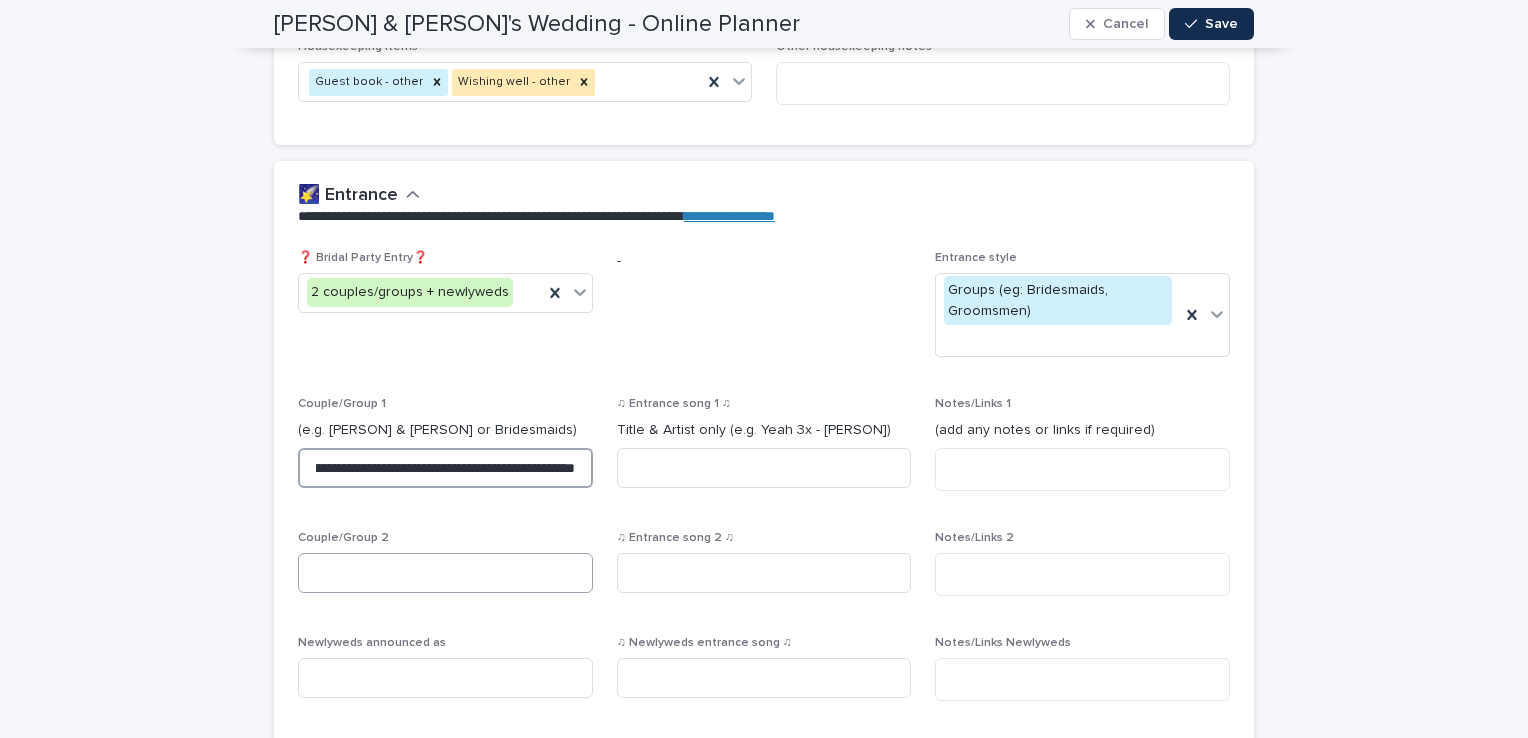 type on "**********" 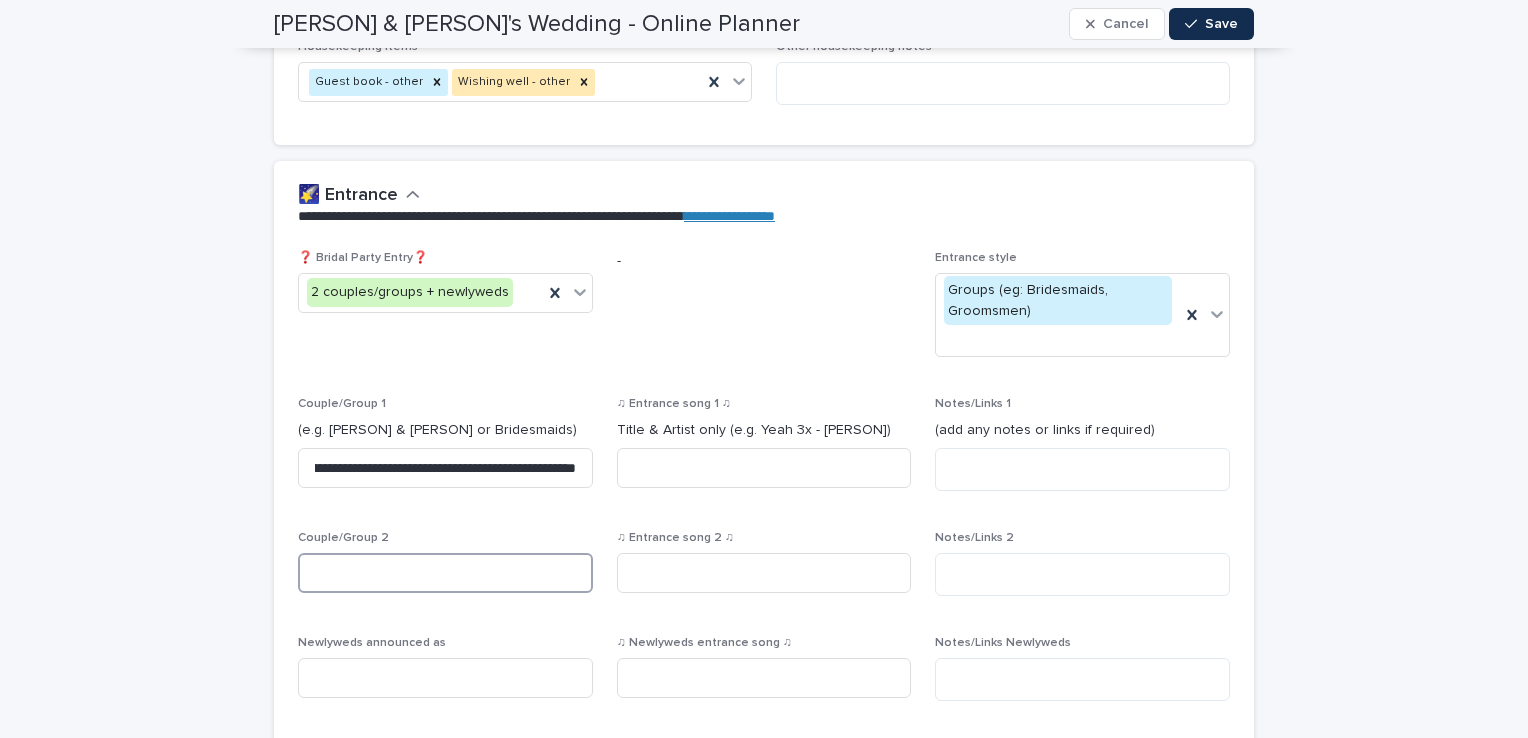 scroll, scrollTop: 0, scrollLeft: 0, axis: both 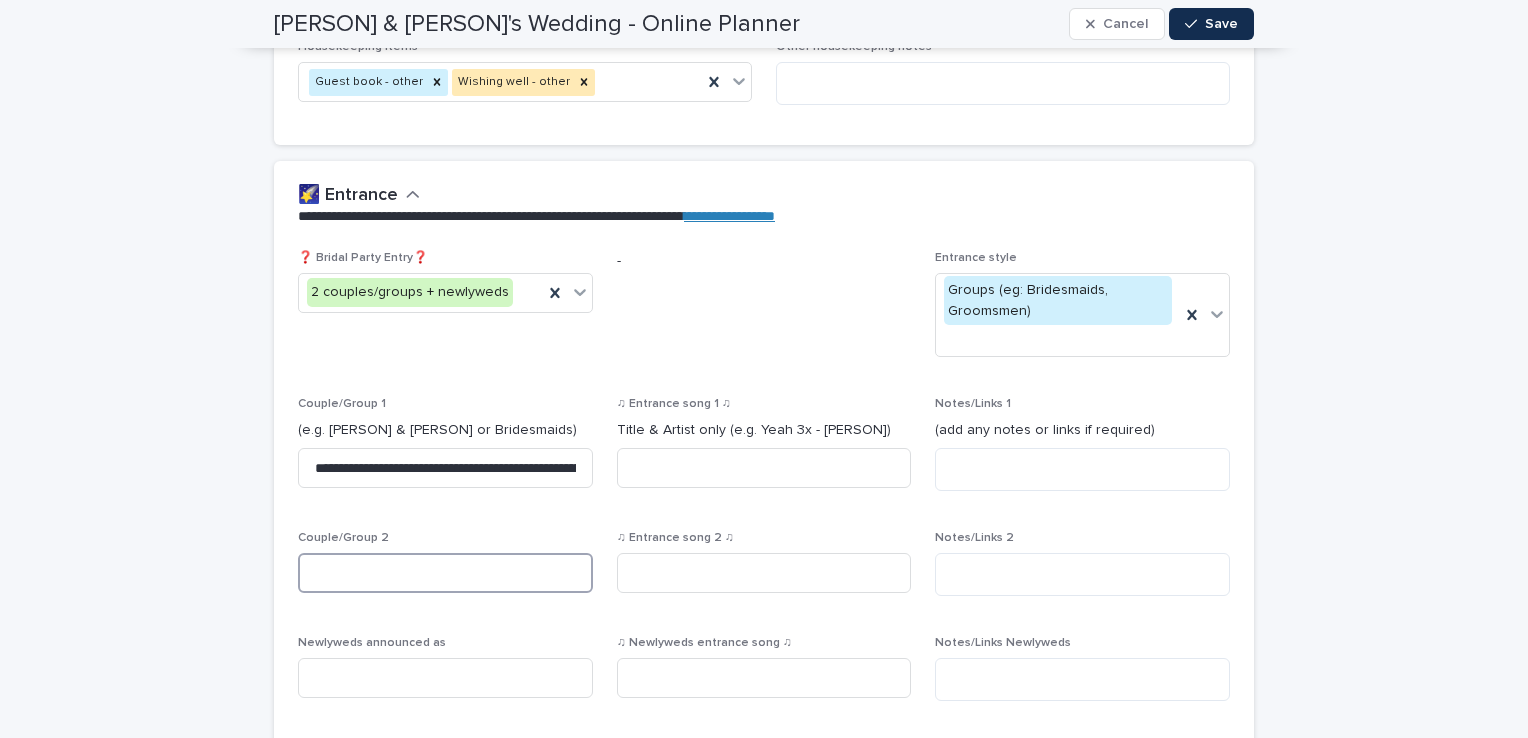 click at bounding box center [445, 573] 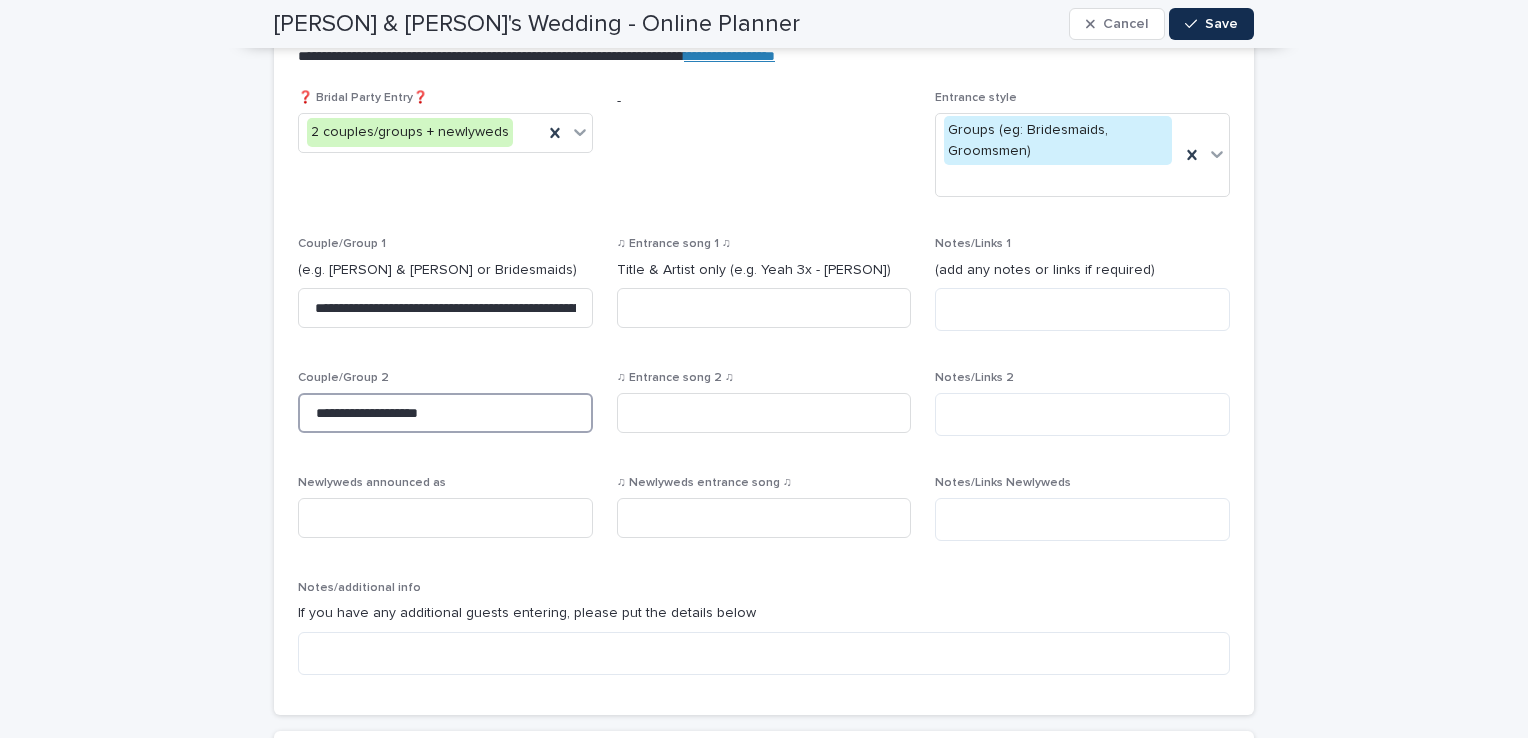 scroll, scrollTop: 1520, scrollLeft: 0, axis: vertical 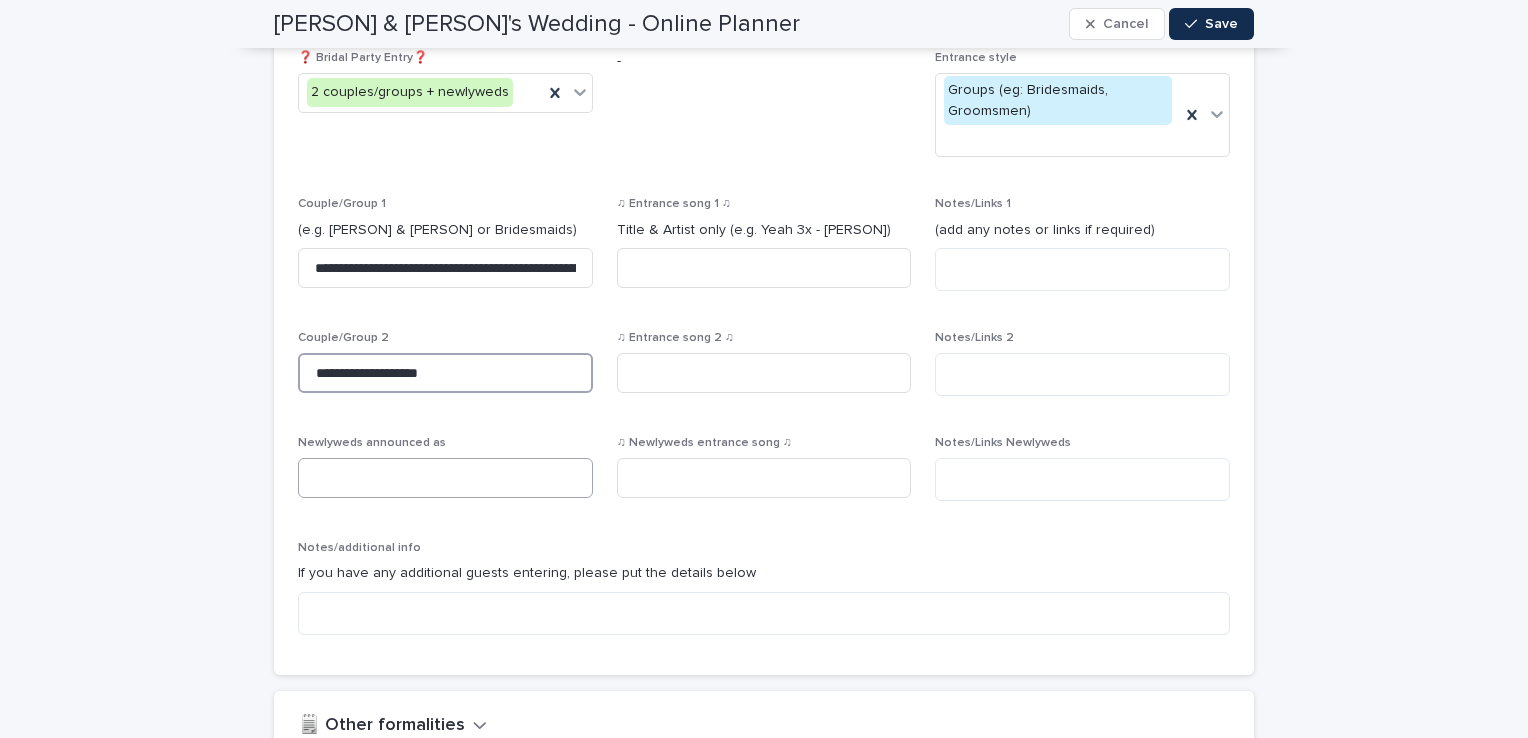 type on "**********" 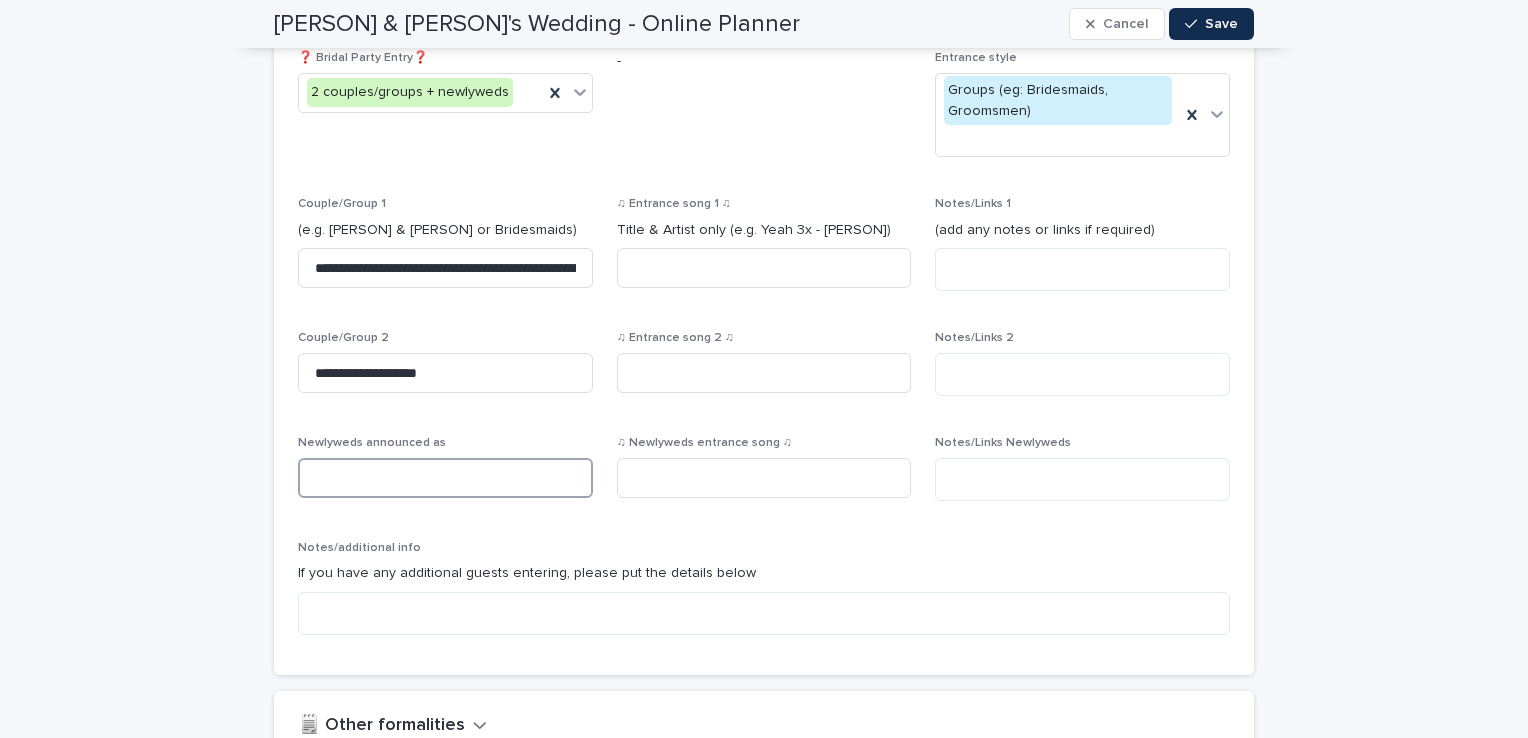 click at bounding box center (445, 478) 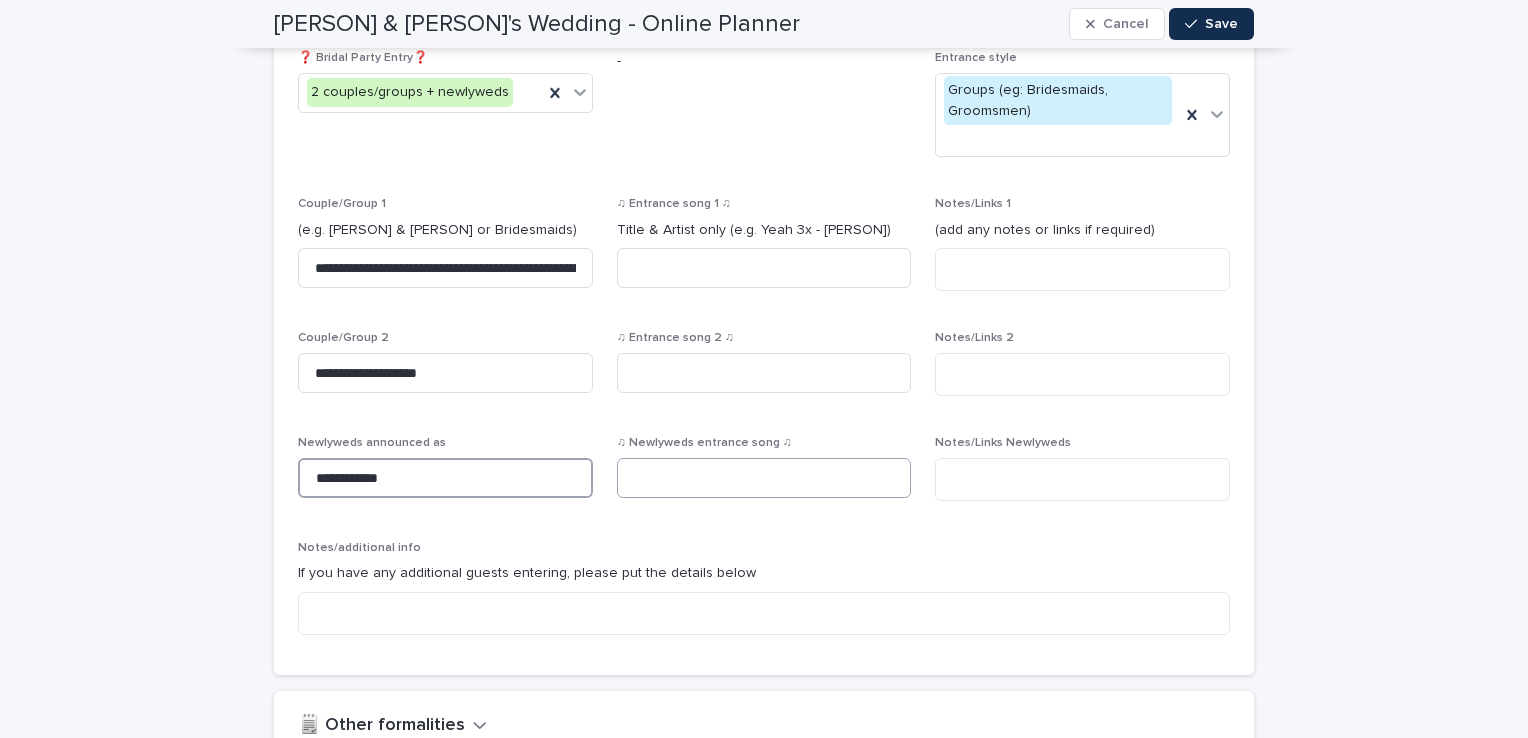 type on "**********" 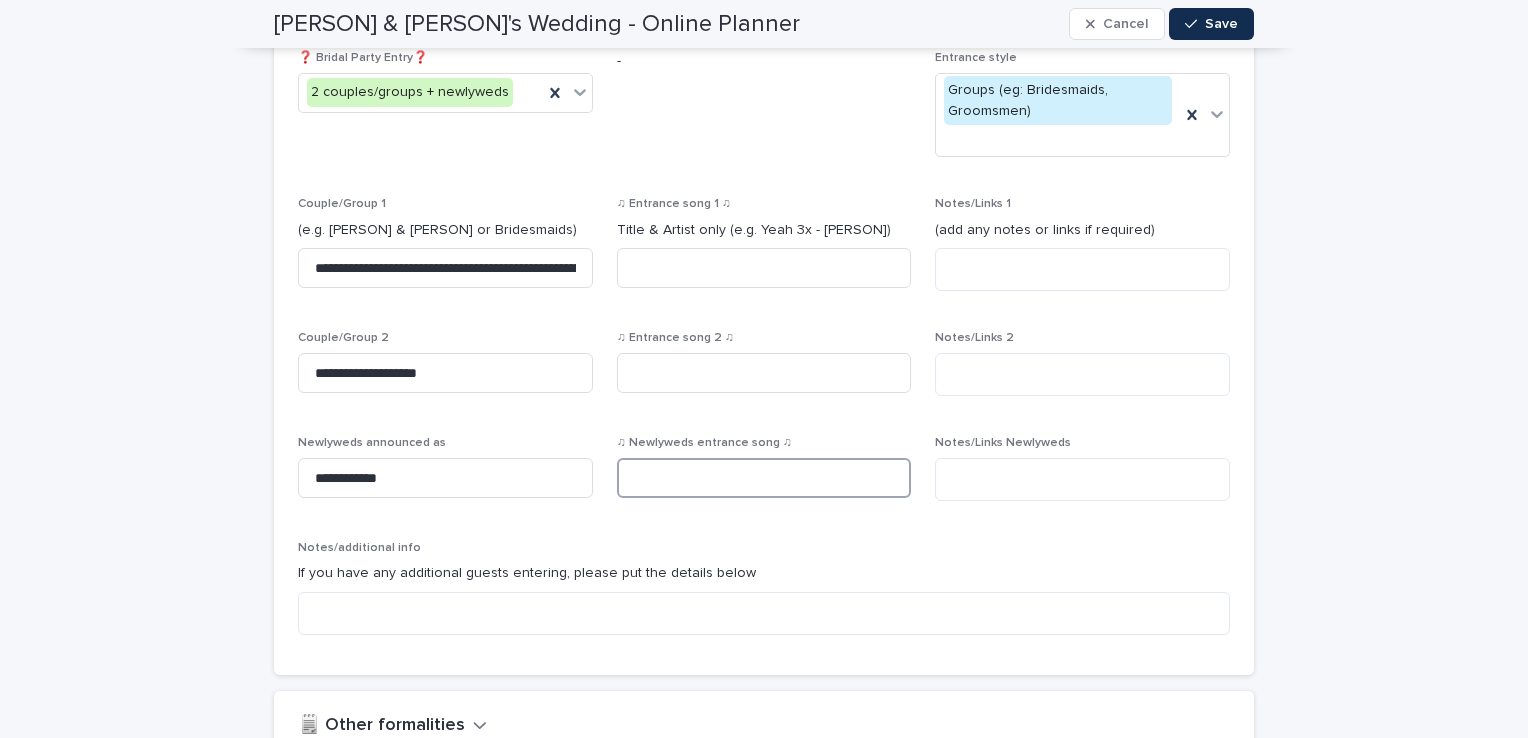click at bounding box center (764, 478) 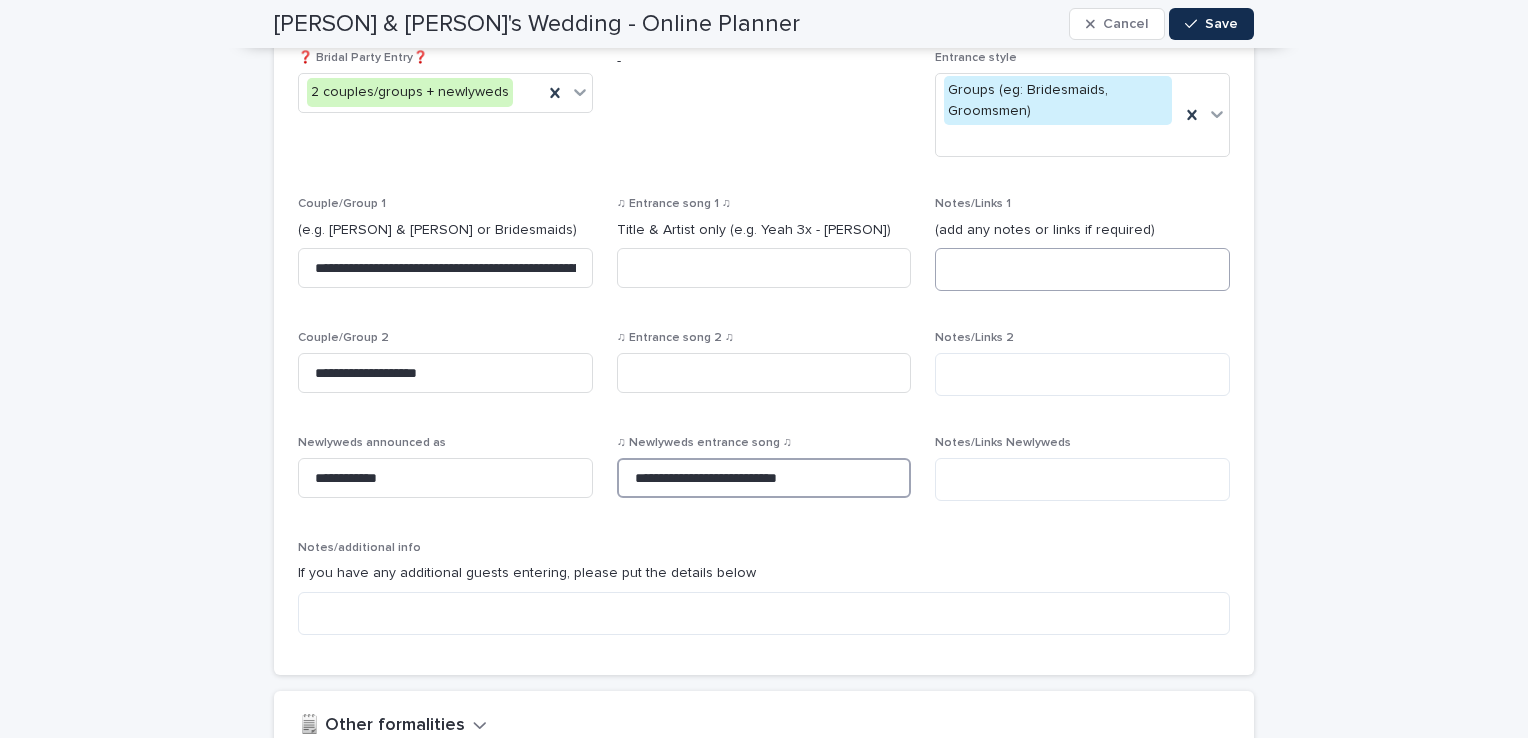 type on "**********" 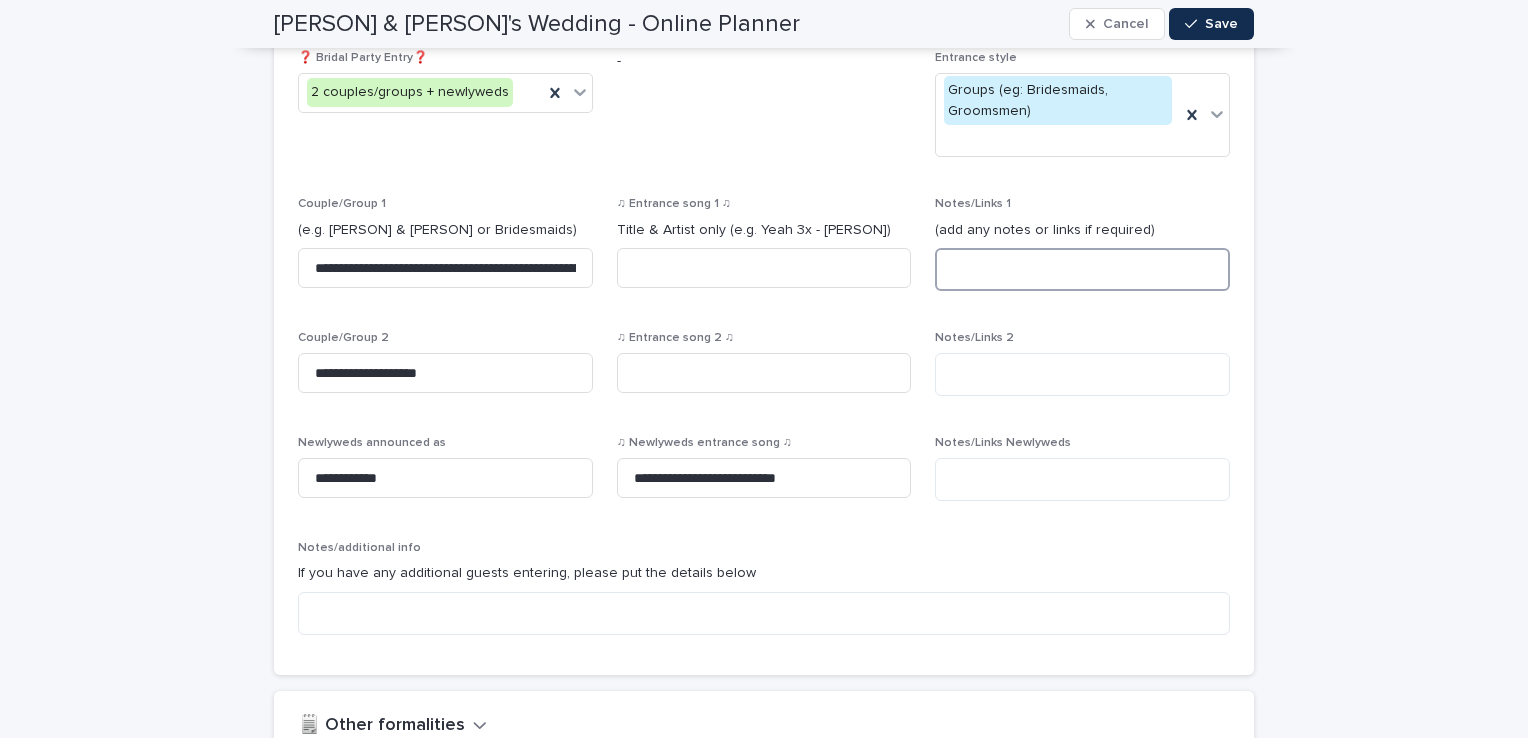click at bounding box center [1082, 269] 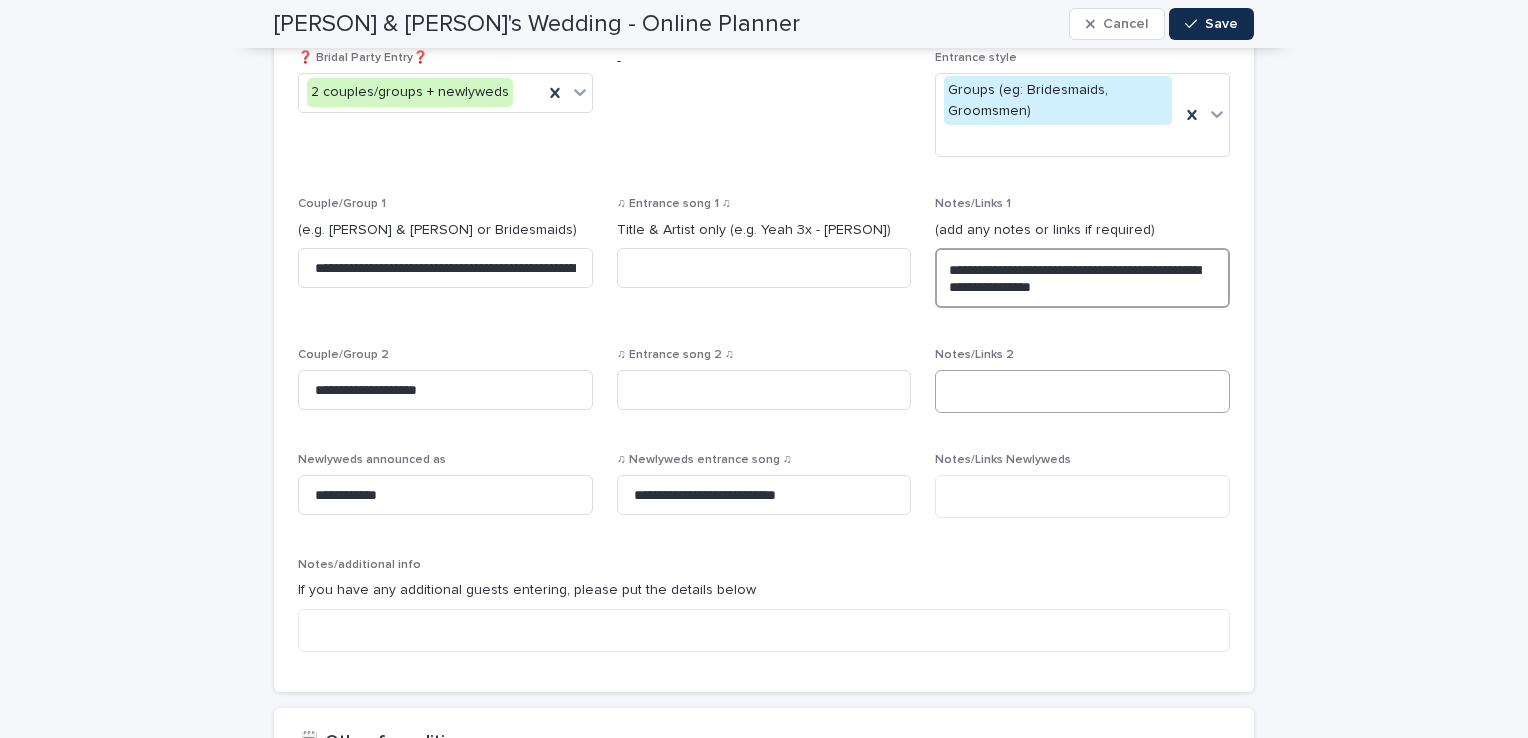 type on "**********" 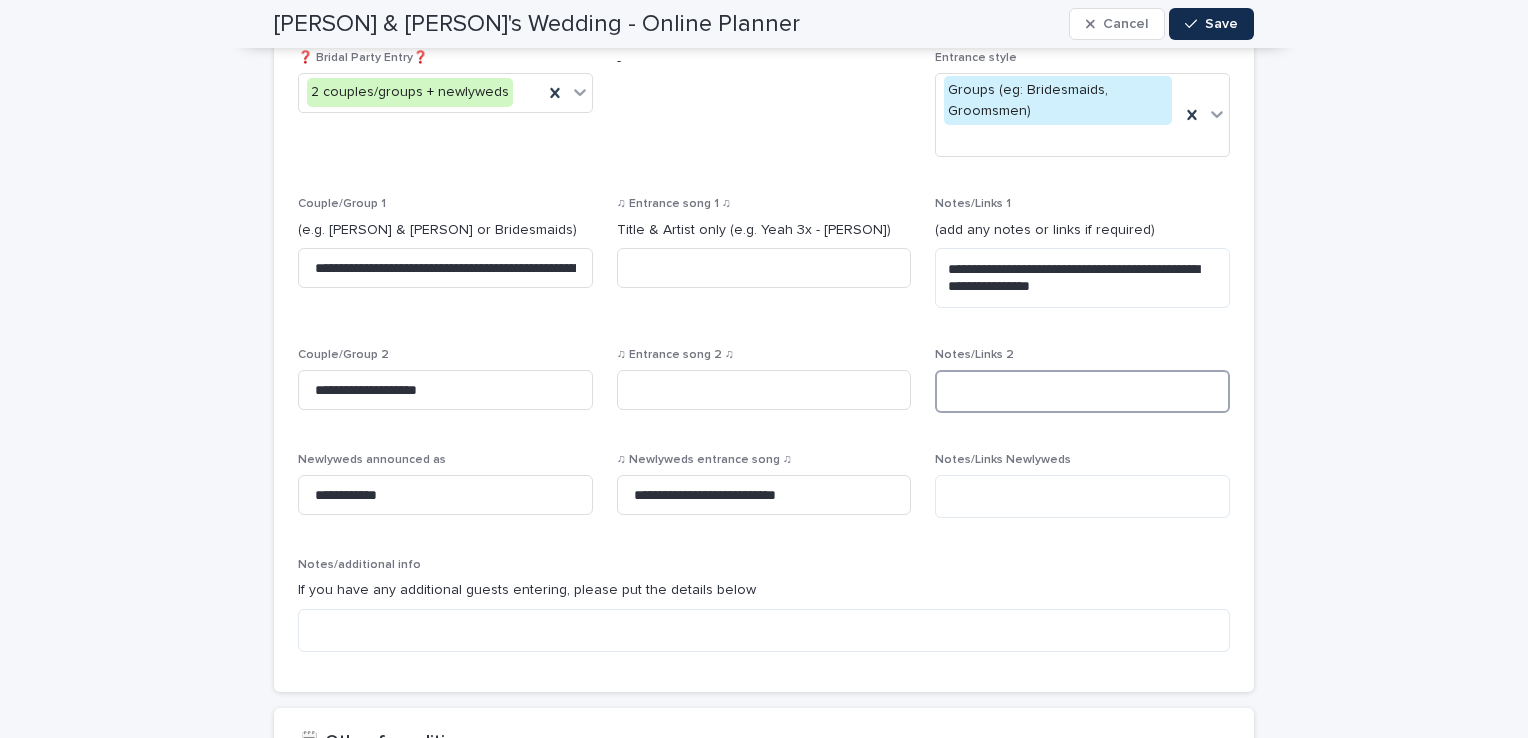 click at bounding box center [1082, 391] 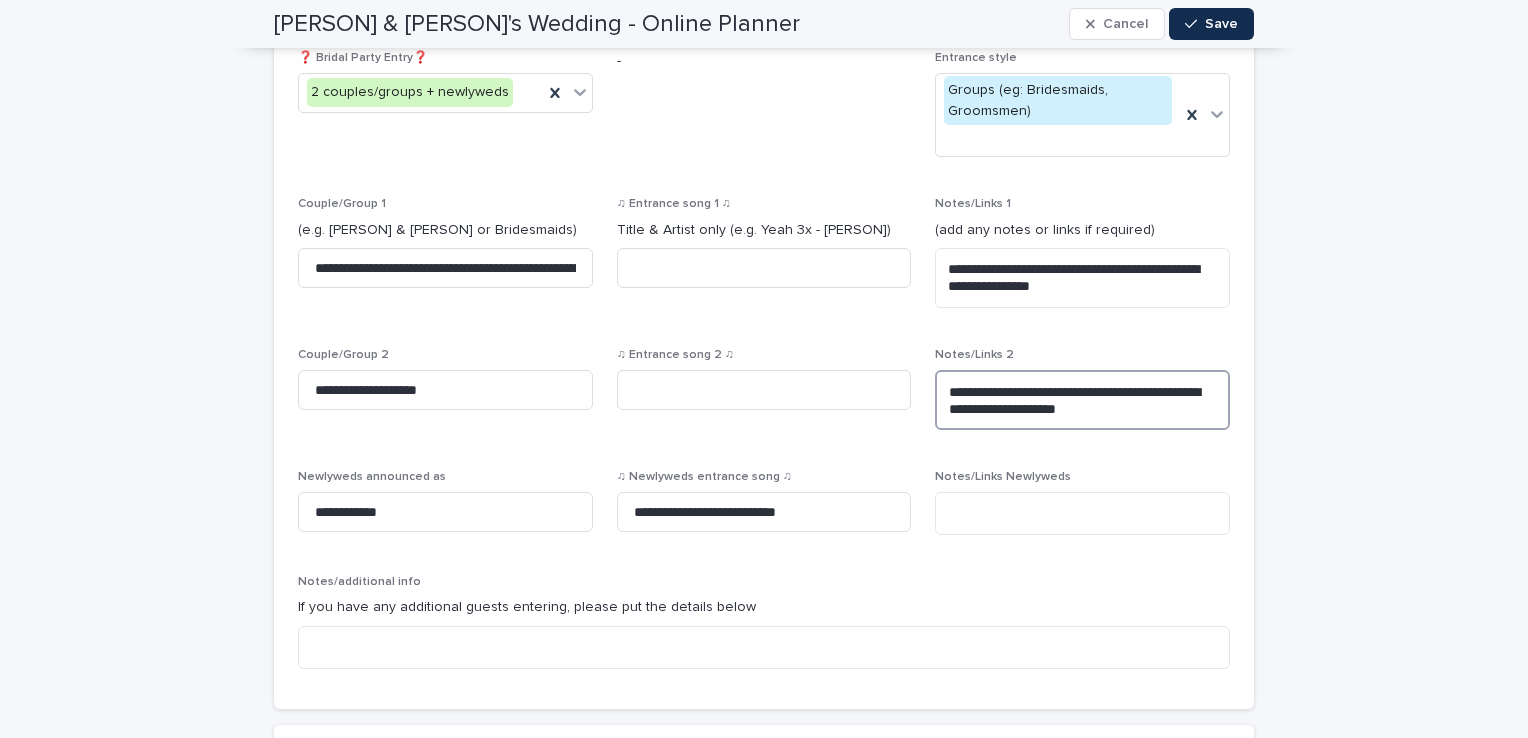 scroll, scrollTop: 1560, scrollLeft: 0, axis: vertical 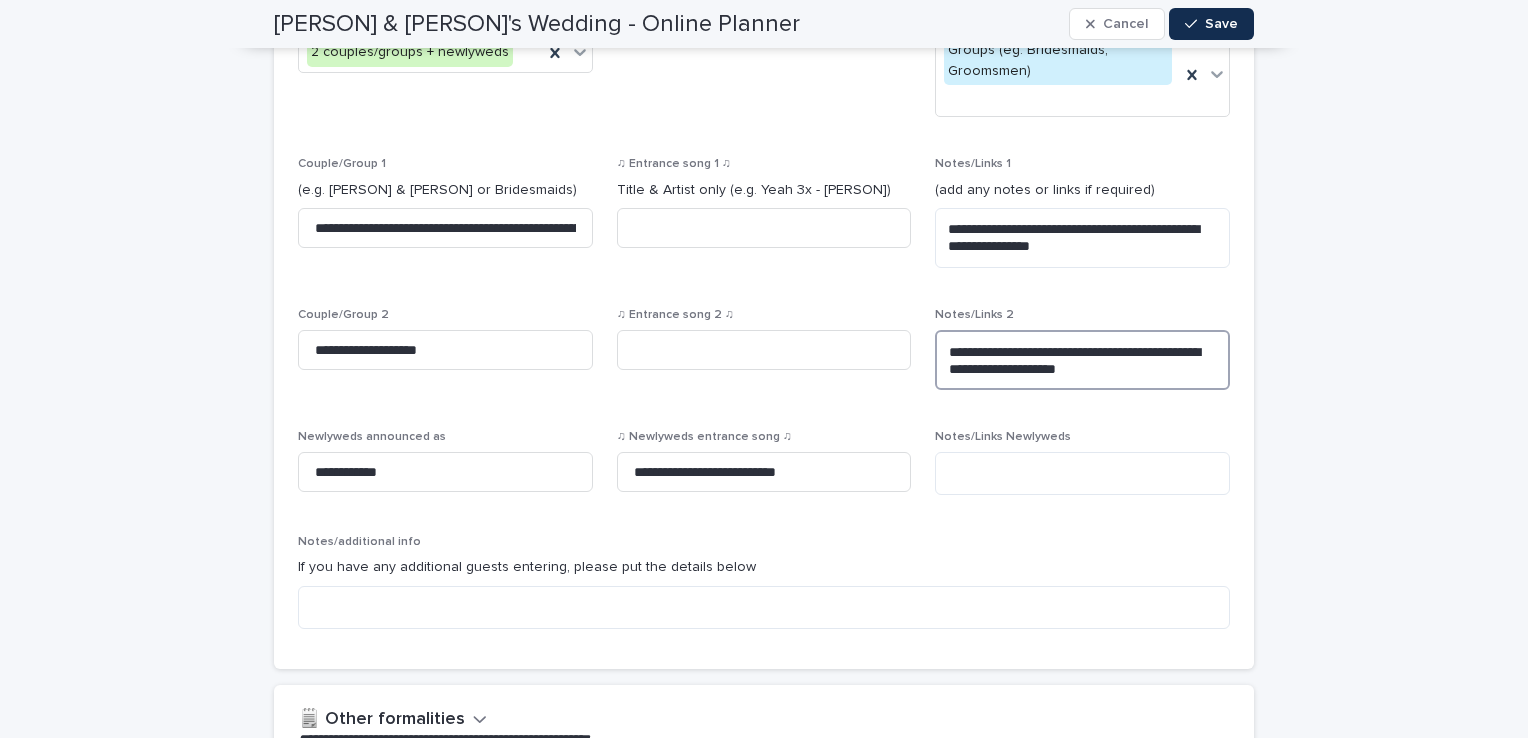 type on "**********" 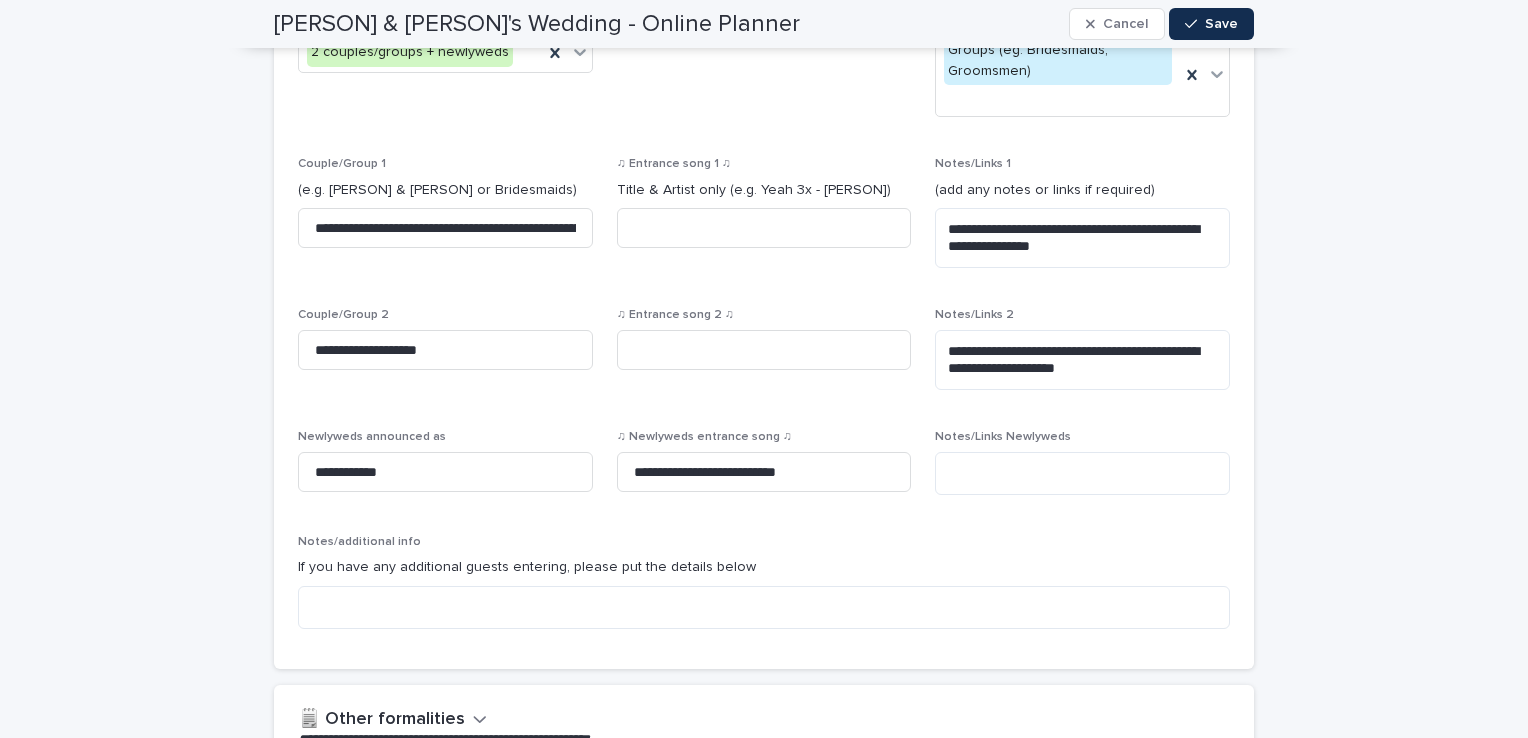 click on "**********" at bounding box center [764, 2093] 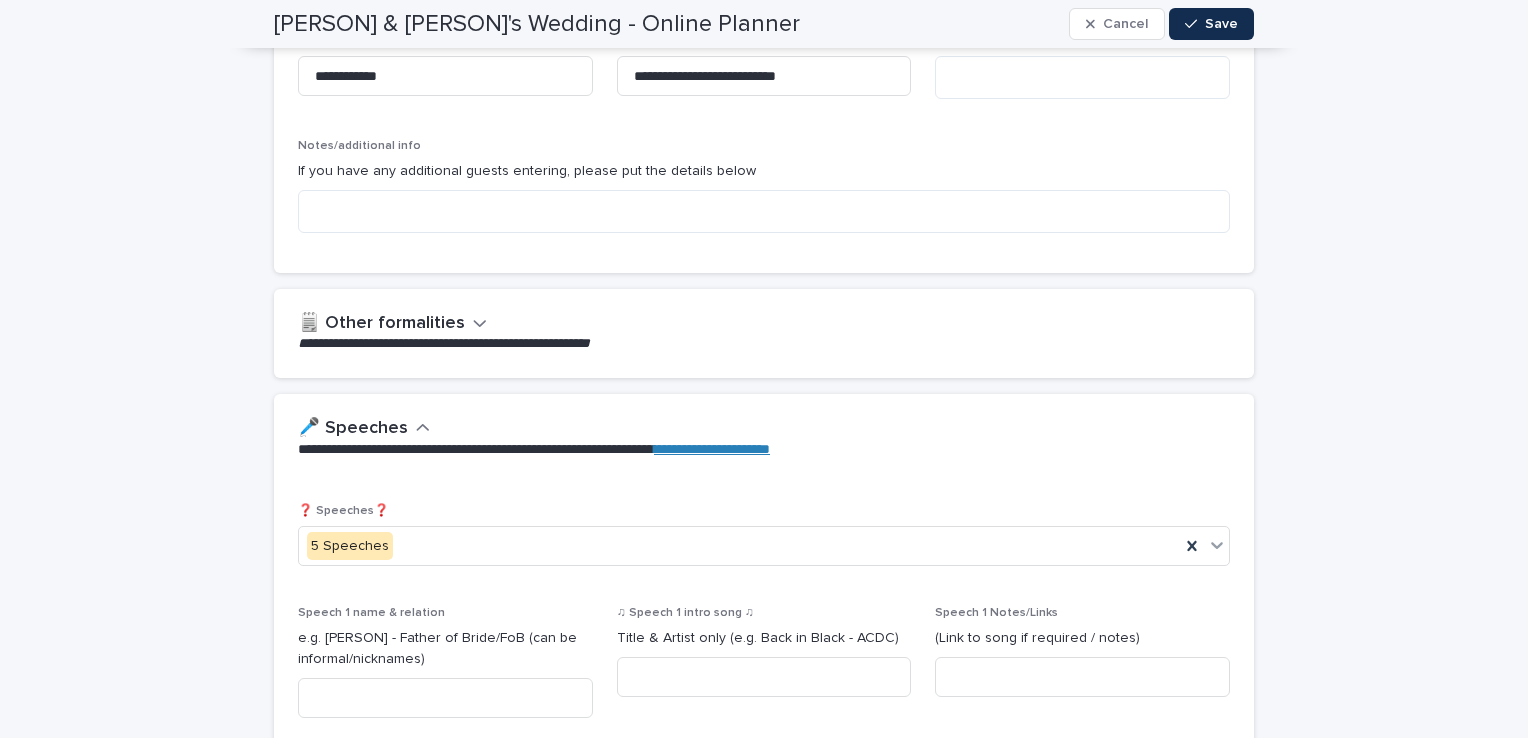 scroll, scrollTop: 1960, scrollLeft: 0, axis: vertical 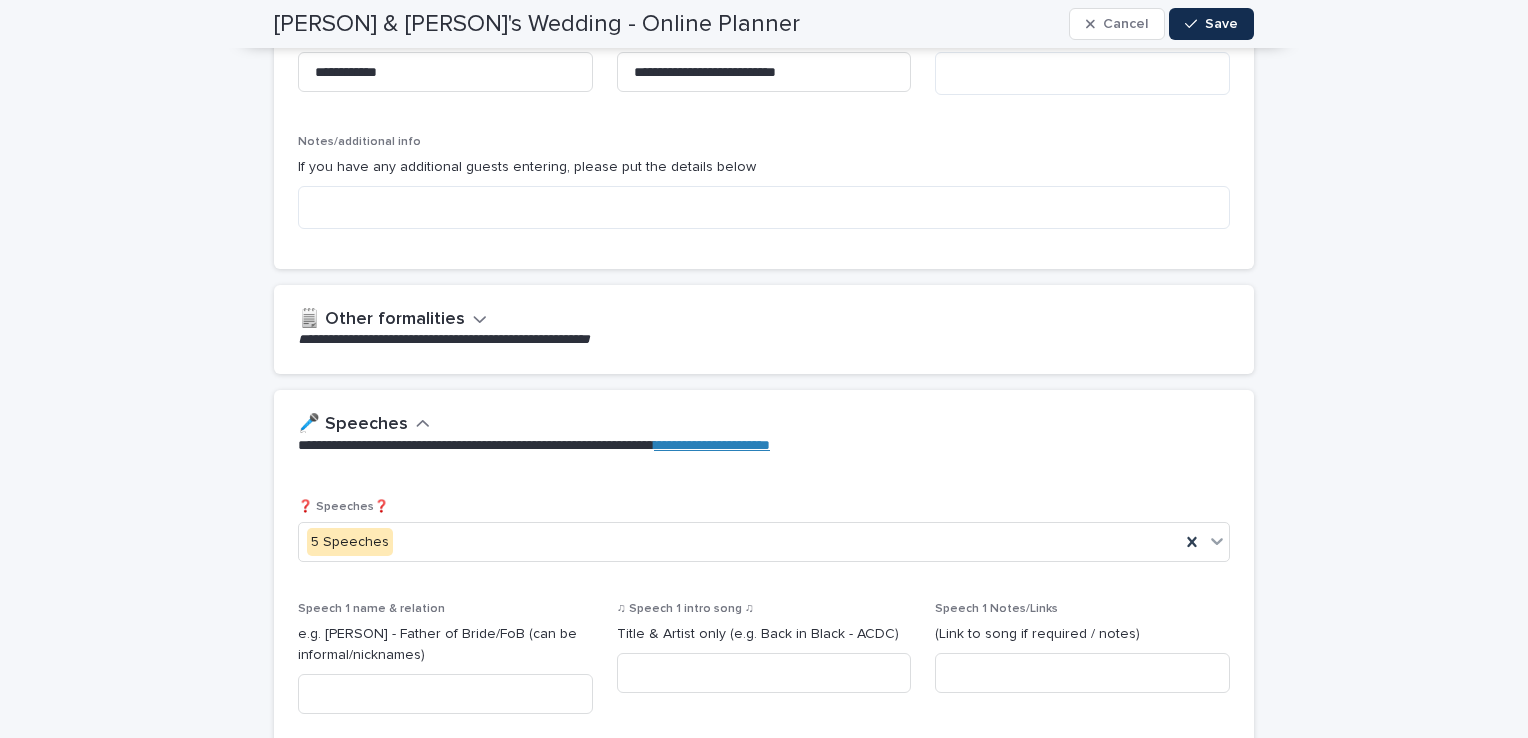 click 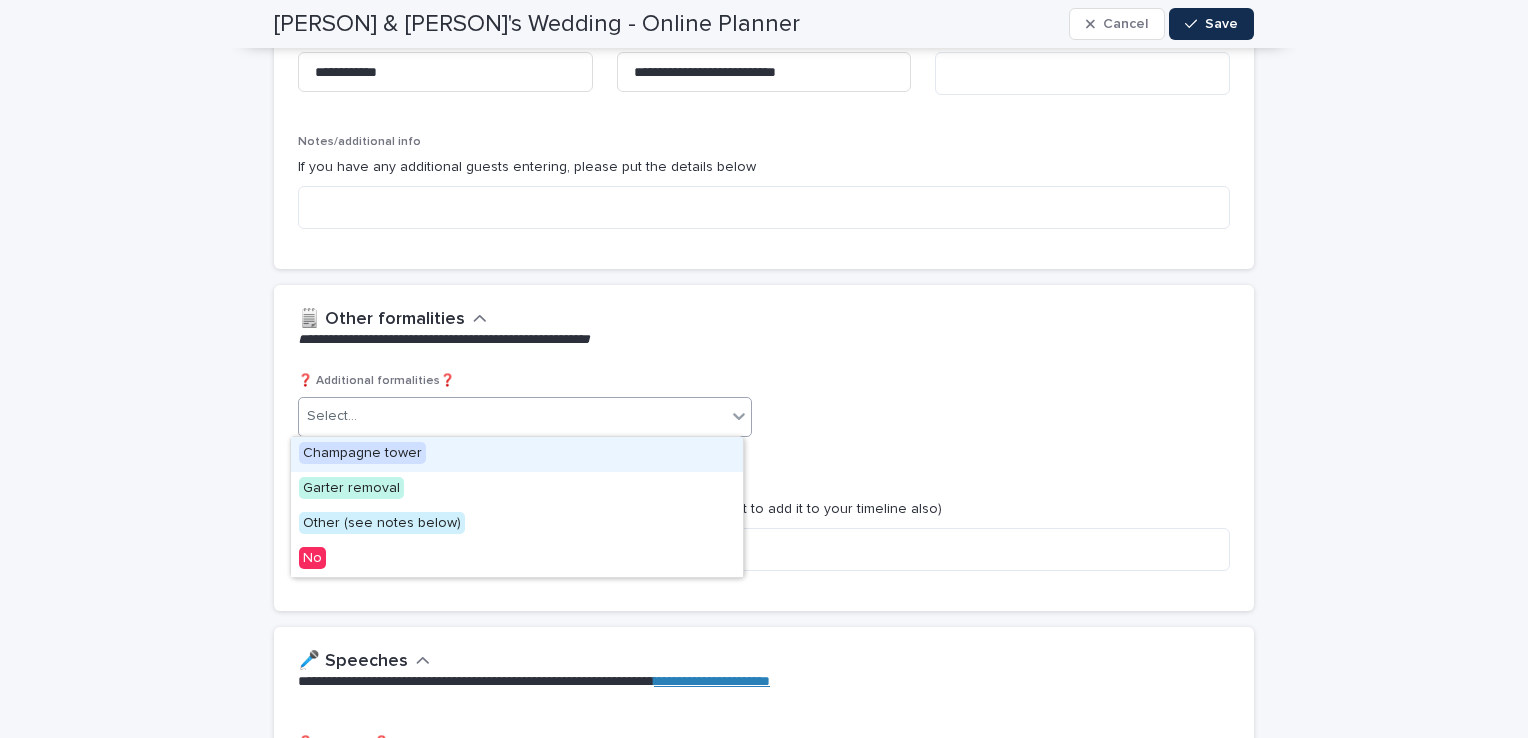 click on "Select..." at bounding box center [512, 416] 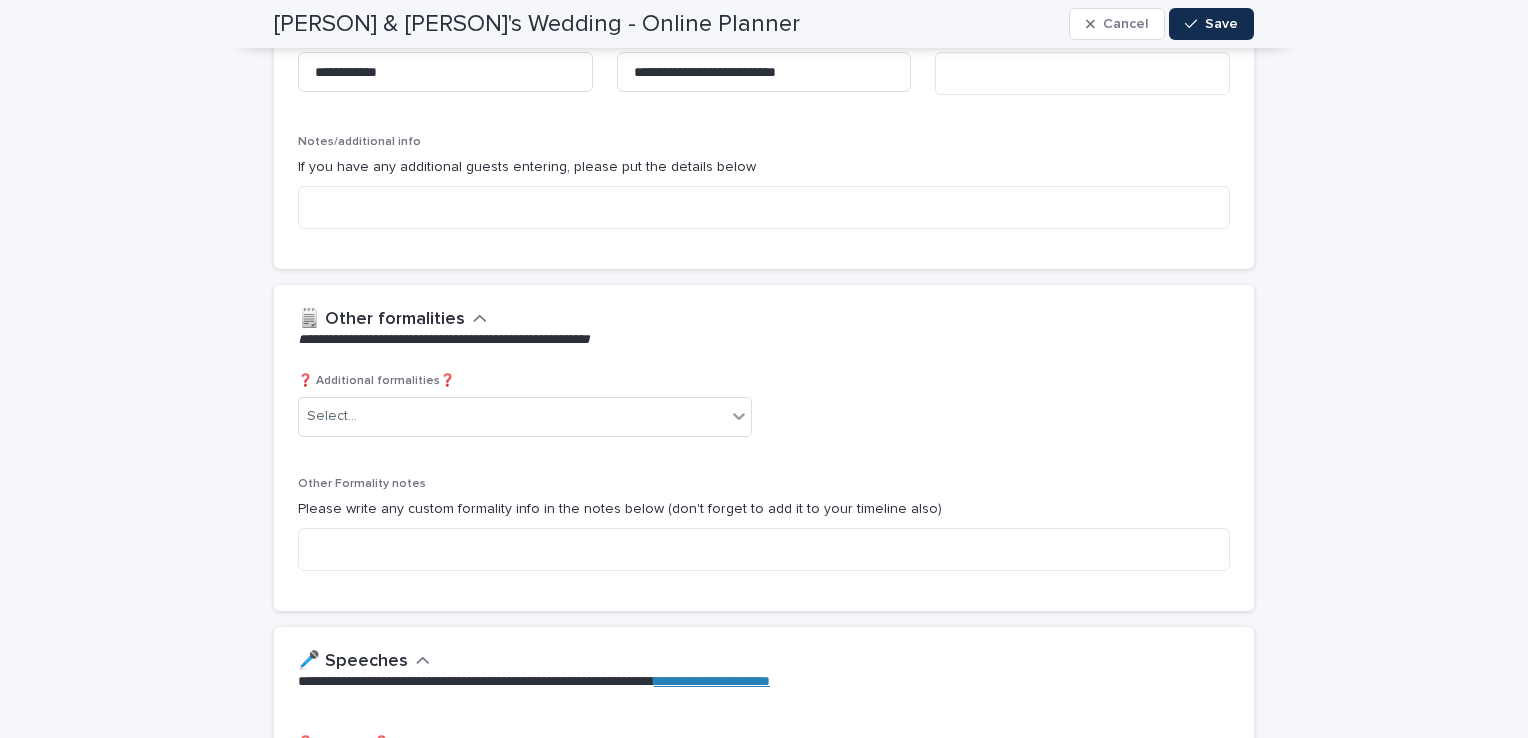 click on "❓ Additional formalities❓  Select... Other Formality notes Please write any custom formality info in the notes below (don't forget to add it to your timeline also)" at bounding box center [764, 480] 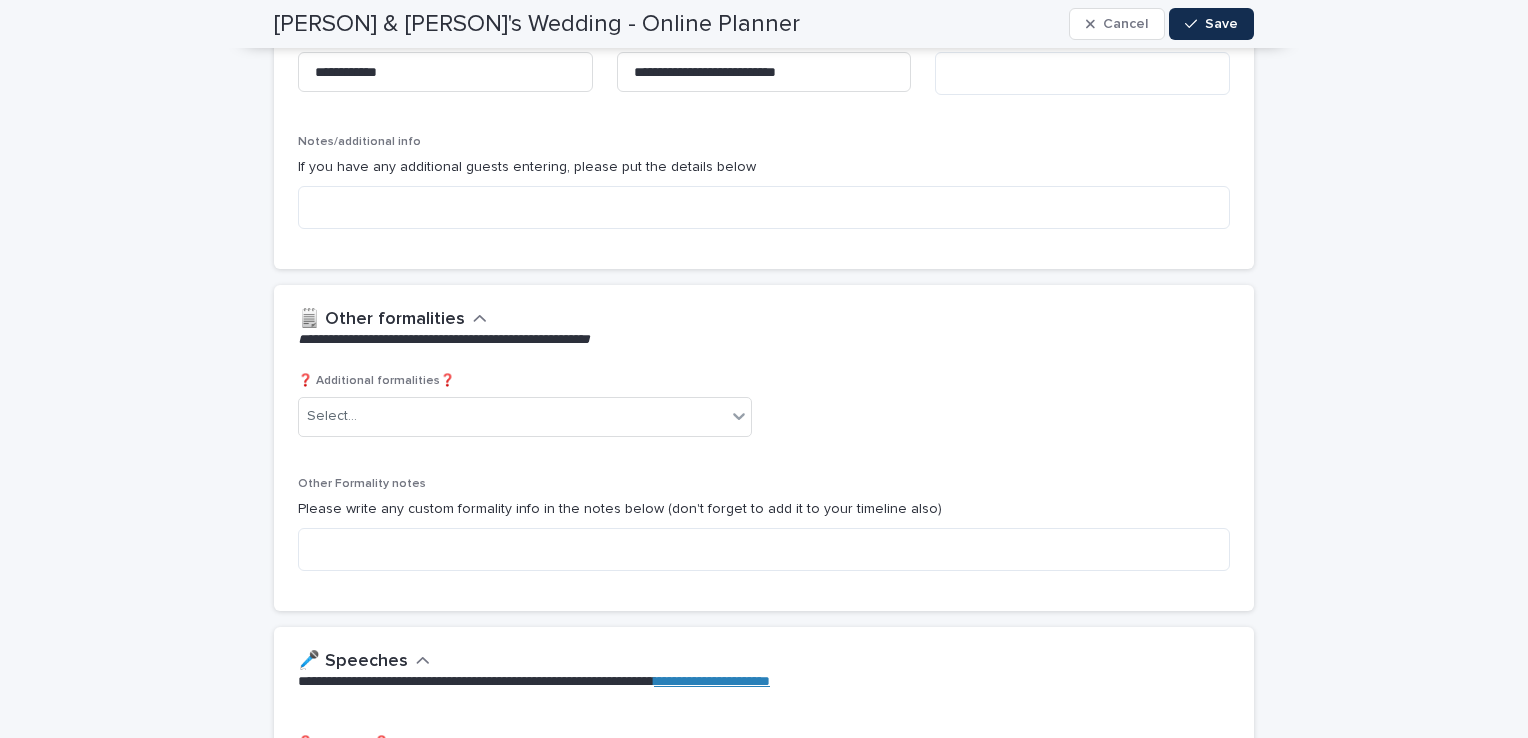 click 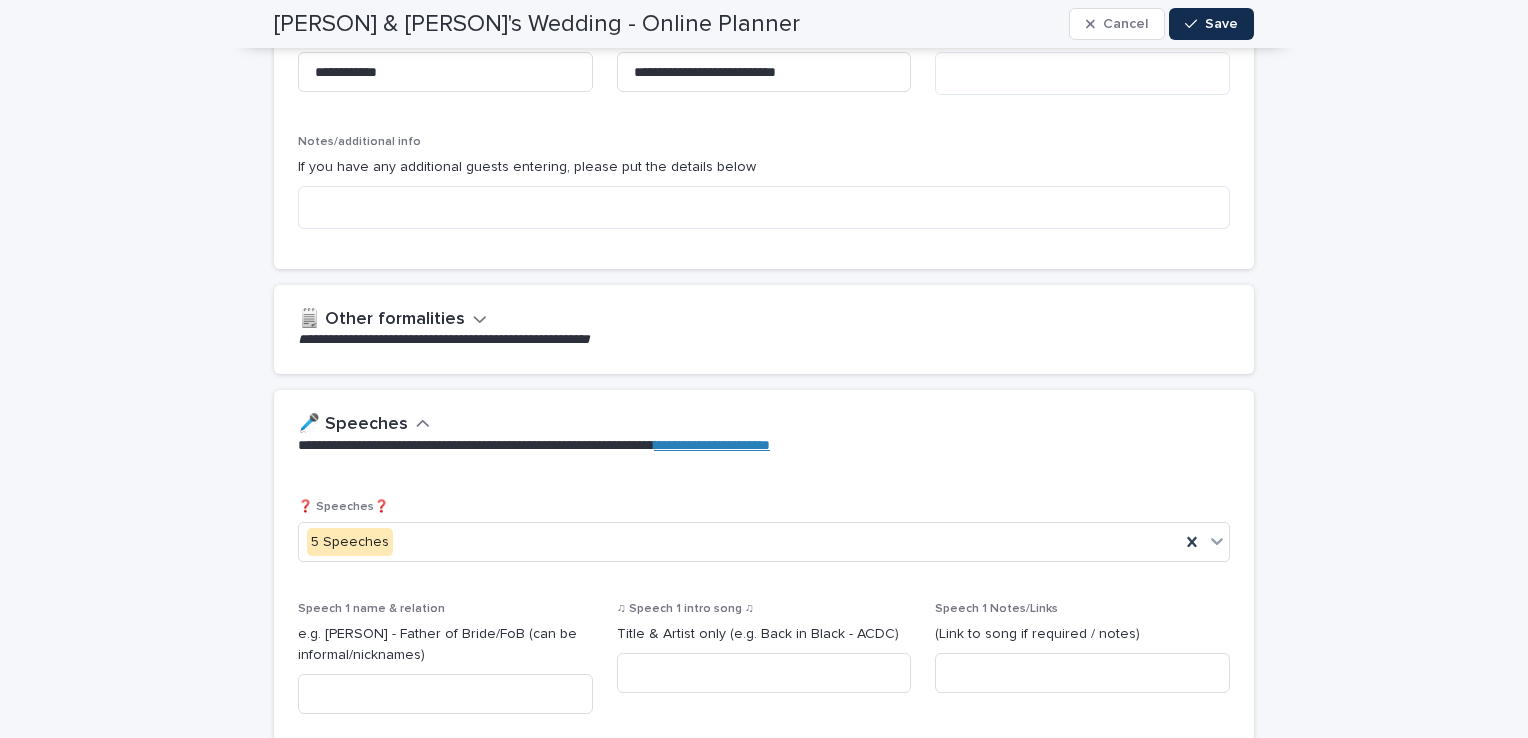 click on "**********" at bounding box center (764, 1693) 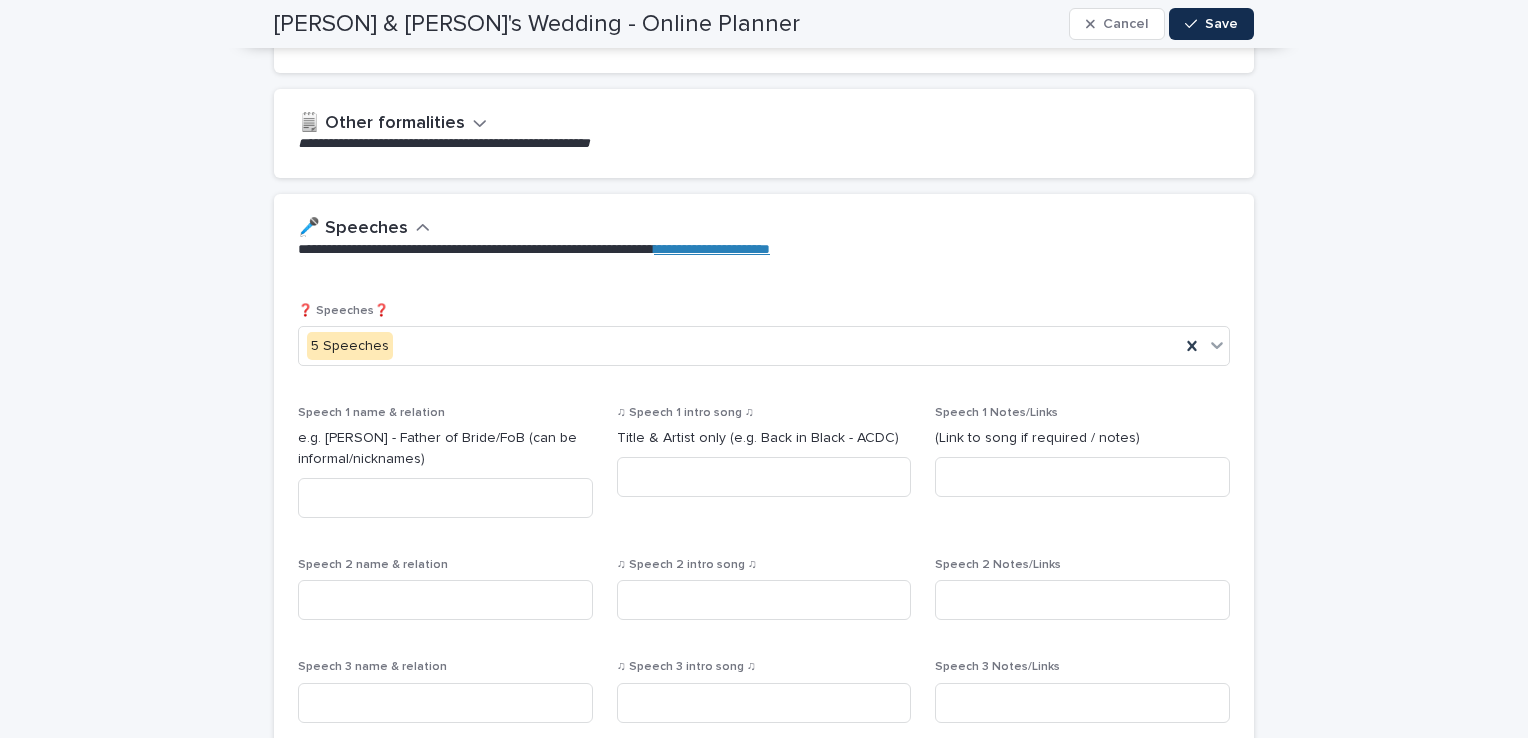 scroll, scrollTop: 2160, scrollLeft: 0, axis: vertical 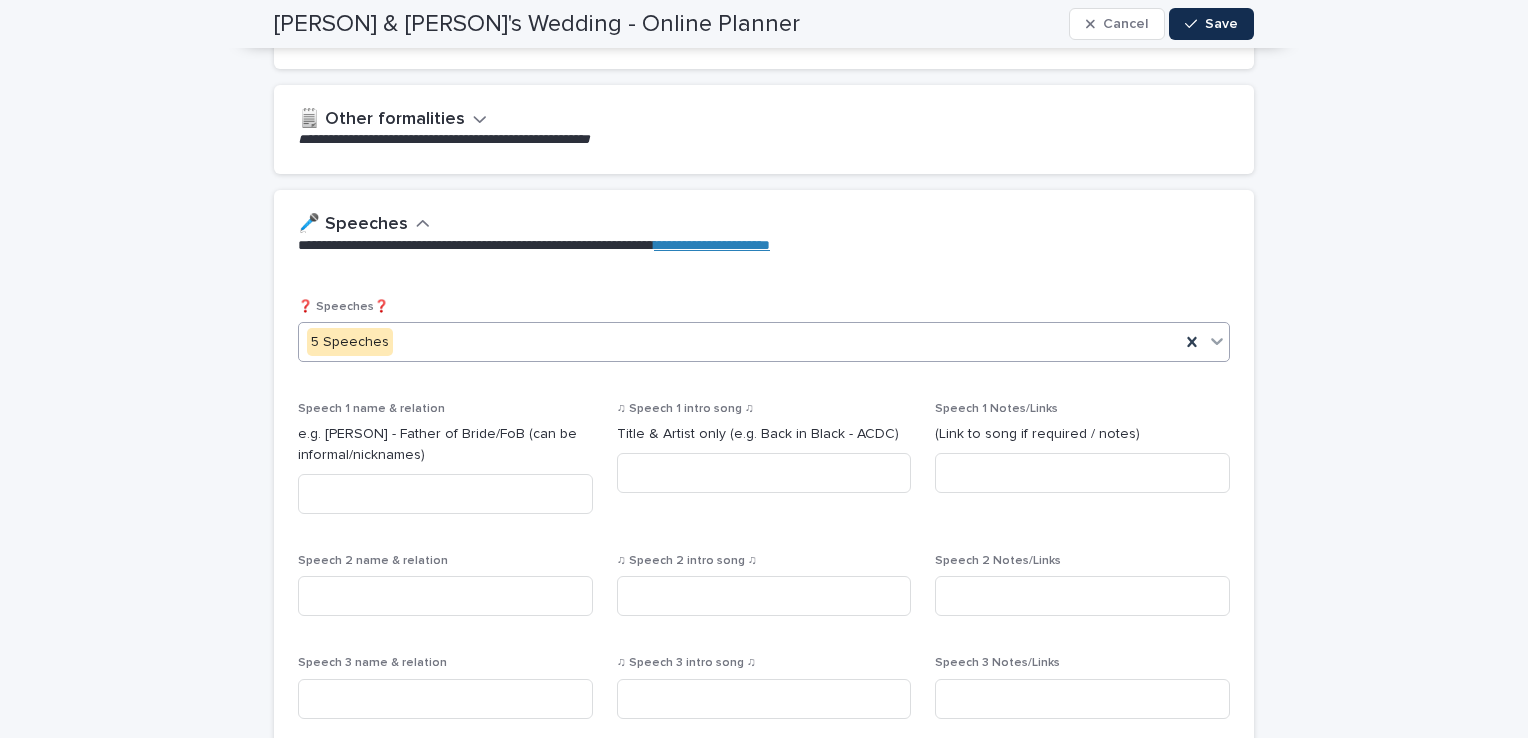click on "5 Speeches" at bounding box center (739, 342) 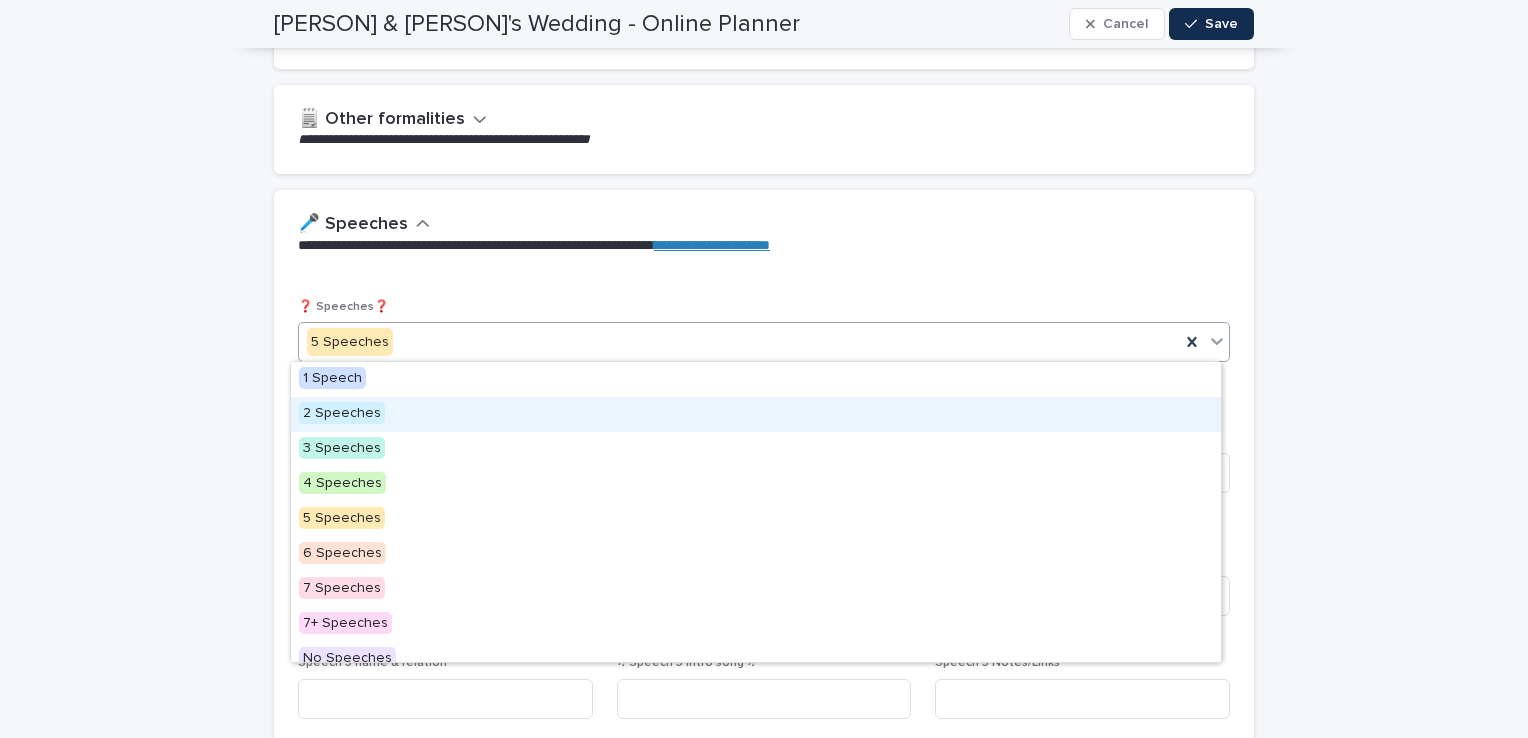 click on "2 Speeches" at bounding box center [756, 414] 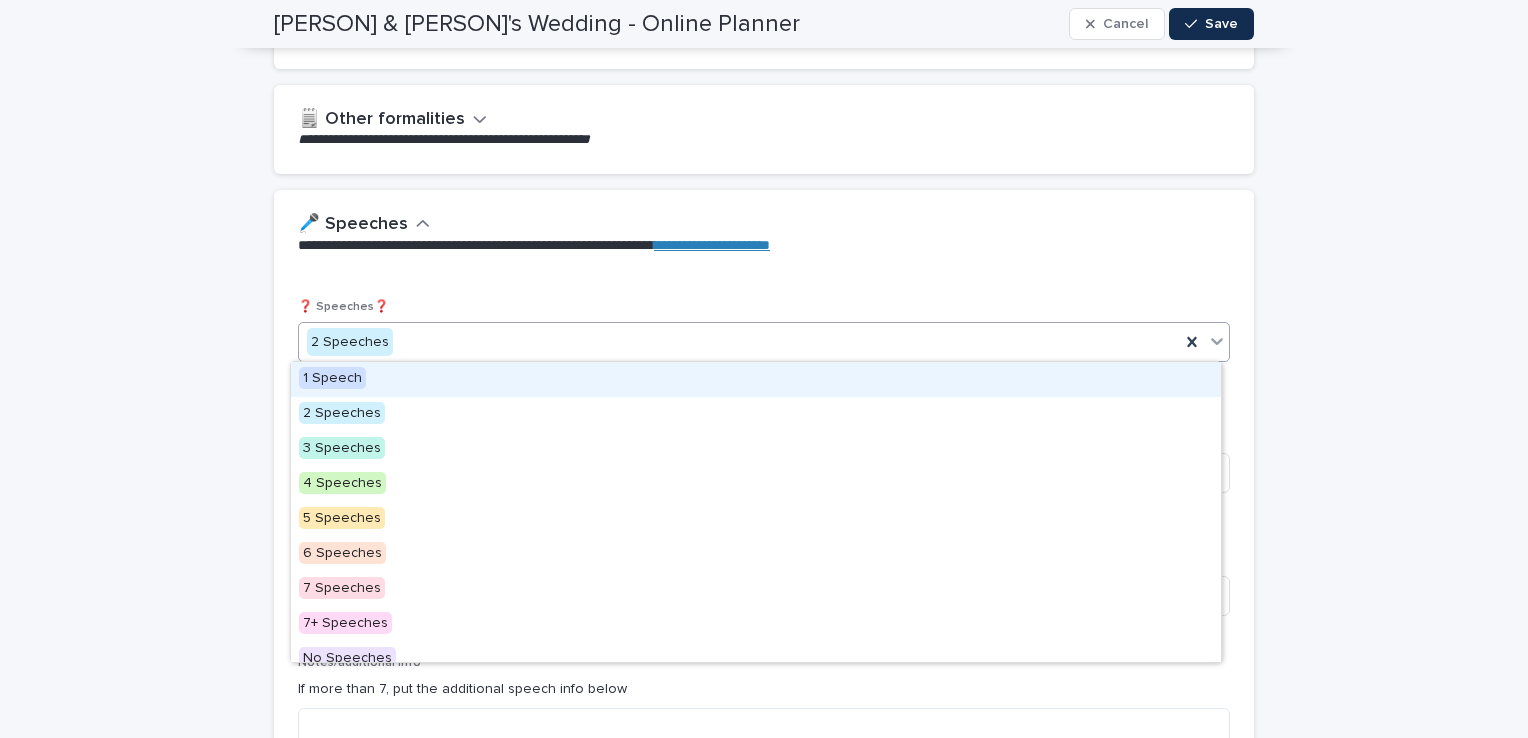 click on "2 Speeches" at bounding box center [739, 342] 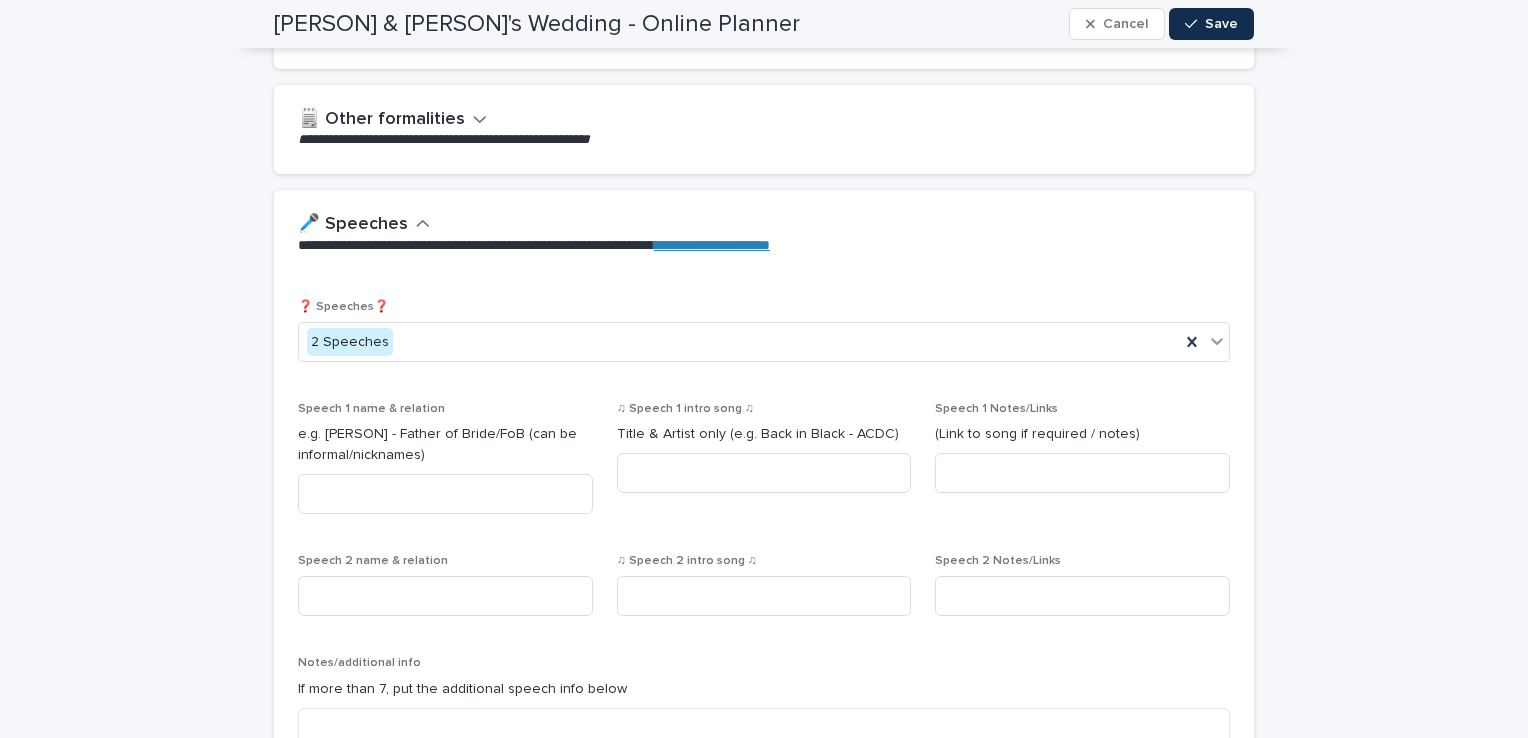 click on "**********" at bounding box center (764, 1340) 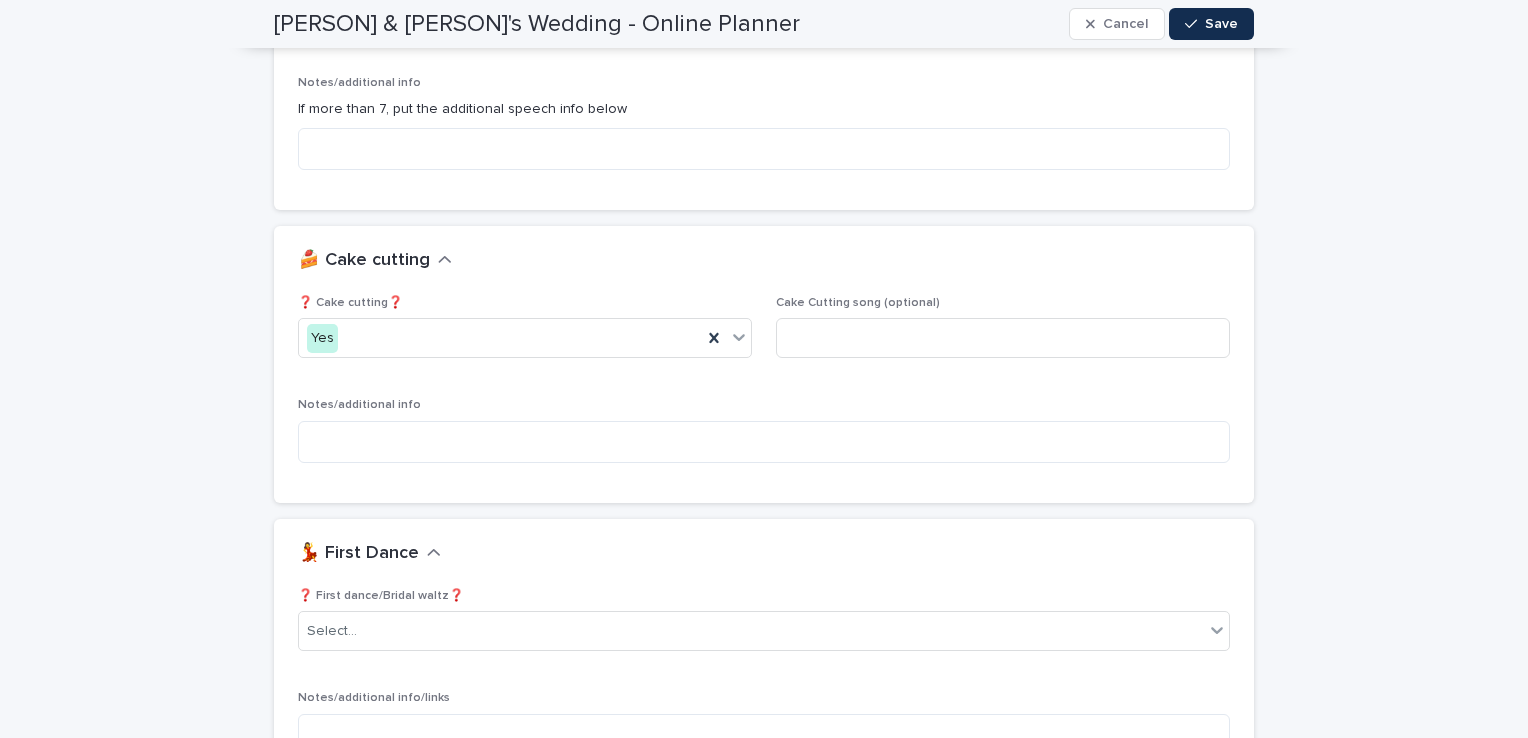 scroll, scrollTop: 2760, scrollLeft: 0, axis: vertical 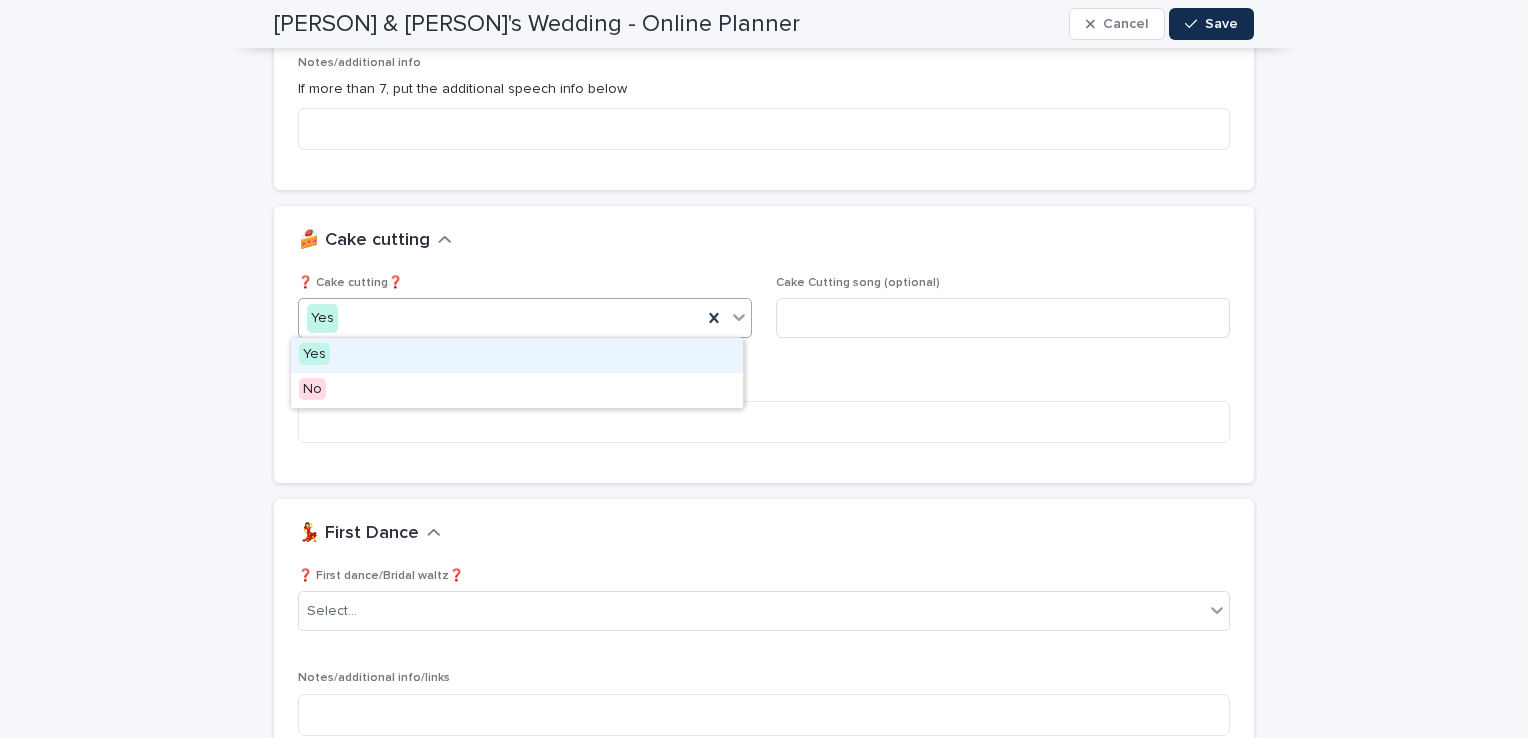 click on "Yes" at bounding box center (500, 318) 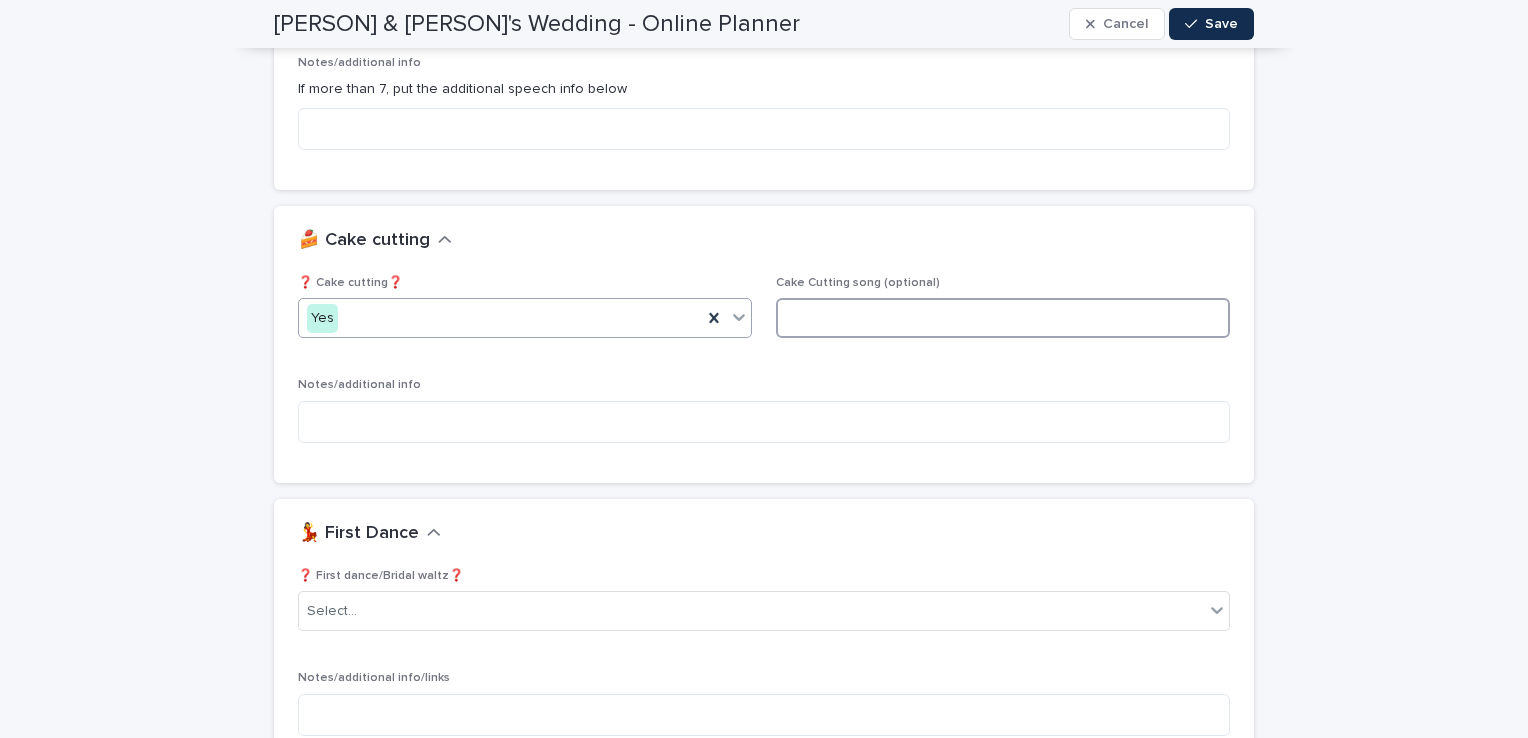 click at bounding box center [1003, 318] 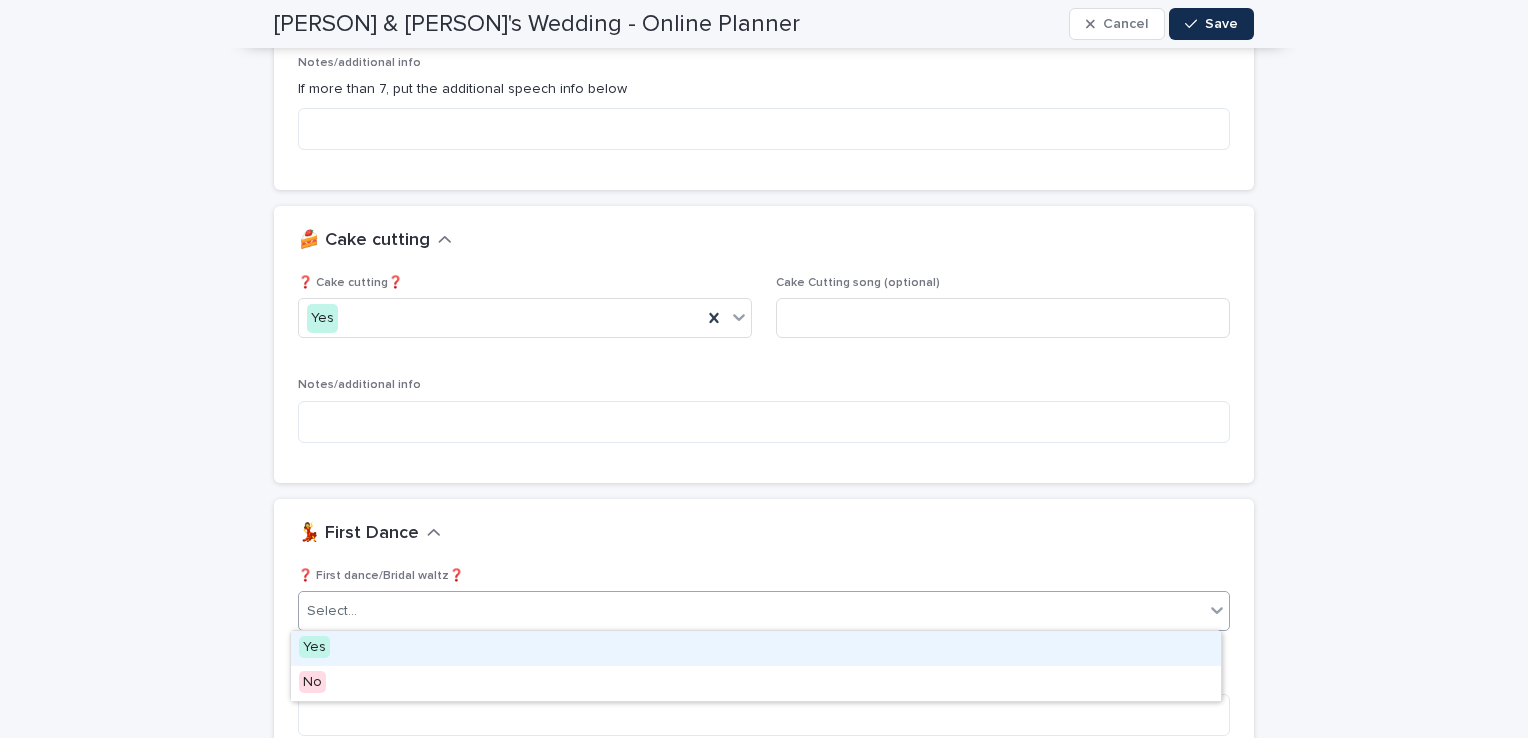 click on "Select..." at bounding box center (751, 611) 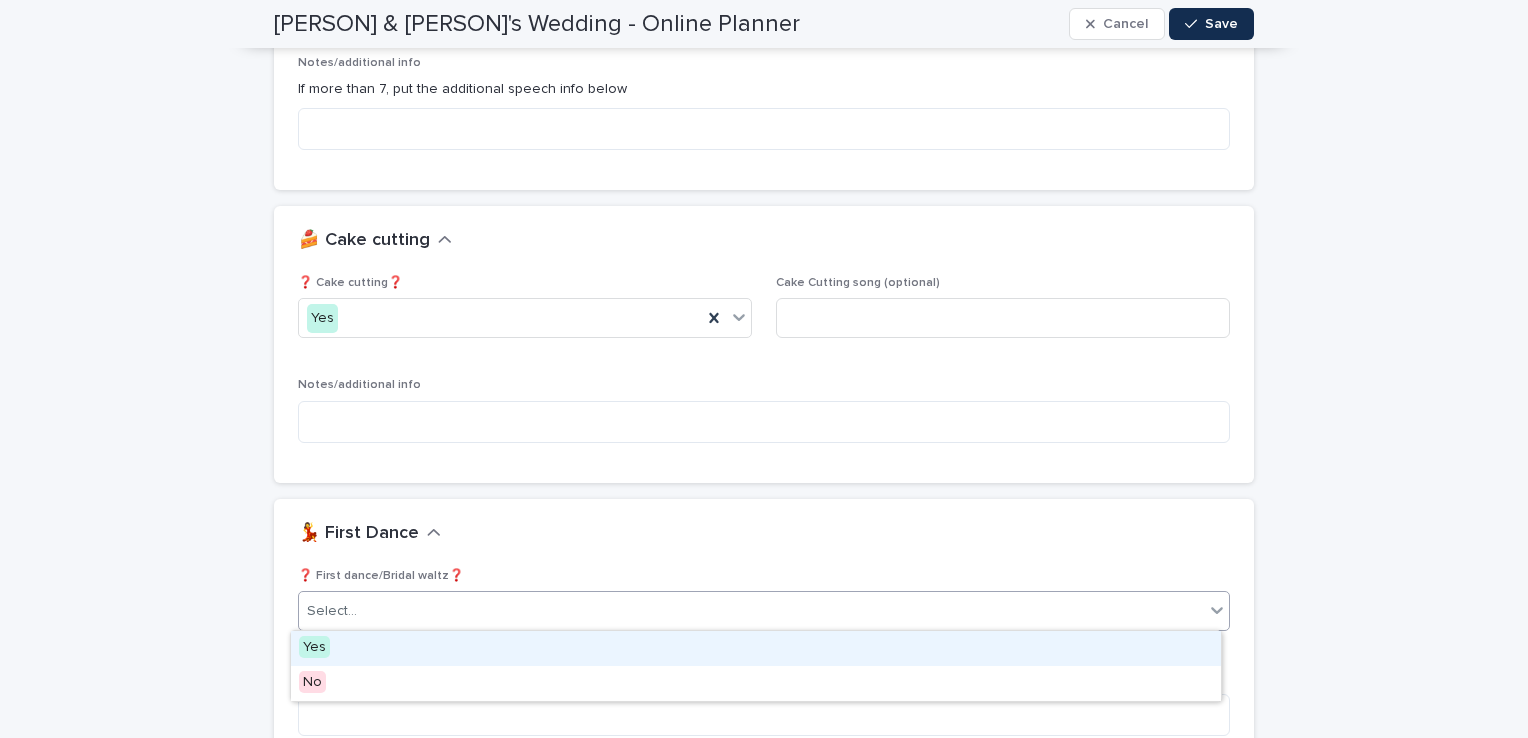 click on "Select..." at bounding box center [751, 611] 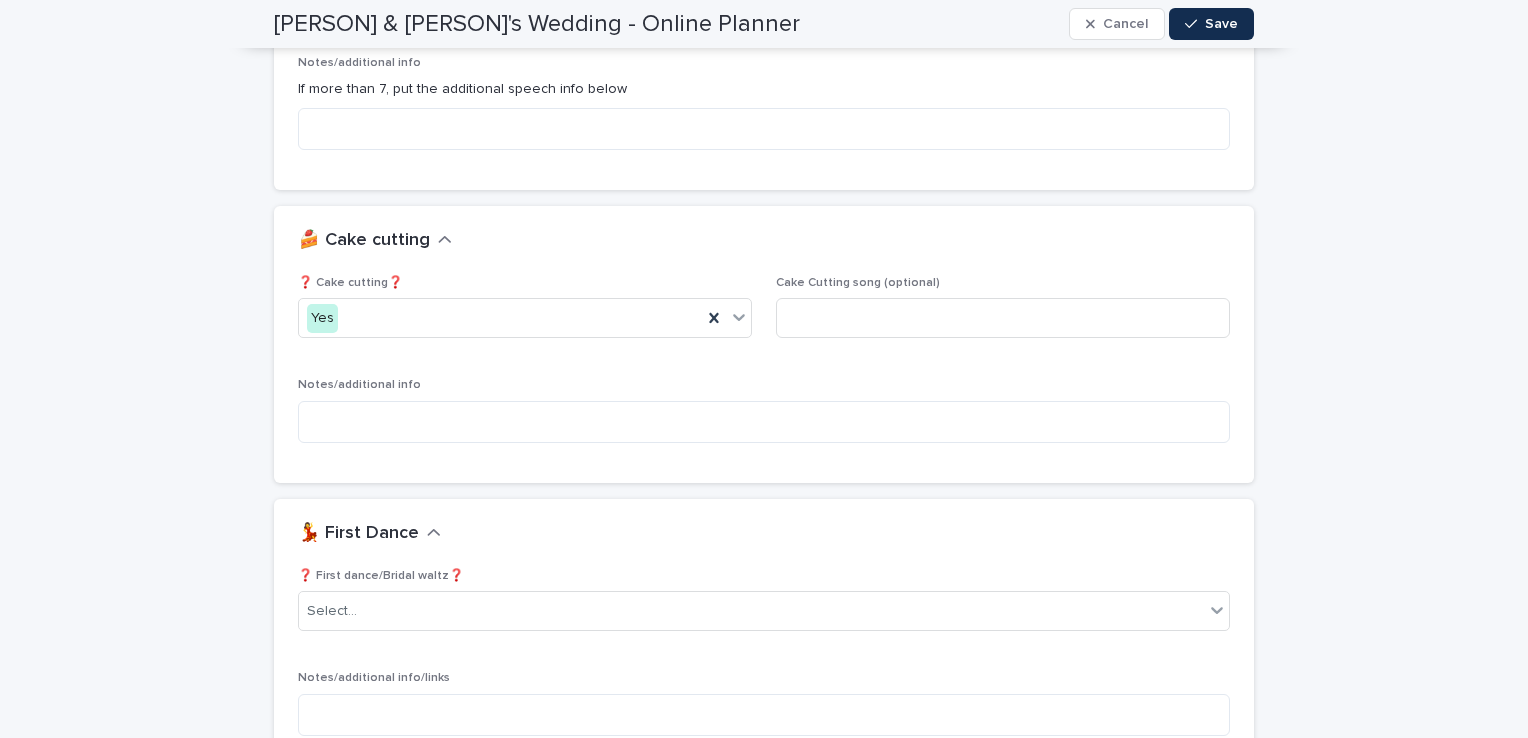 click on "**********" at bounding box center [764, 740] 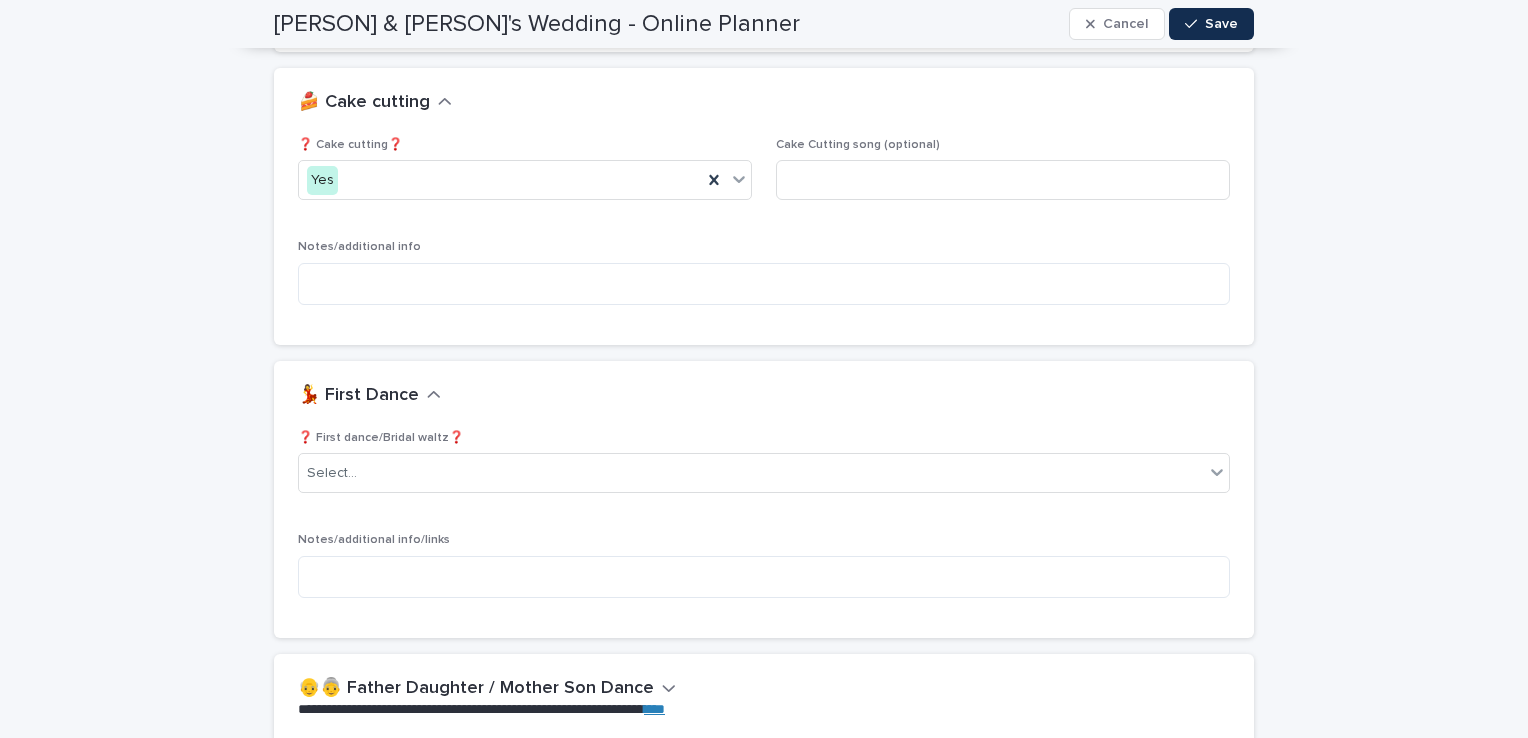 scroll, scrollTop: 2920, scrollLeft: 0, axis: vertical 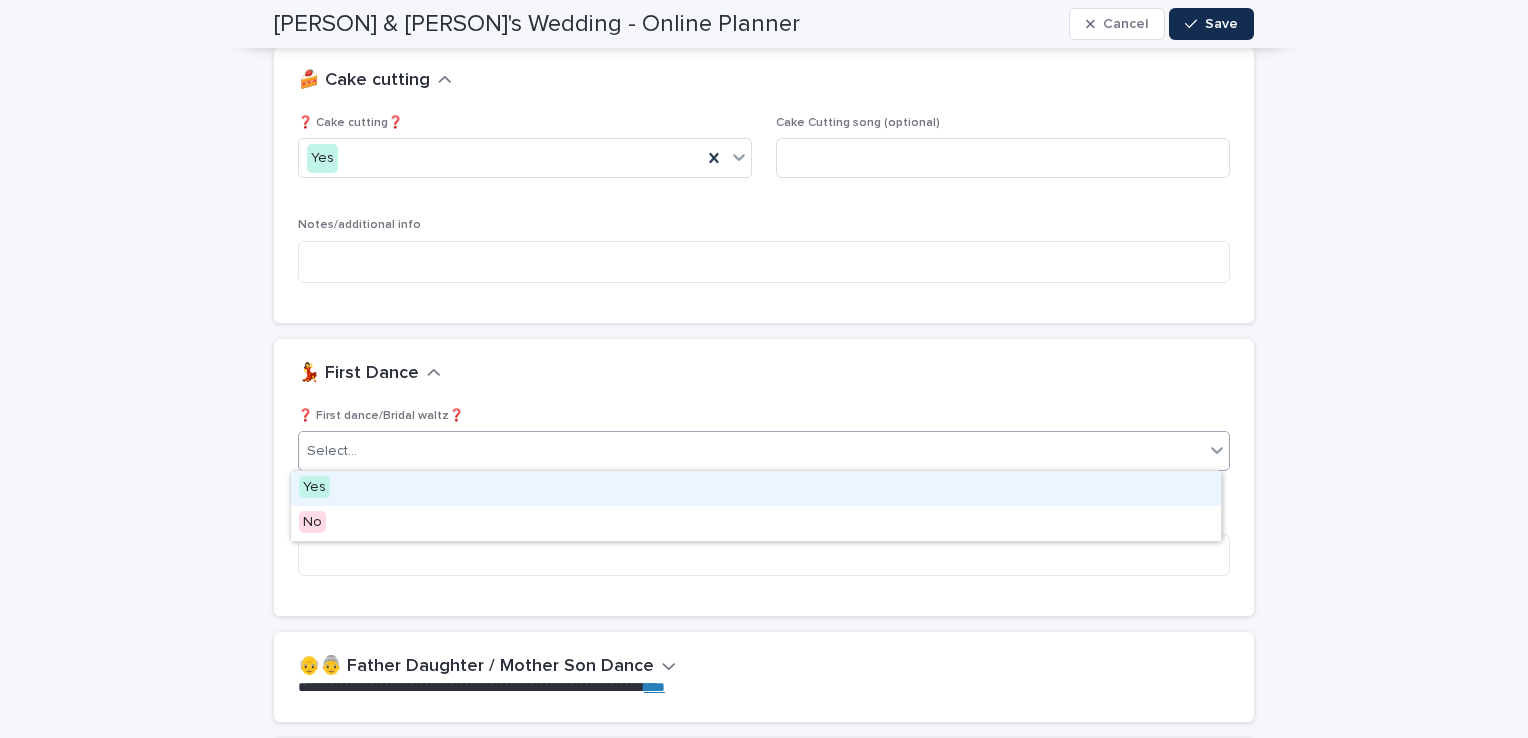 click on "Select..." at bounding box center [751, 451] 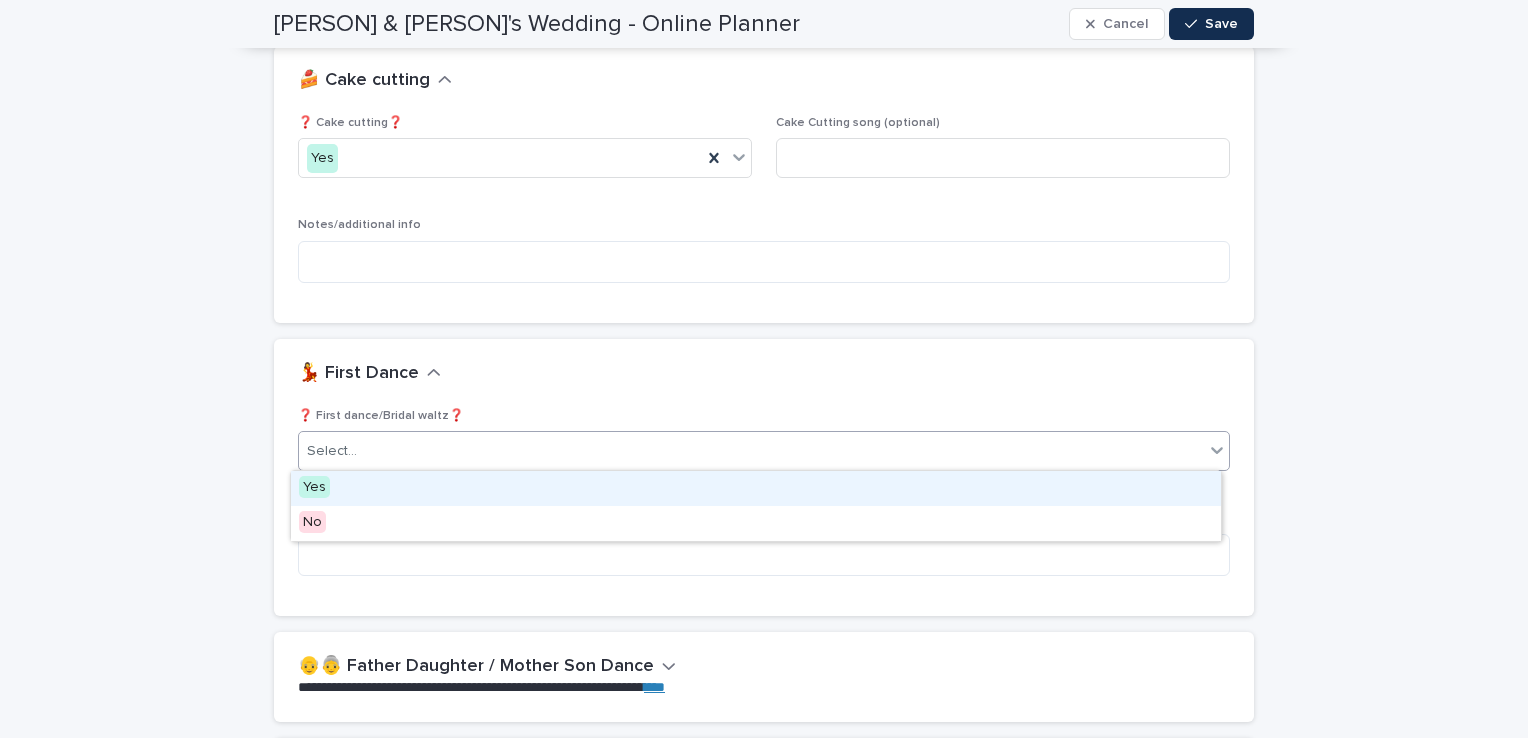 click on "**********" at bounding box center (764, 580) 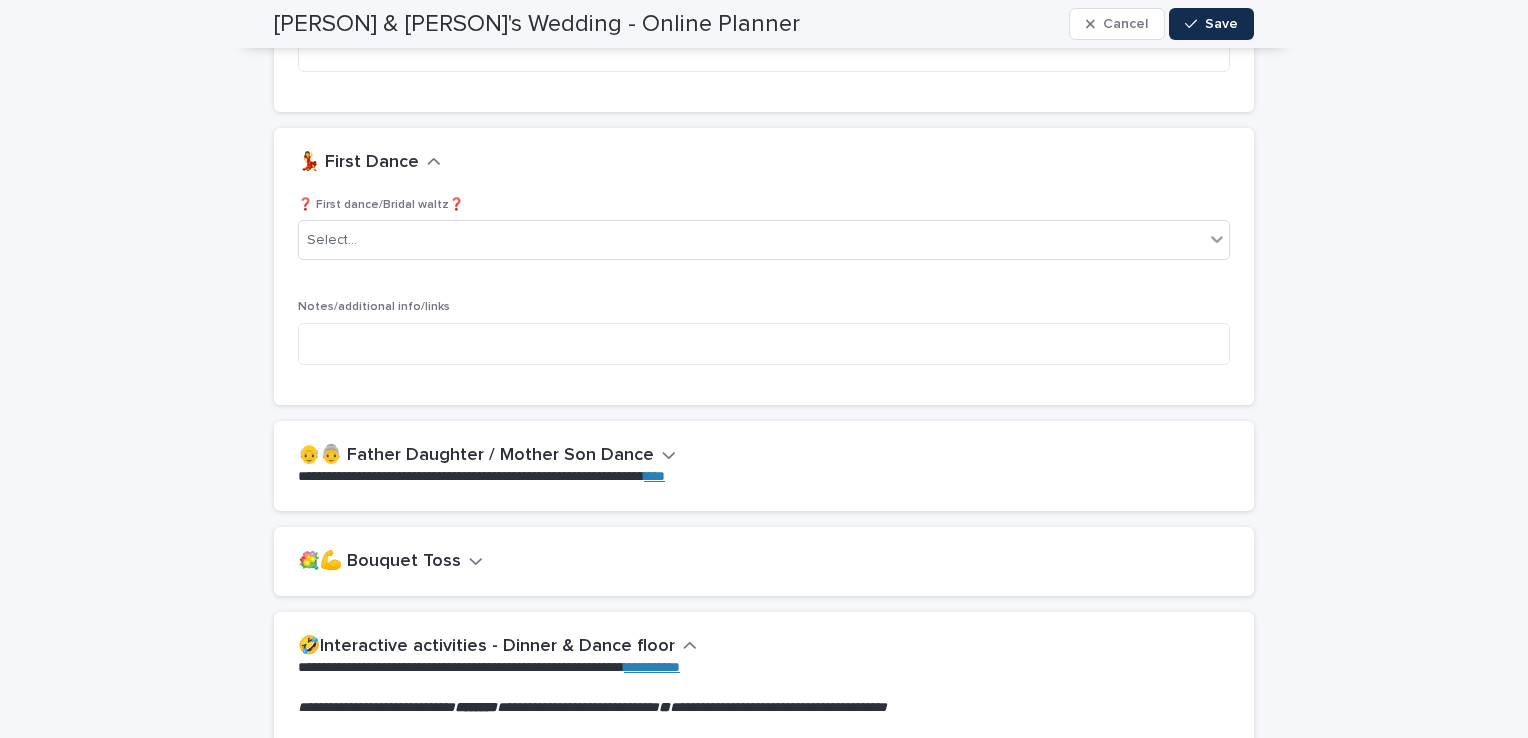 scroll, scrollTop: 3160, scrollLeft: 0, axis: vertical 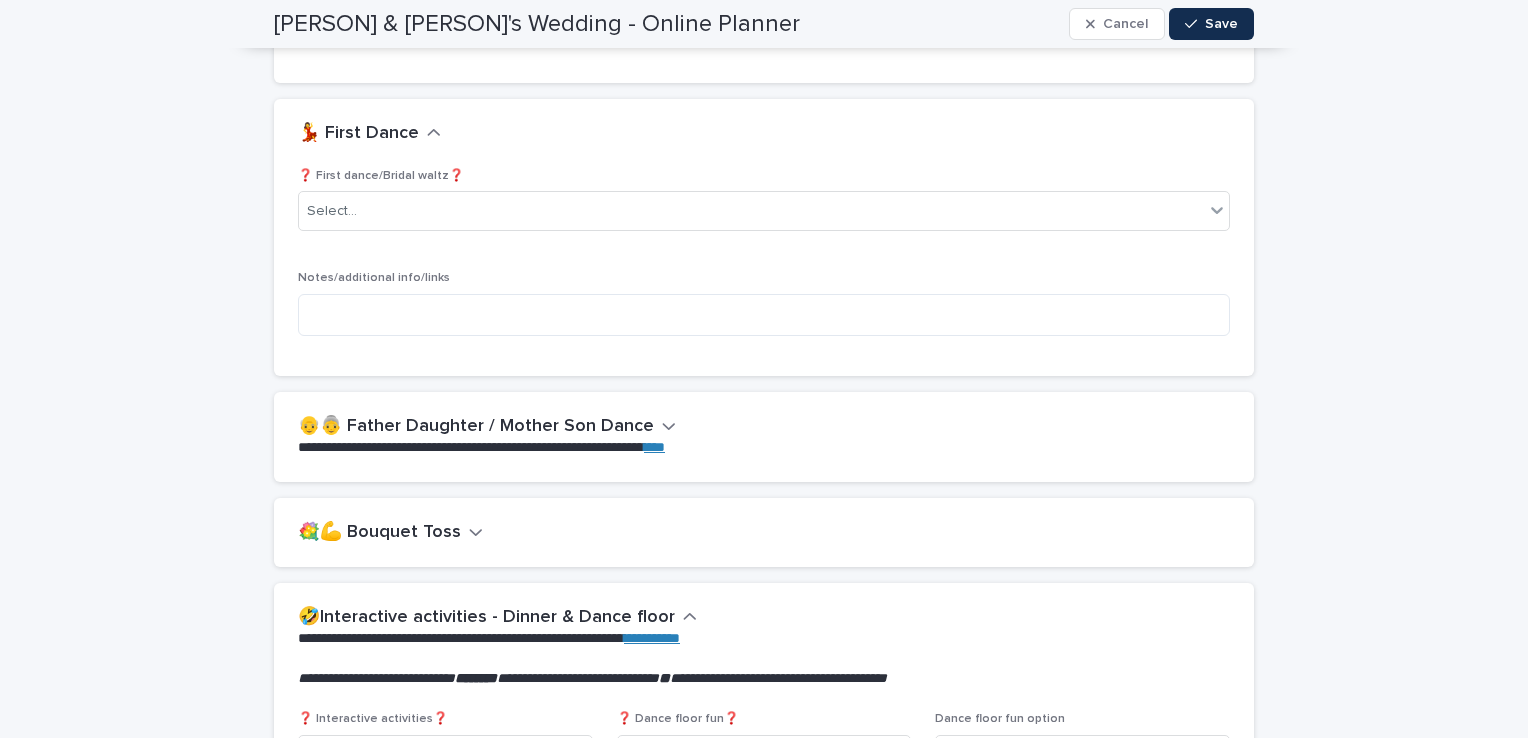 click 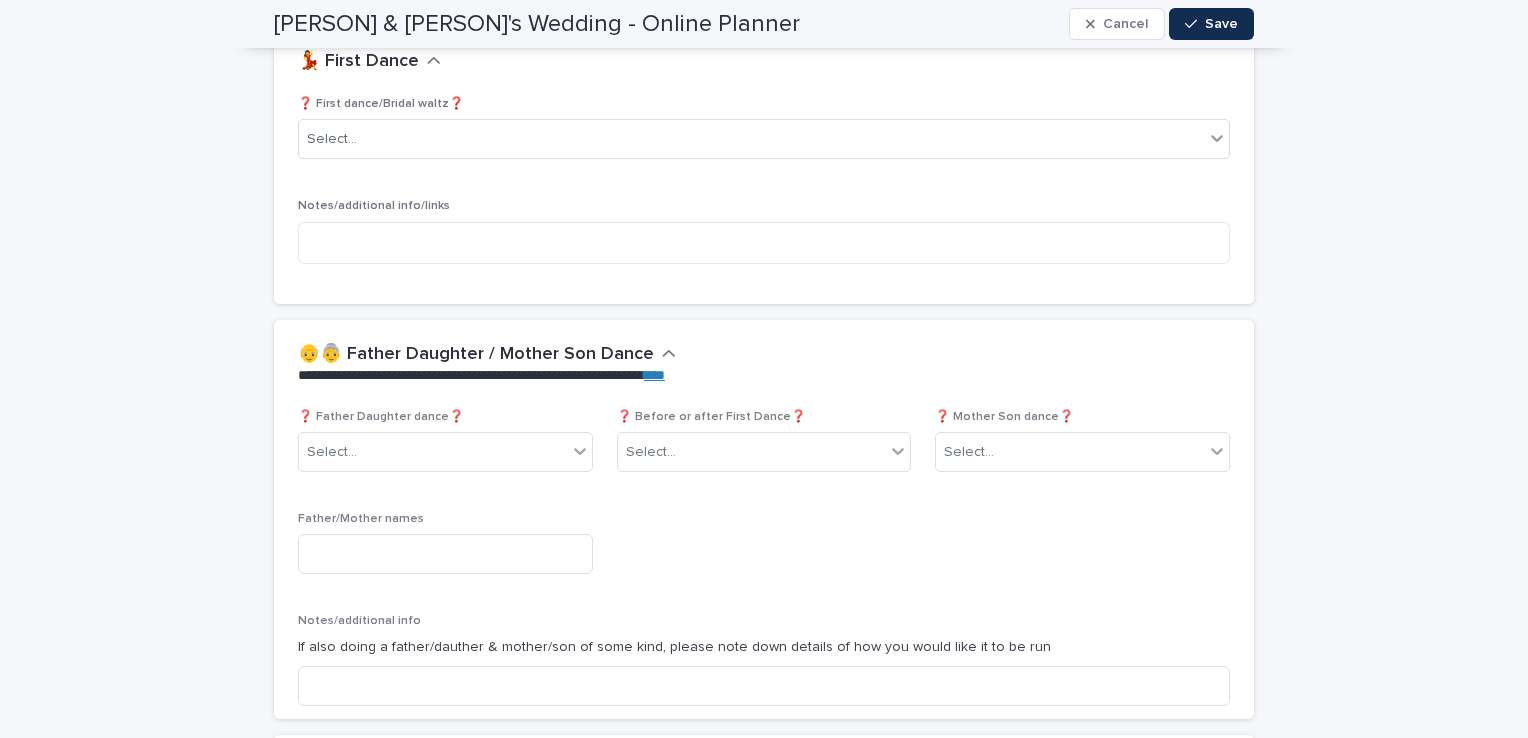 scroll, scrollTop: 3327, scrollLeft: 0, axis: vertical 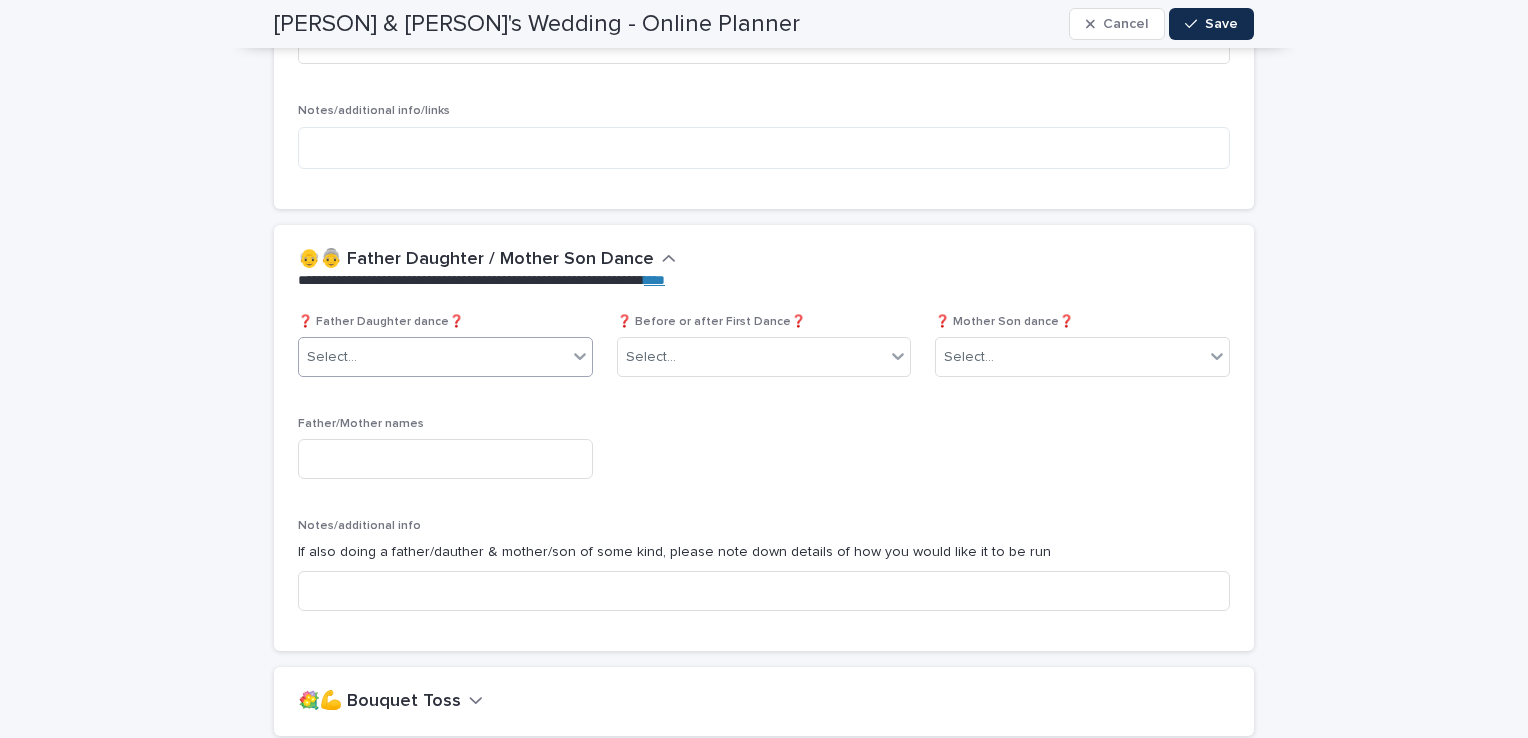 click 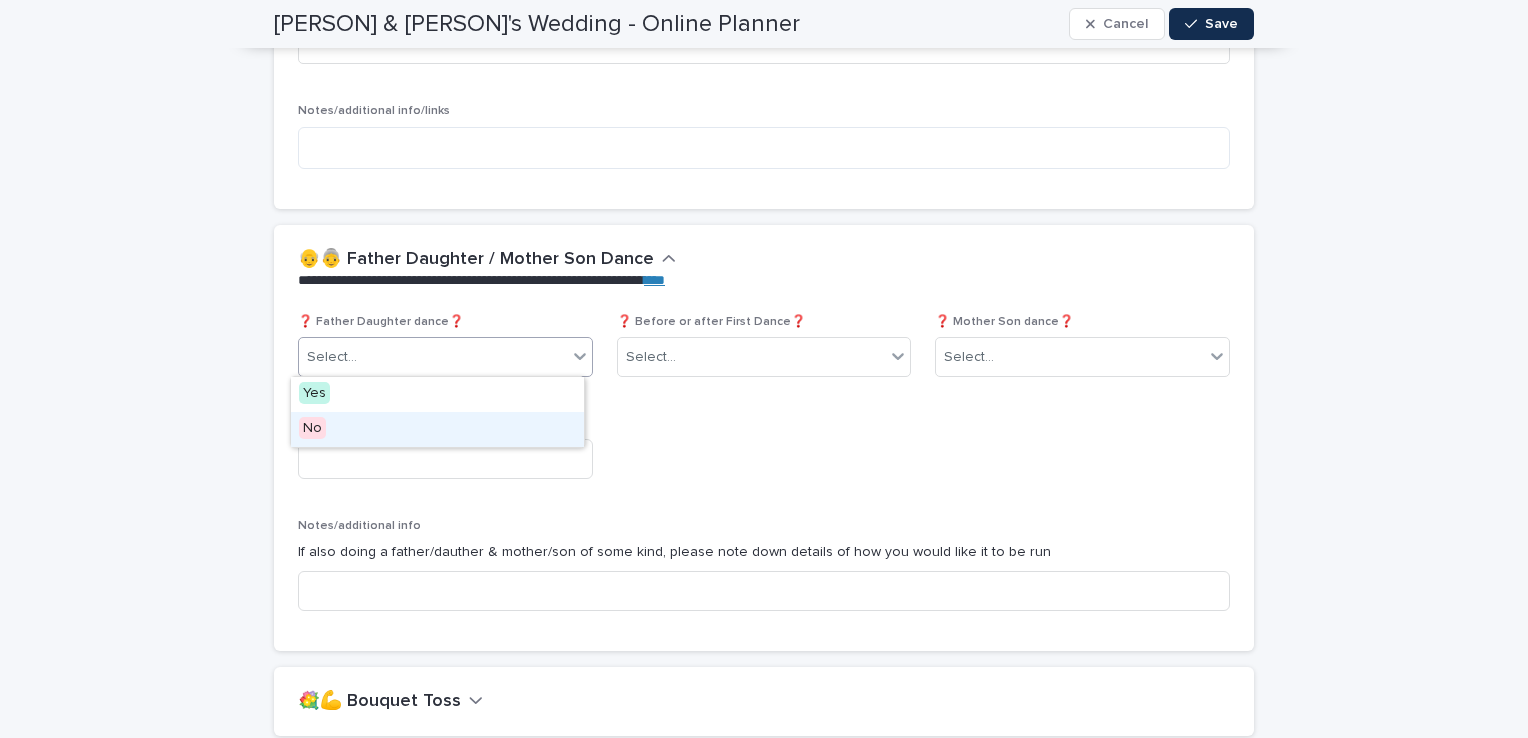 click on "No" at bounding box center (437, 429) 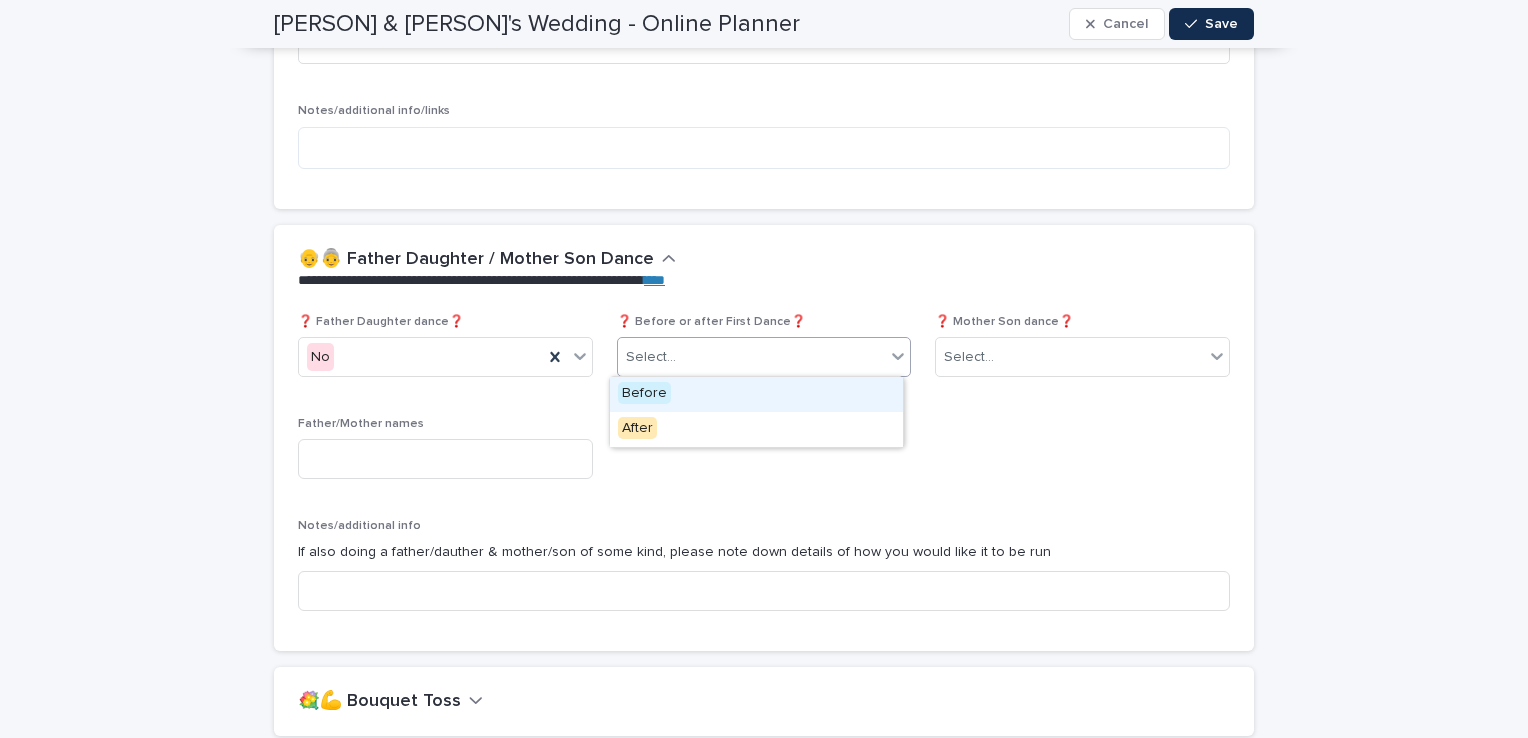 click on "Select..." at bounding box center [752, 357] 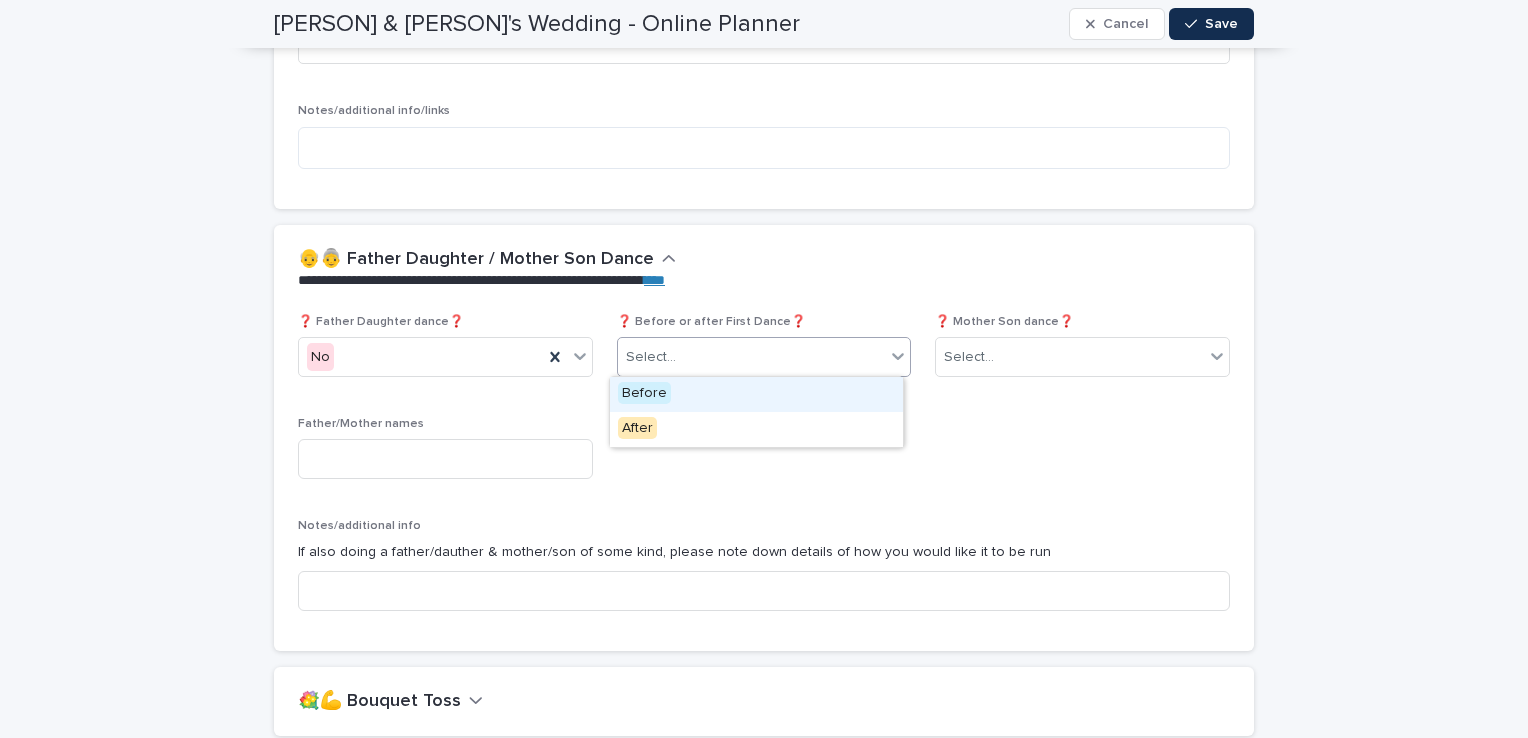 click on "**********" at bounding box center (760, 281) 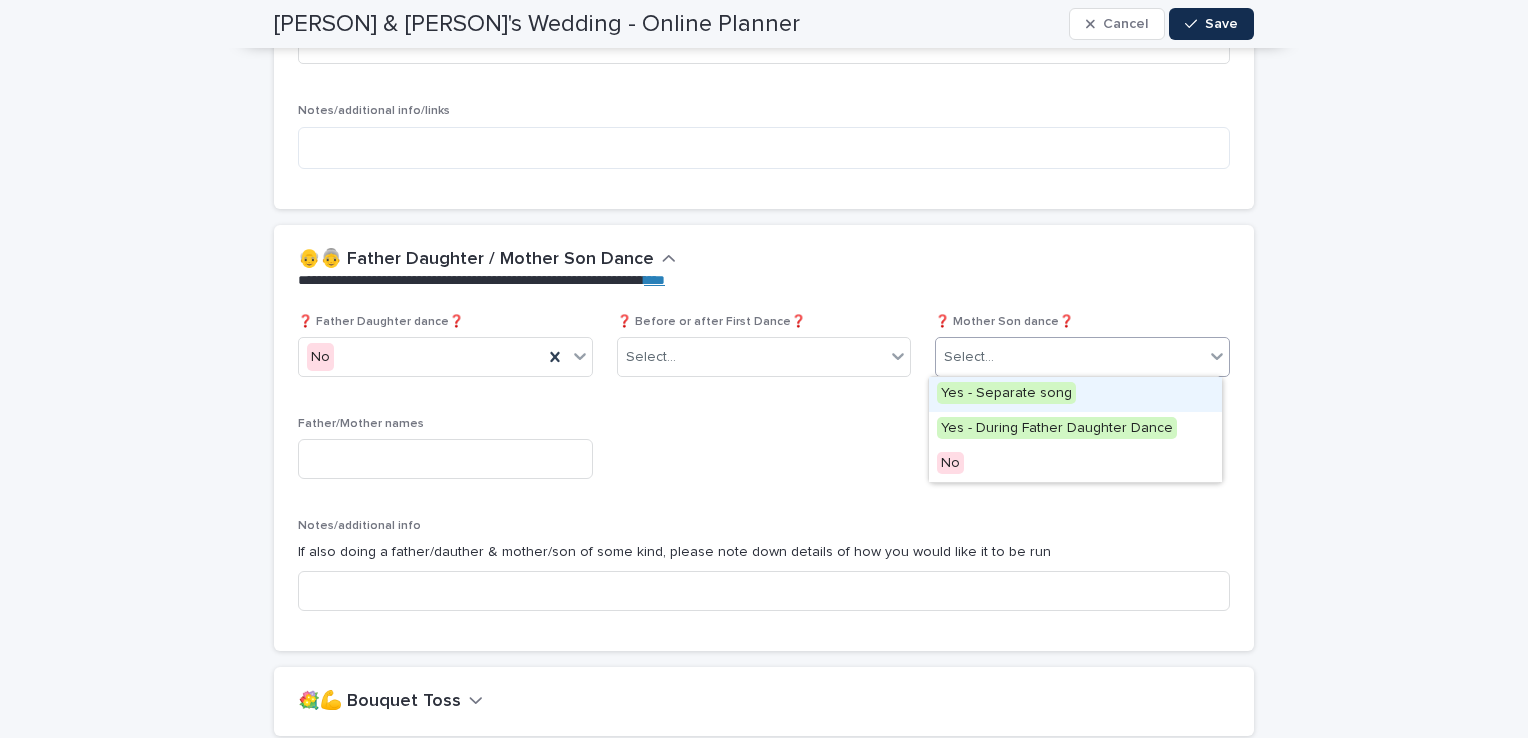 click on "Select..." at bounding box center (1070, 357) 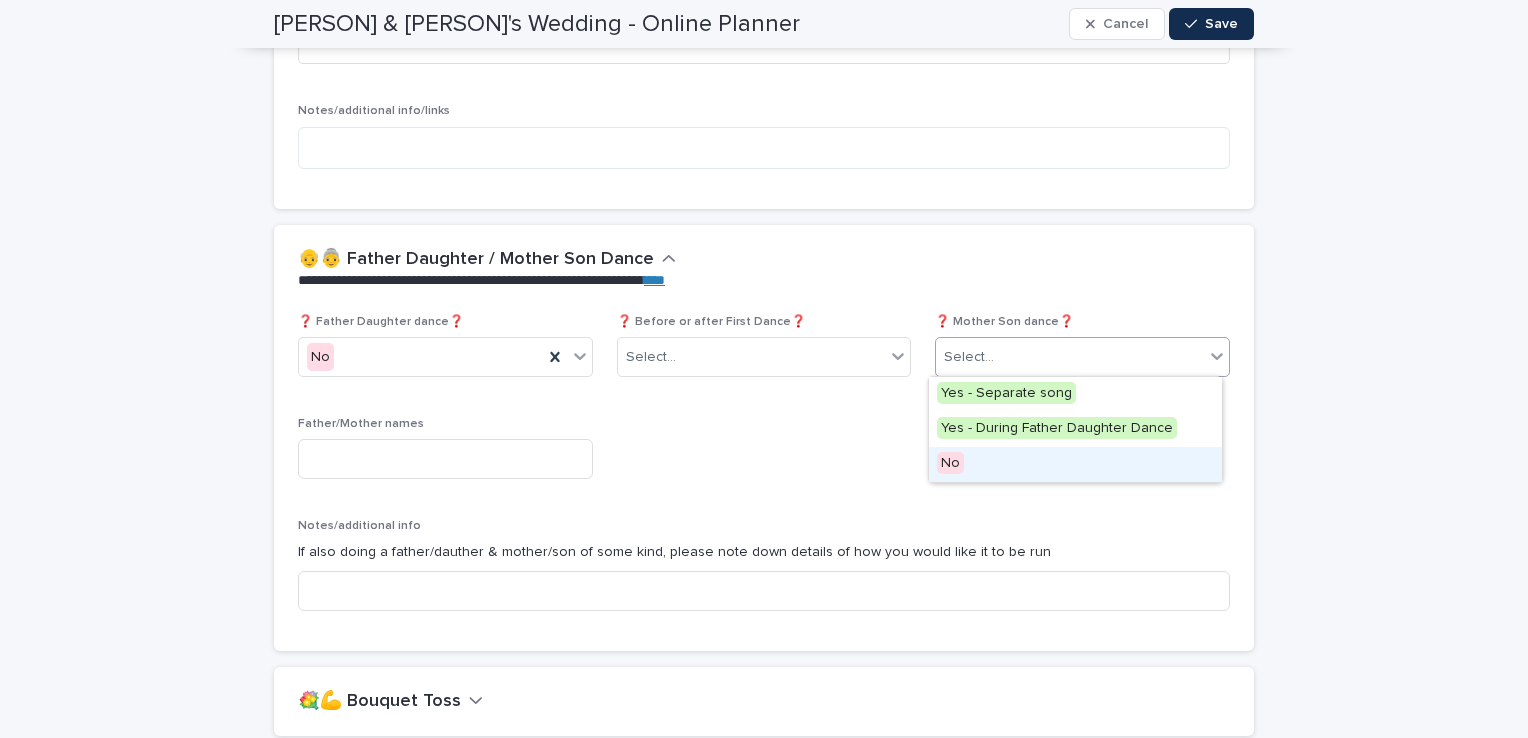 click on "No" at bounding box center (950, 463) 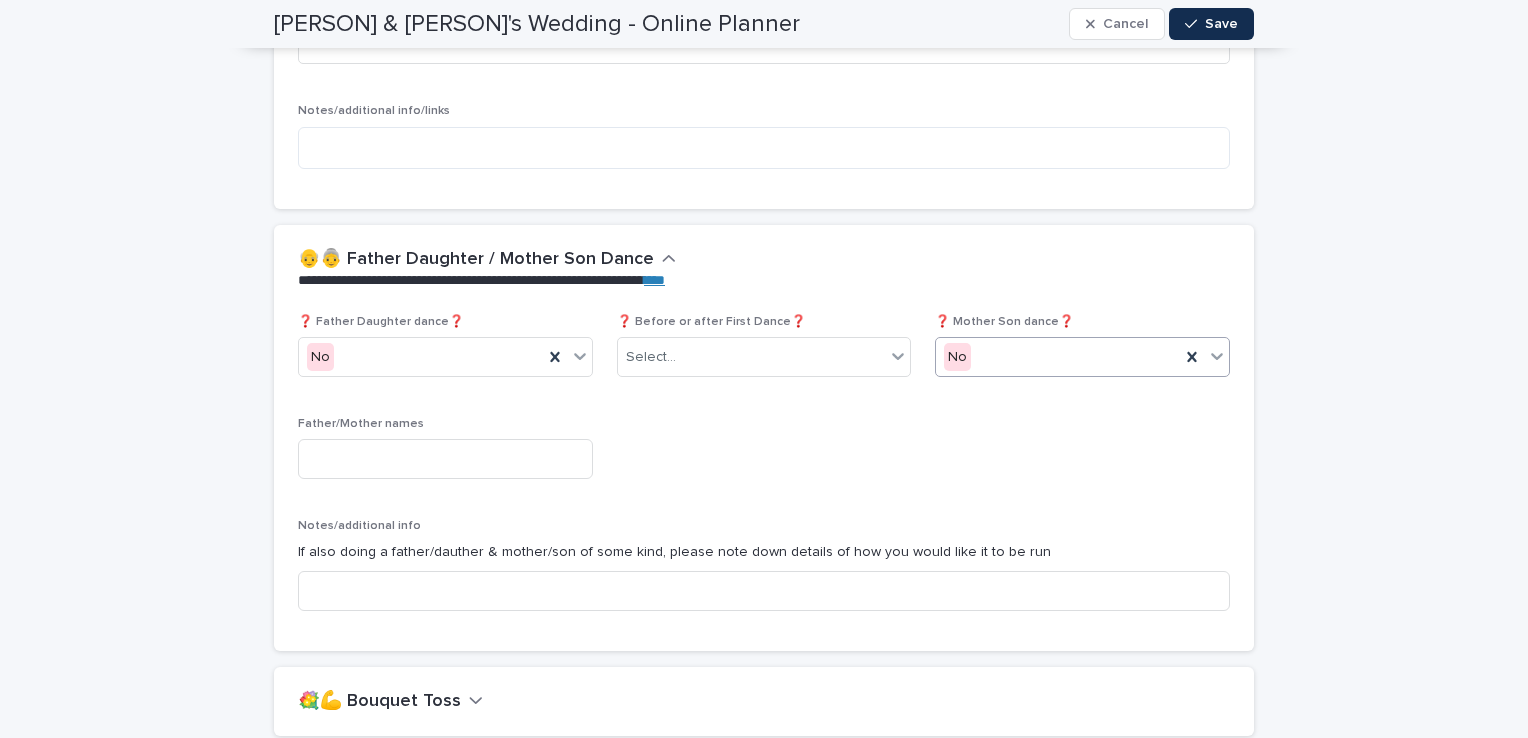 click on "❓ [PERSON] Daughter dance❓ No ❓ Before or after First Dance❓ Select... ❓ Mother Son dance❓ option No, selected. 0 results available. Select is focused ,type to refine list, press Down to open the menu, No [PERSON]/Mother names Notes/additional info If also doing a [PERSON]/dauther & mother/son of some kind, please note down details of how you would like it to be run" at bounding box center [764, 471] 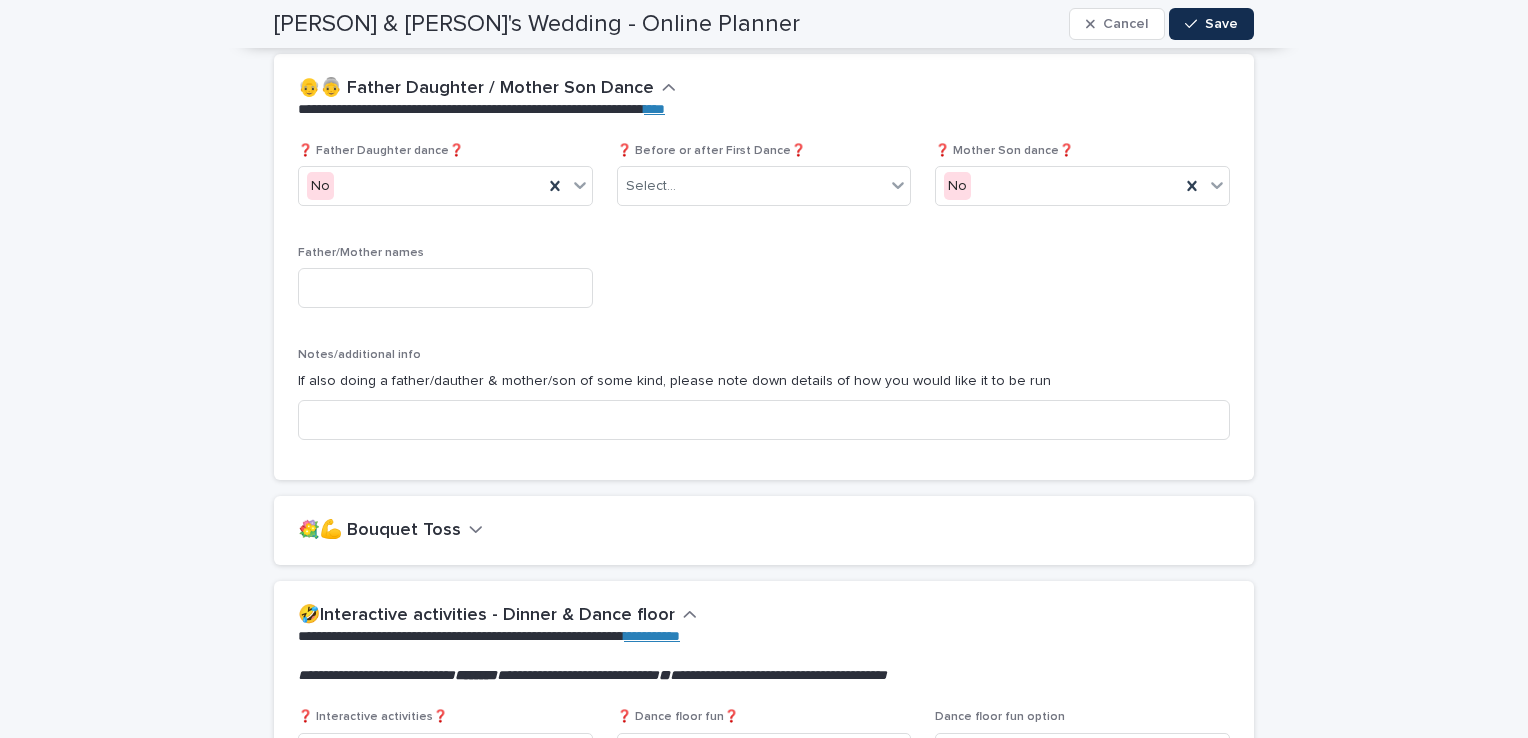 scroll, scrollTop: 3527, scrollLeft: 0, axis: vertical 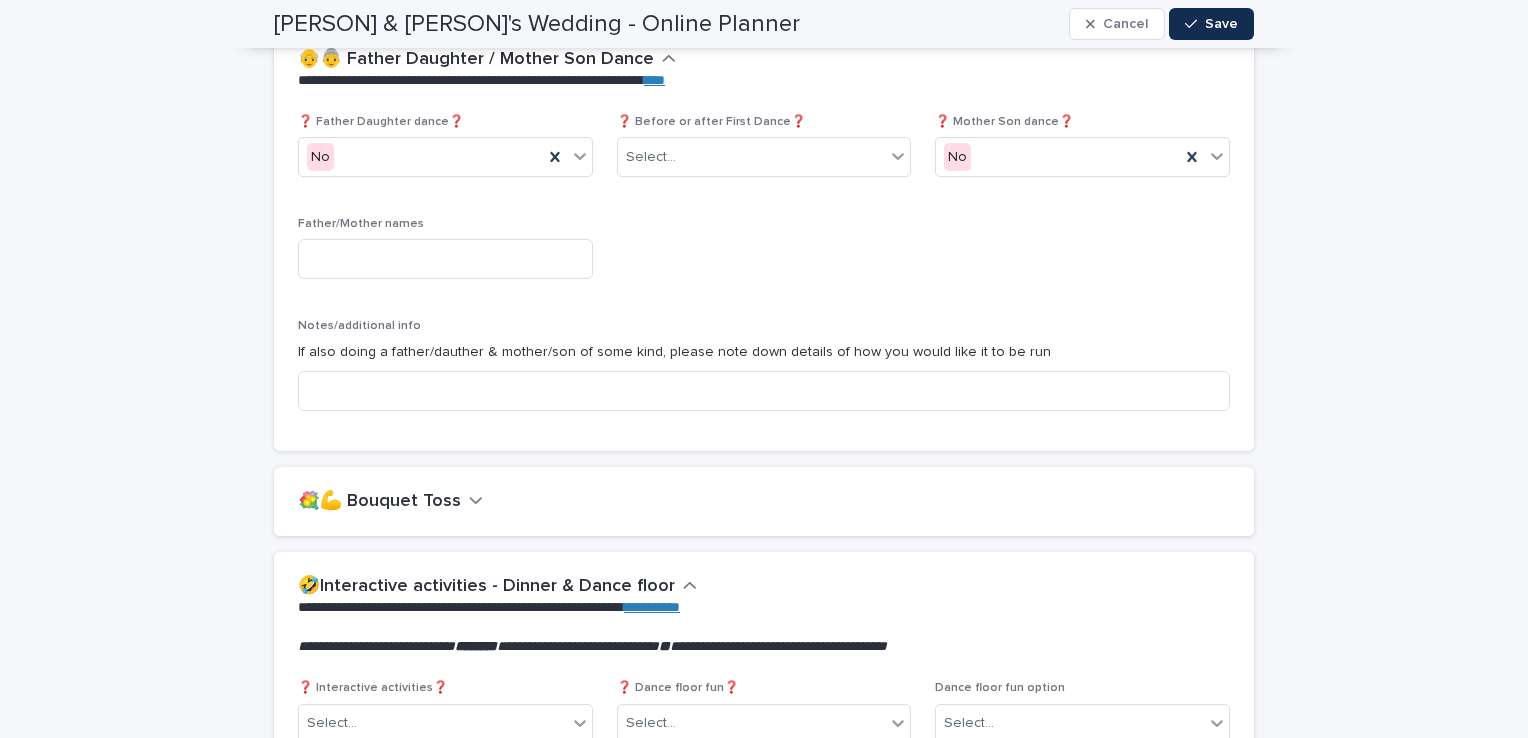 drag, startPoint x: 446, startPoint y: 502, endPoint x: 458, endPoint y: 503, distance: 12.0415945 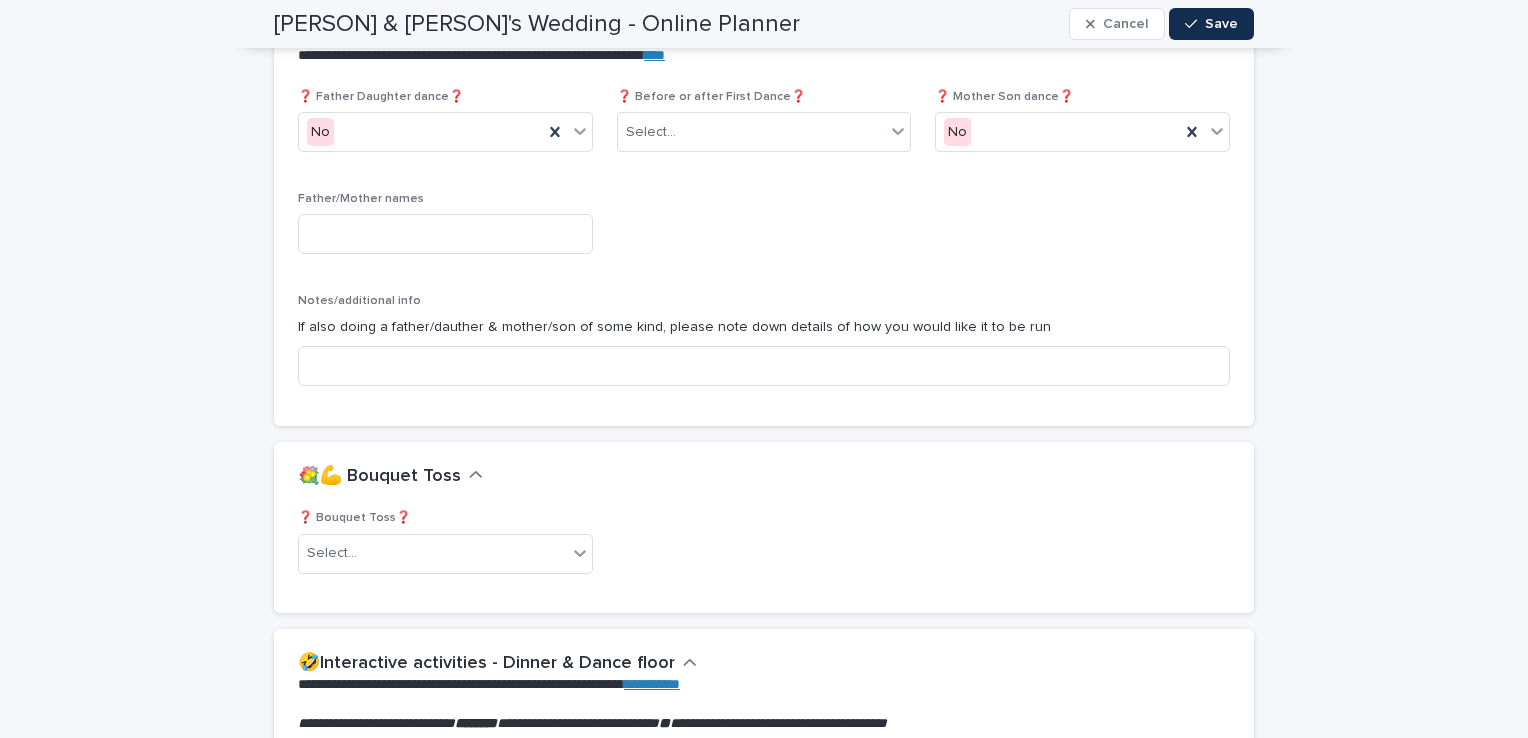 scroll, scrollTop: 3578, scrollLeft: 0, axis: vertical 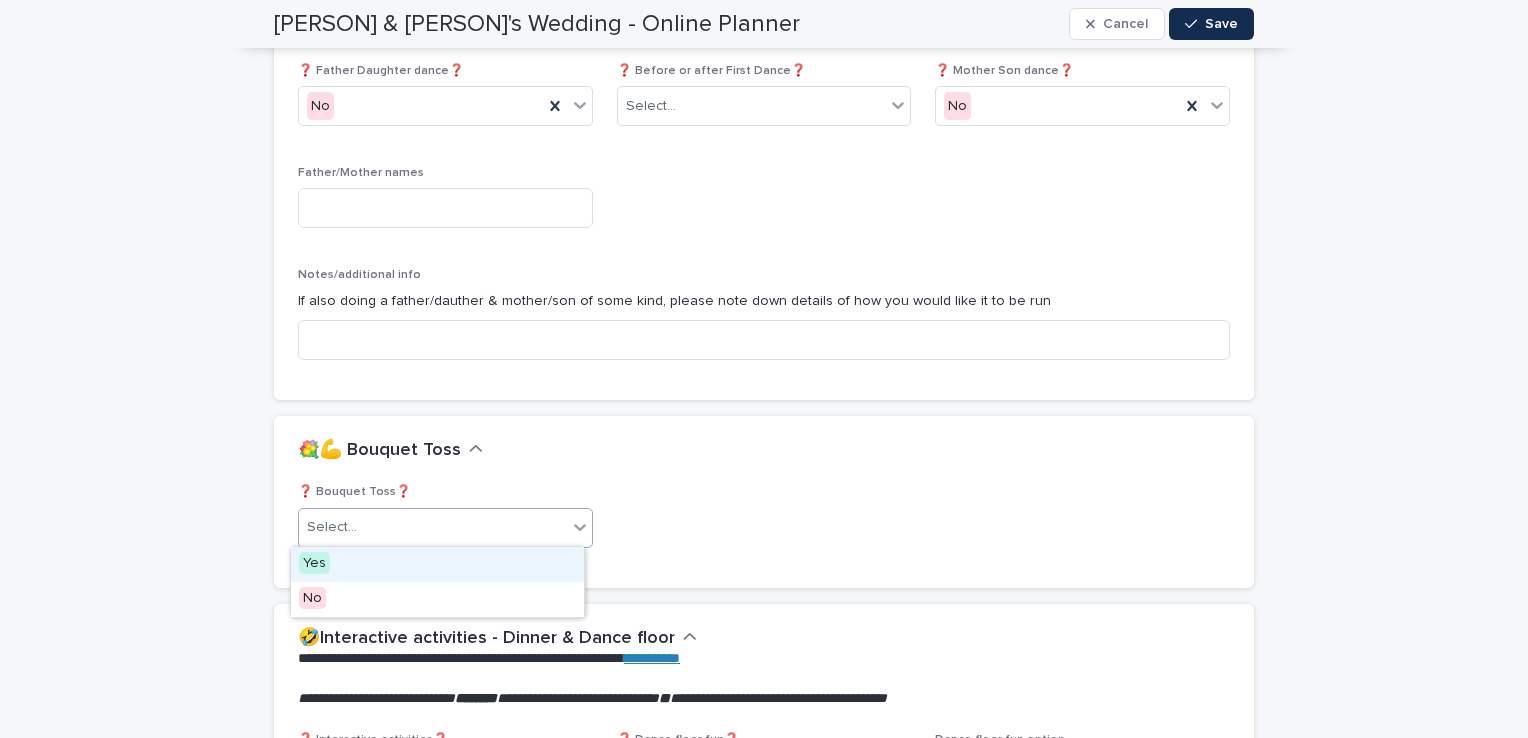 click on "Select..." at bounding box center (433, 527) 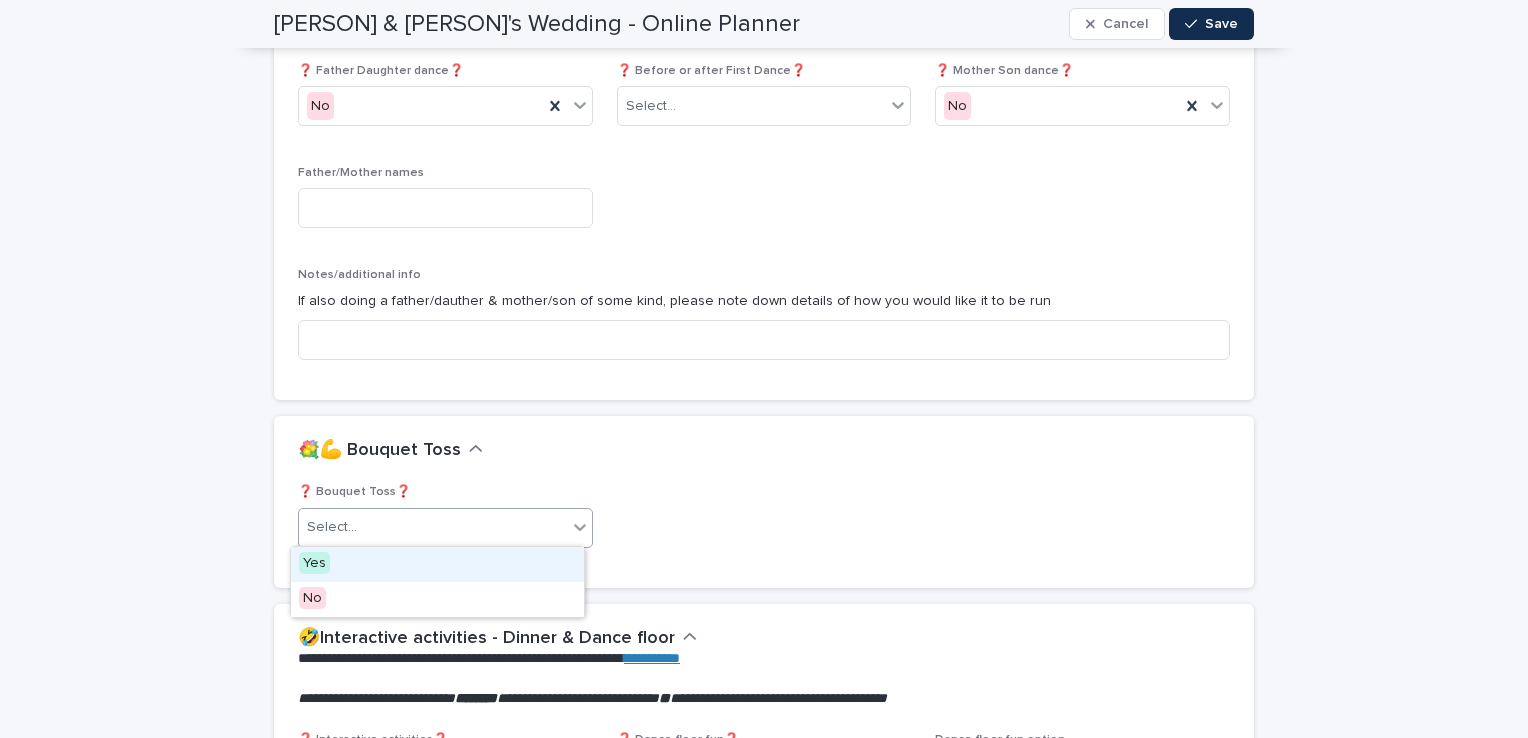 click on "Yes" at bounding box center [437, 564] 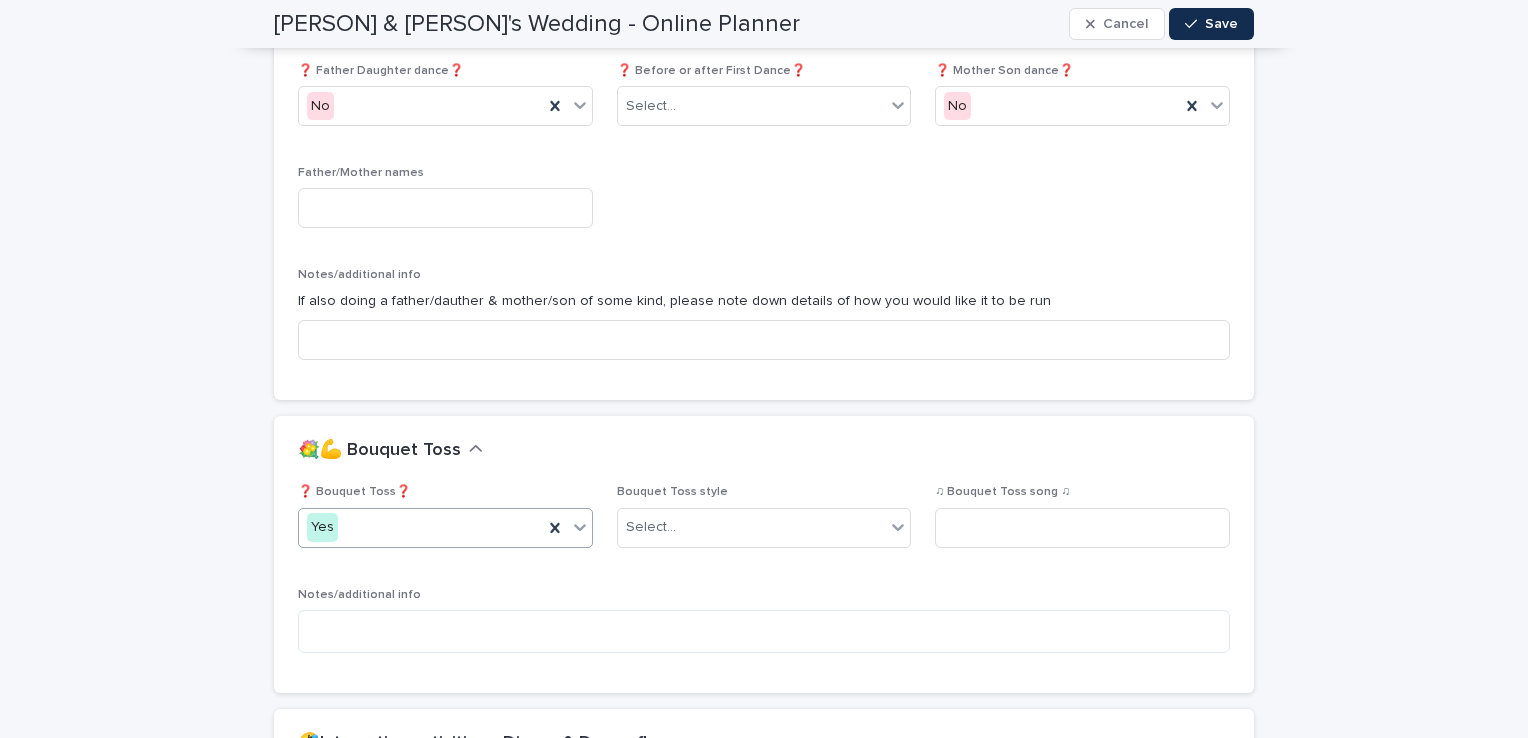 scroll, scrollTop: 3631, scrollLeft: 0, axis: vertical 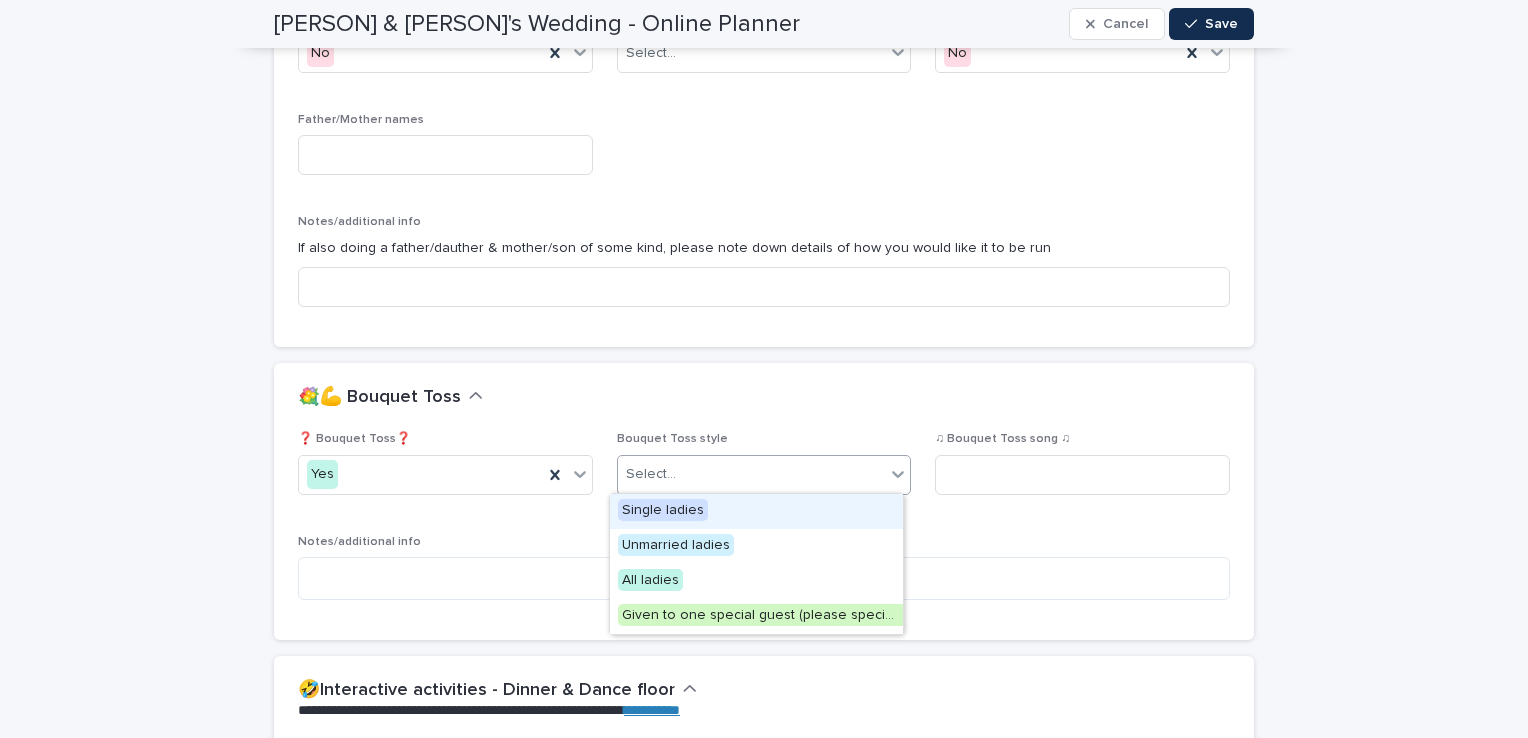 click on "Select..." at bounding box center [752, 474] 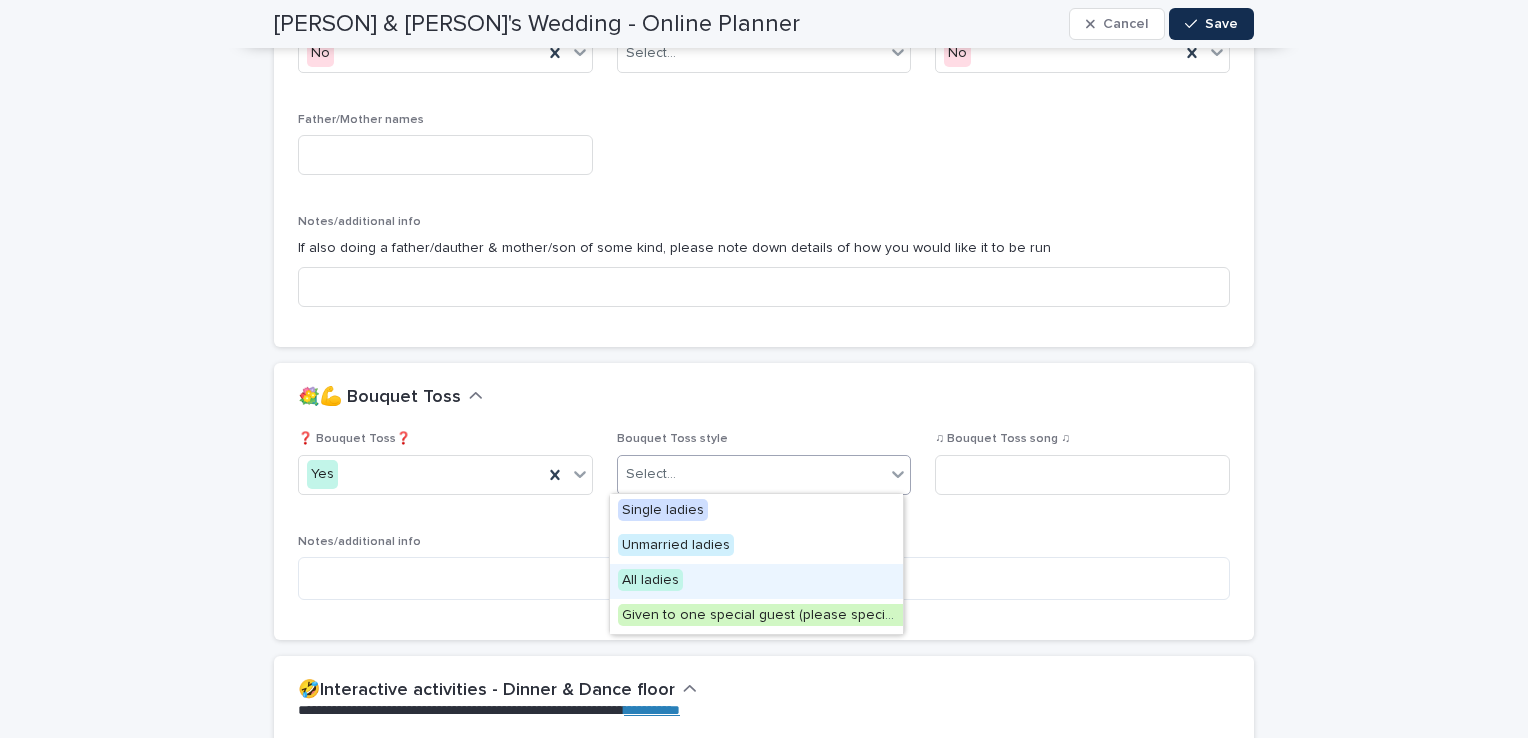 click on "All ladies" at bounding box center [650, 580] 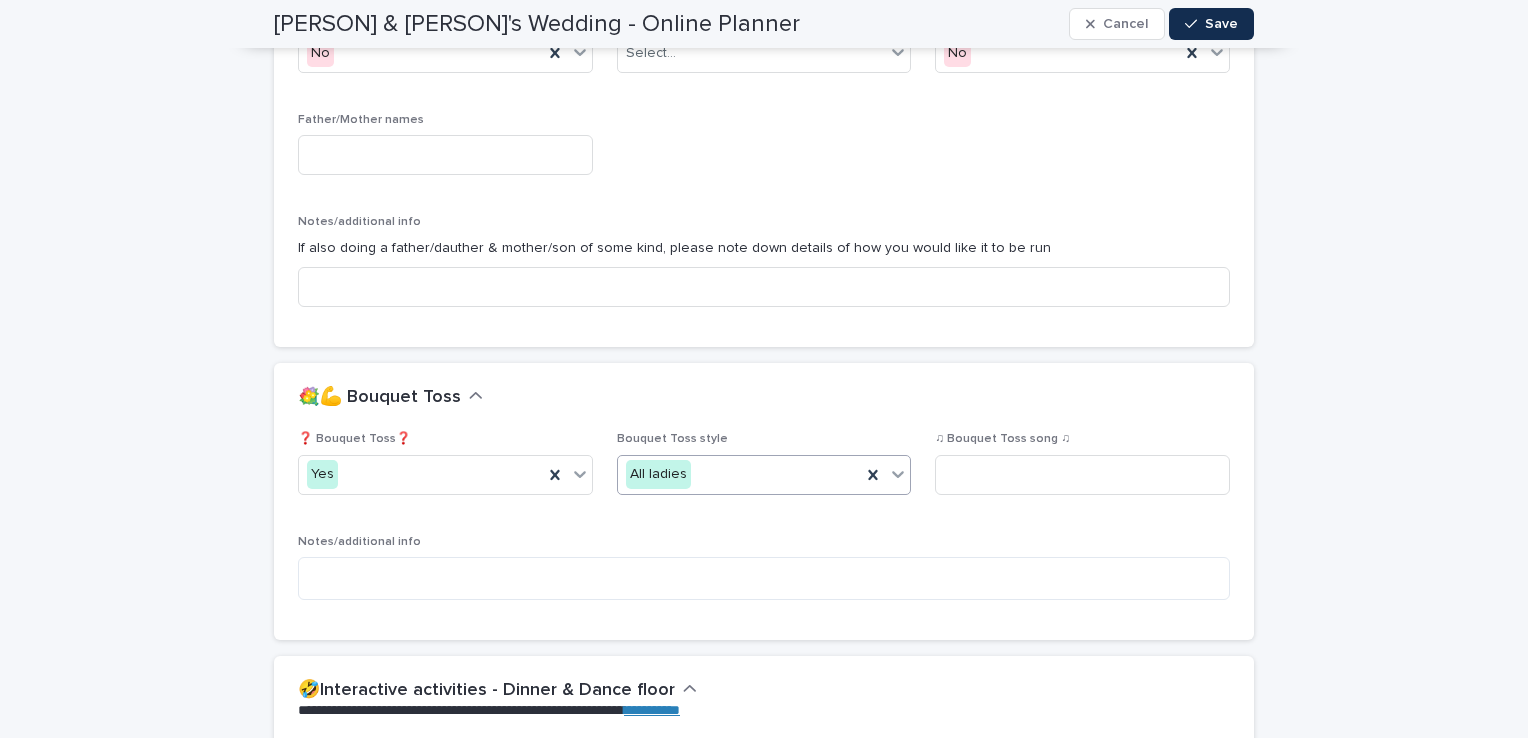click on "💐💪 Bouquet Toss" at bounding box center (764, 398) 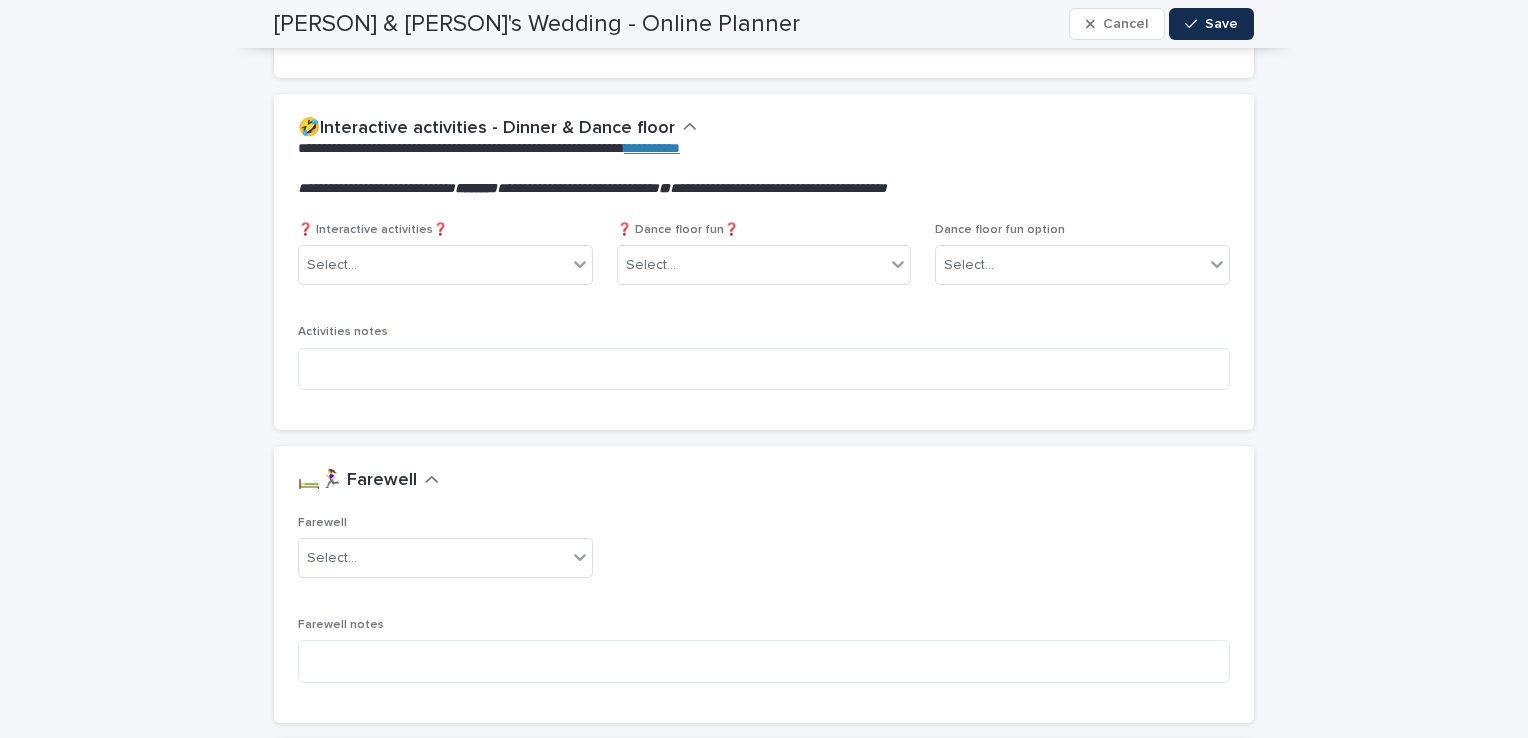 scroll, scrollTop: 4231, scrollLeft: 0, axis: vertical 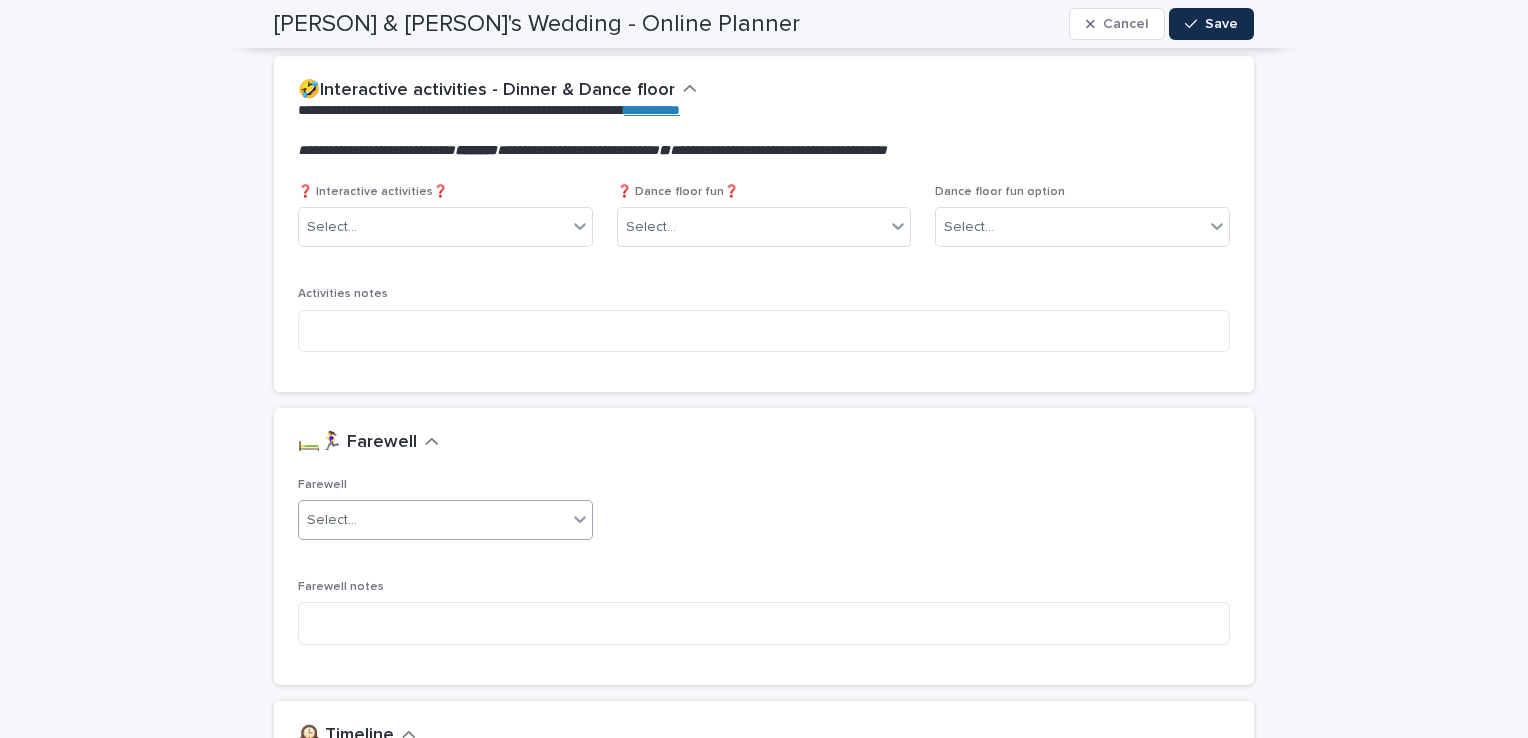 click on "Select..." at bounding box center (433, 520) 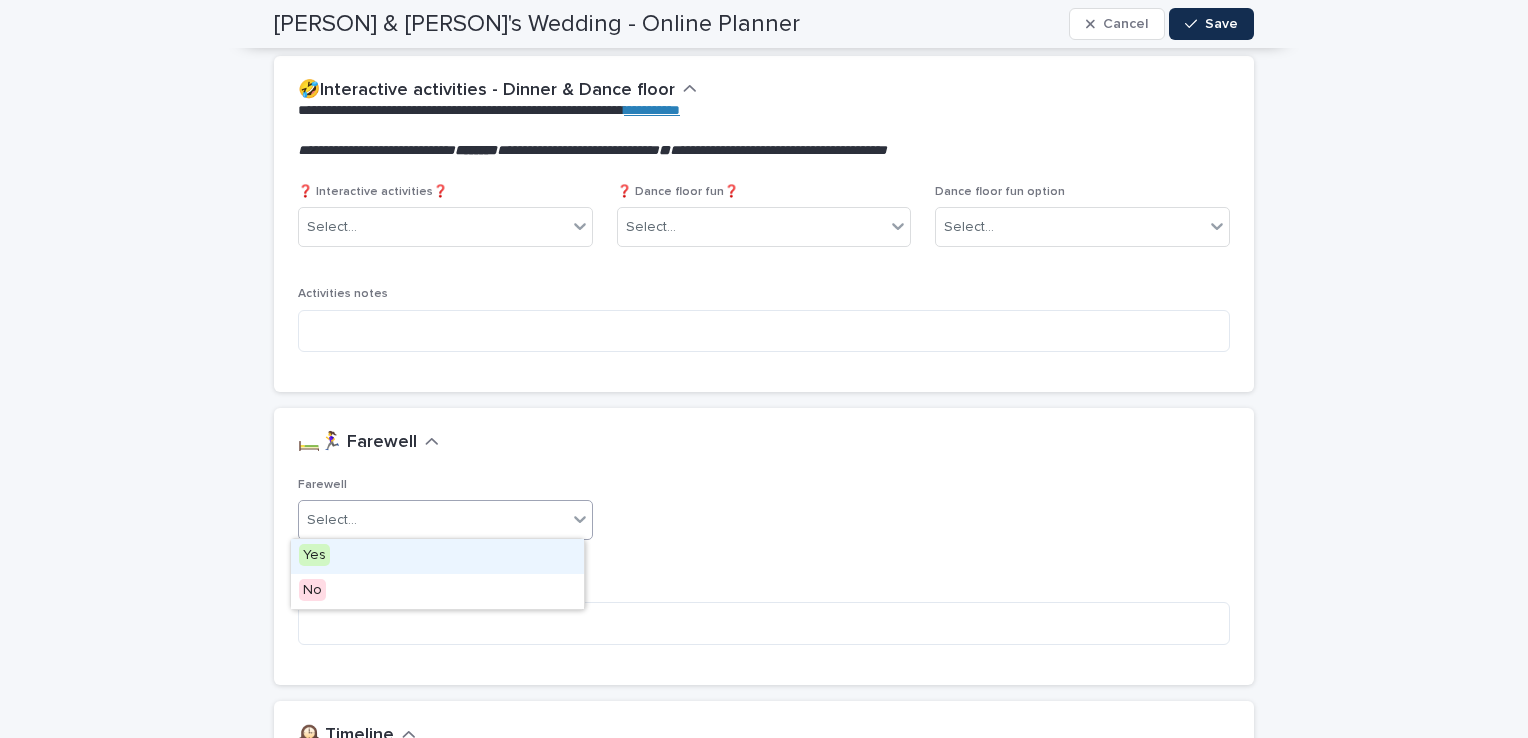 click on "Yes" at bounding box center (437, 556) 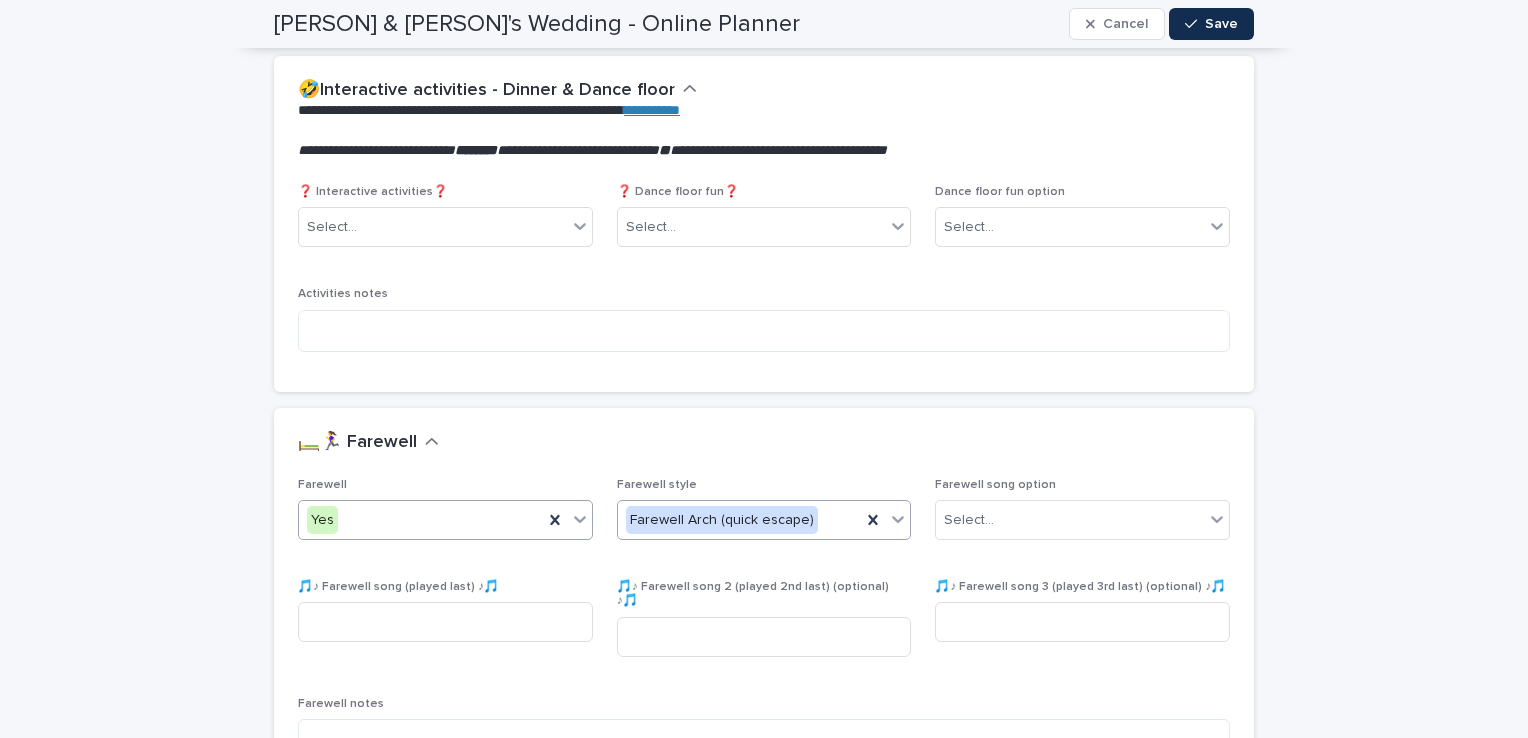 click on "Farewell Arch (quick escape)" at bounding box center (740, 520) 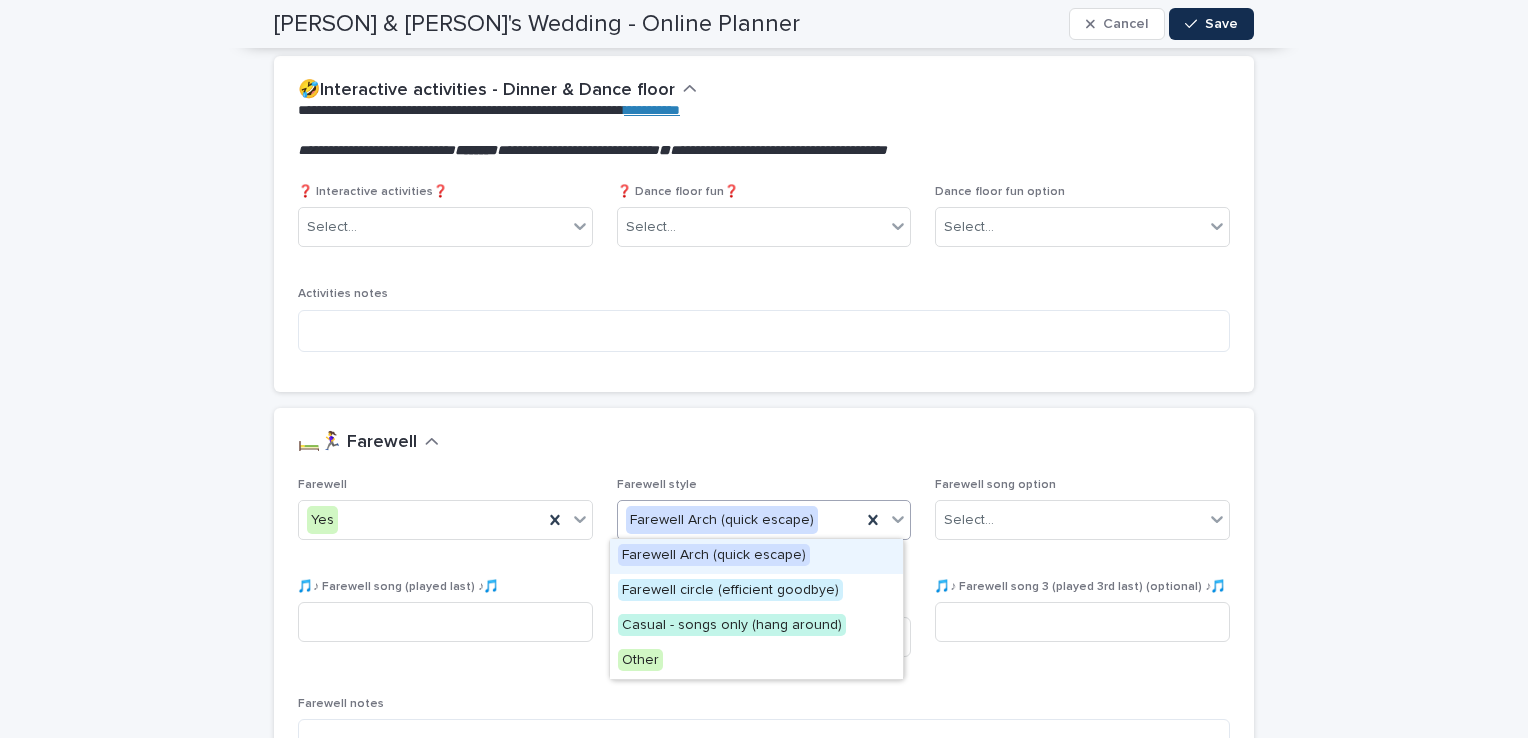 click on "Farewell Arch (quick escape)" at bounding box center [714, 555] 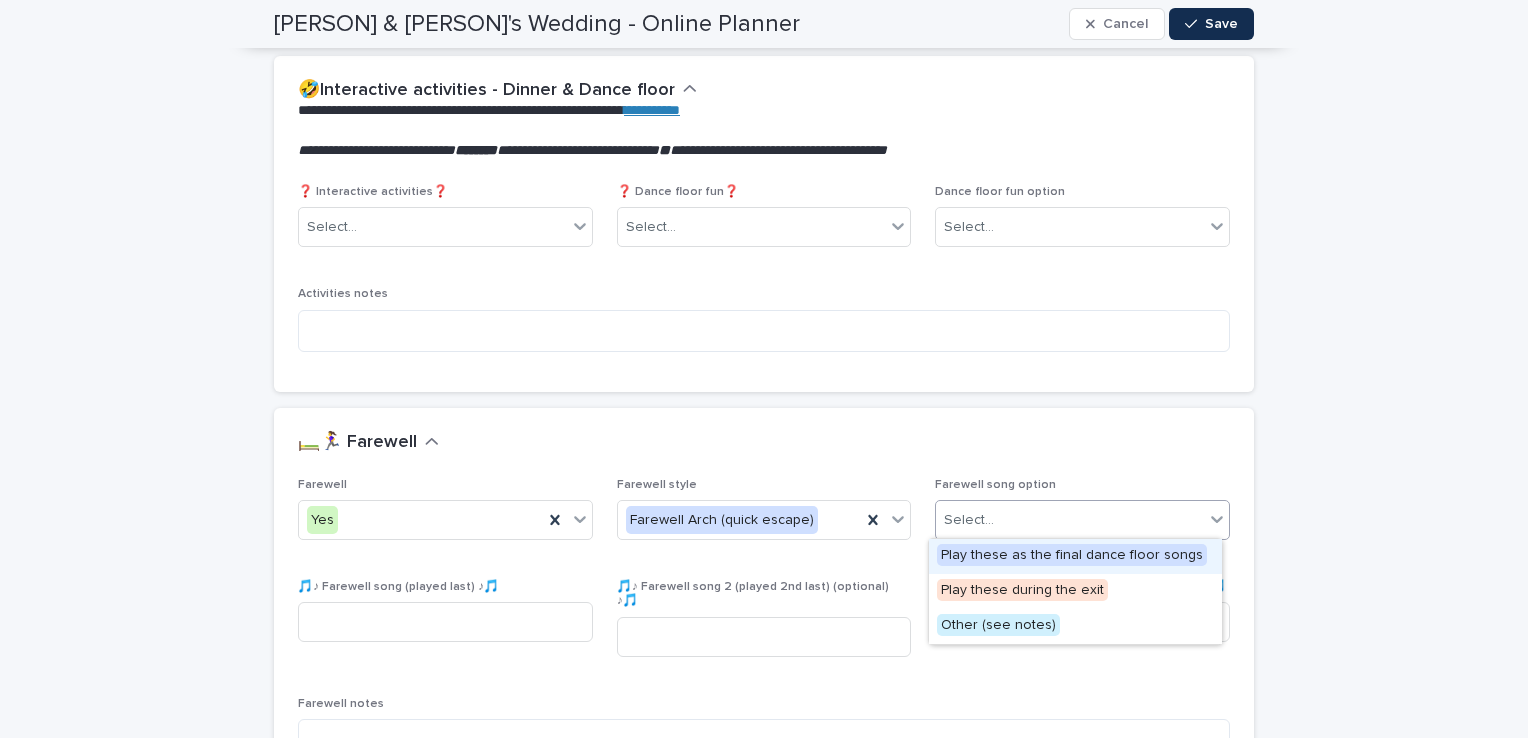 click on "Select..." at bounding box center (1070, 520) 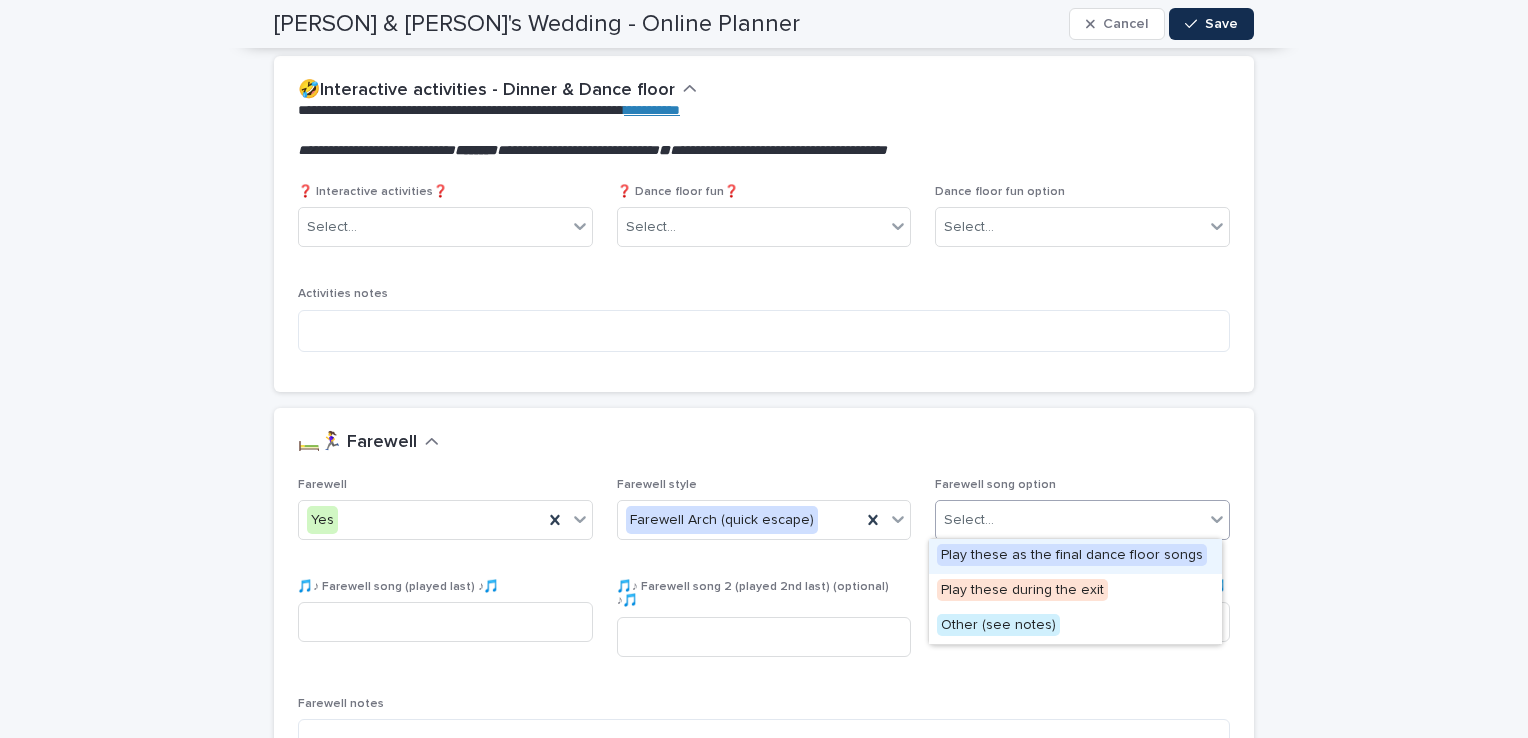 click on "🛏️🏃‍♀️ Farewell" at bounding box center [760, 443] 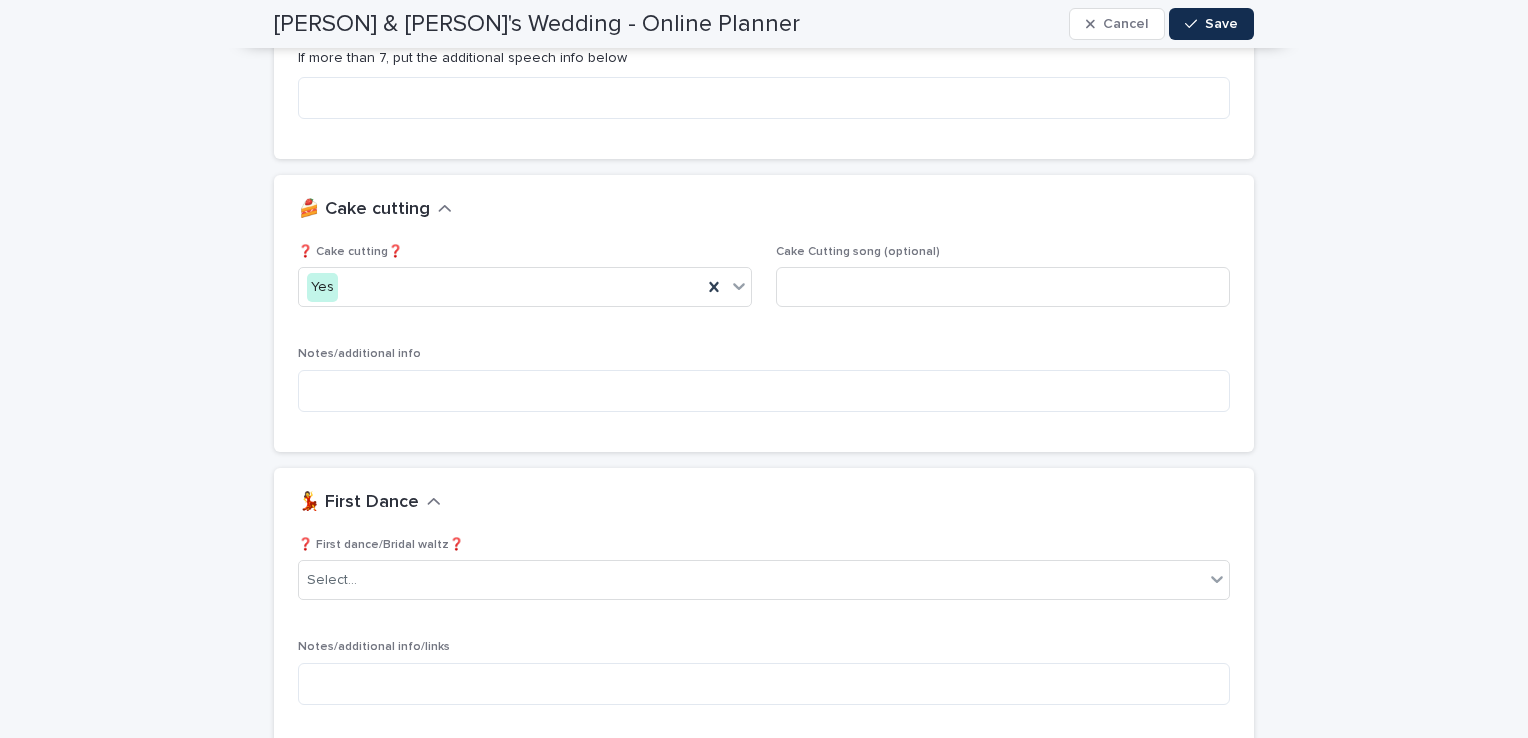 scroll, scrollTop: 2751, scrollLeft: 0, axis: vertical 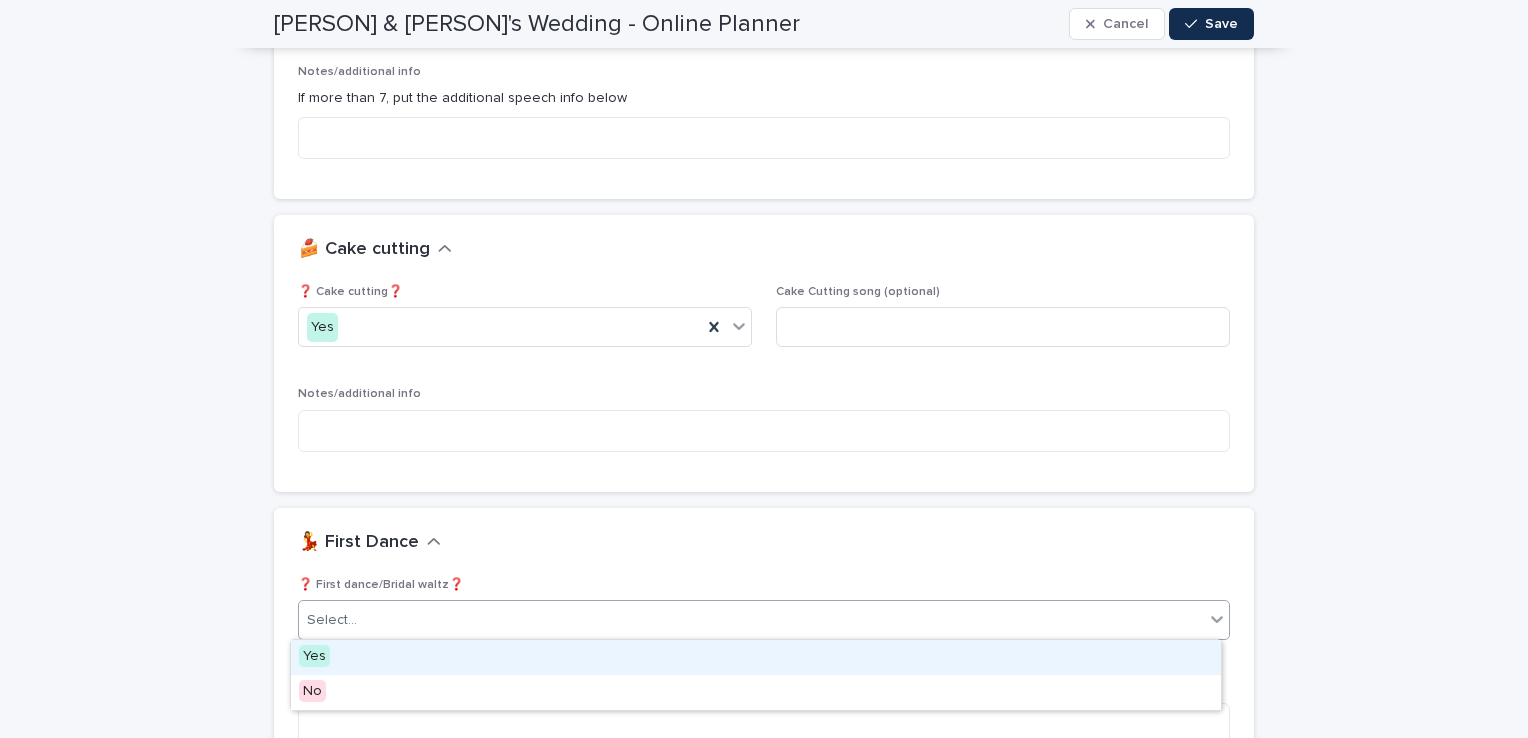 click on "Select..." at bounding box center [751, 620] 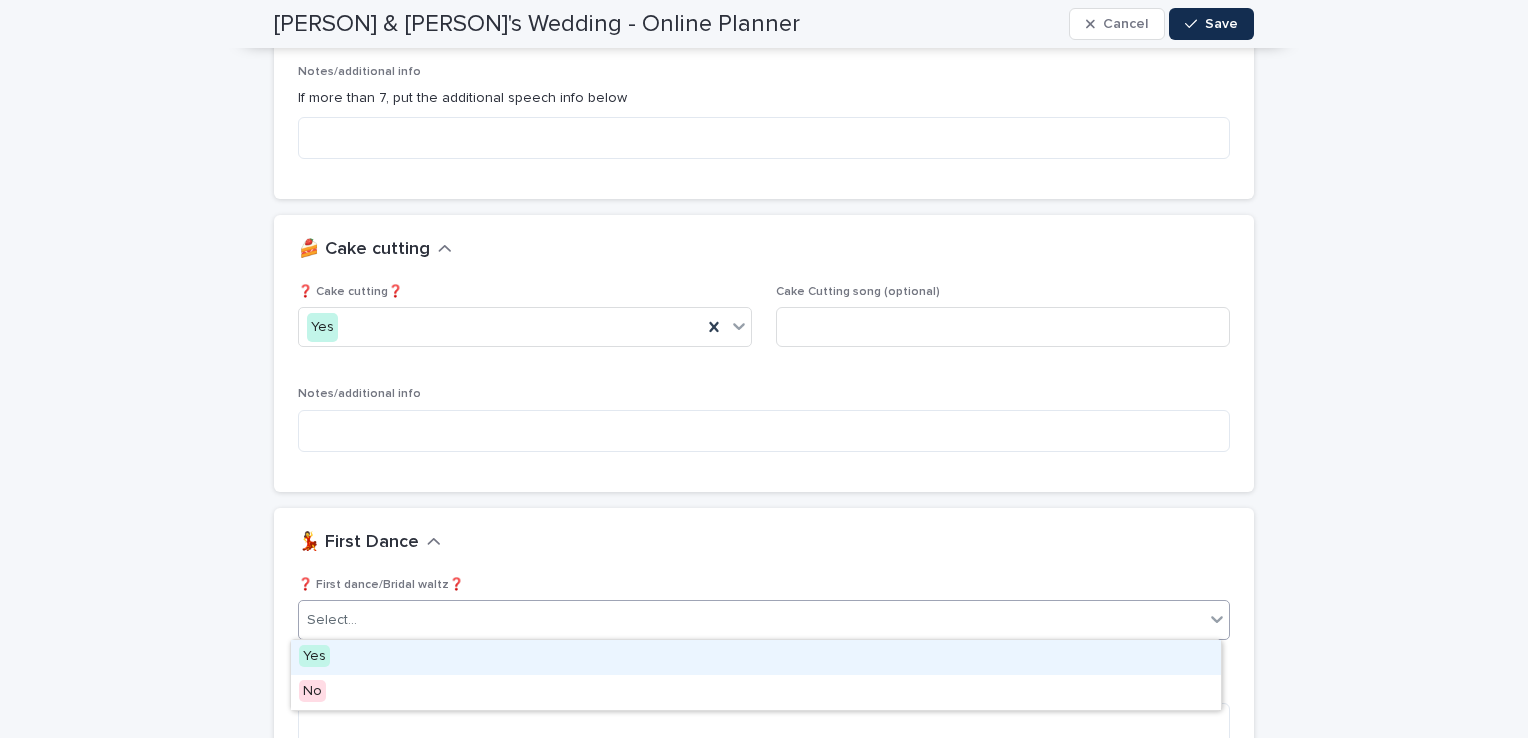 click on "Yes" at bounding box center (756, 657) 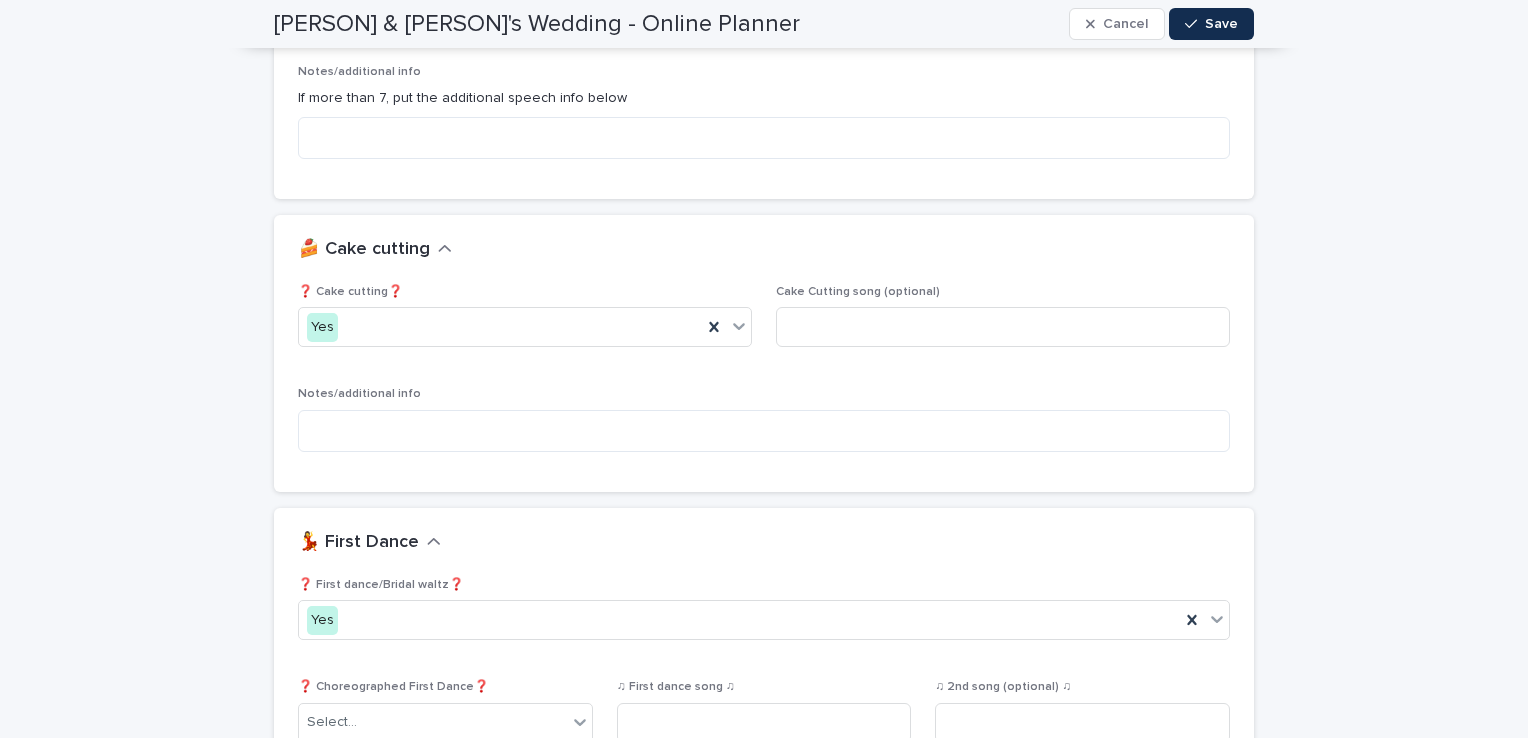 click on "💃 First Dance" at bounding box center (760, 543) 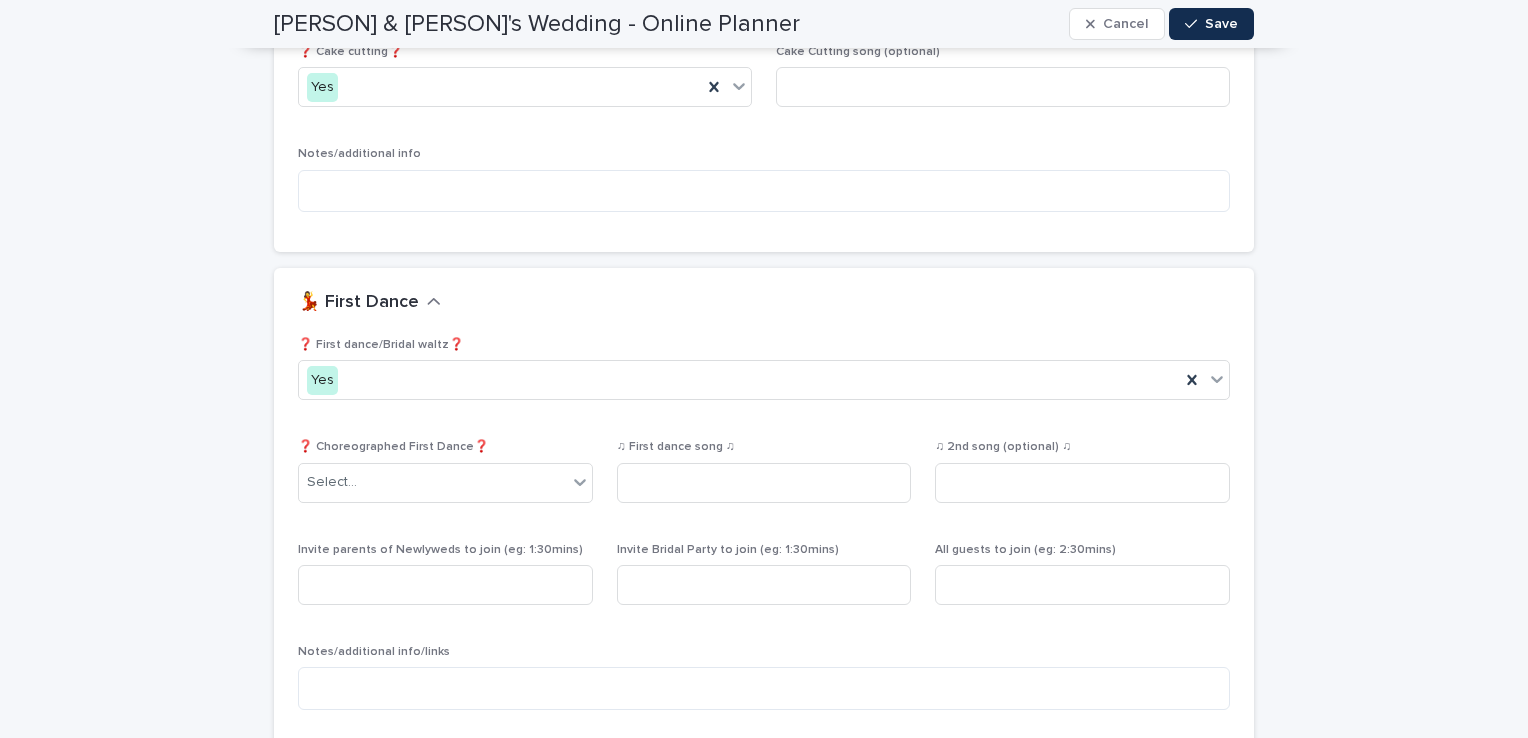scroll, scrollTop: 3031, scrollLeft: 0, axis: vertical 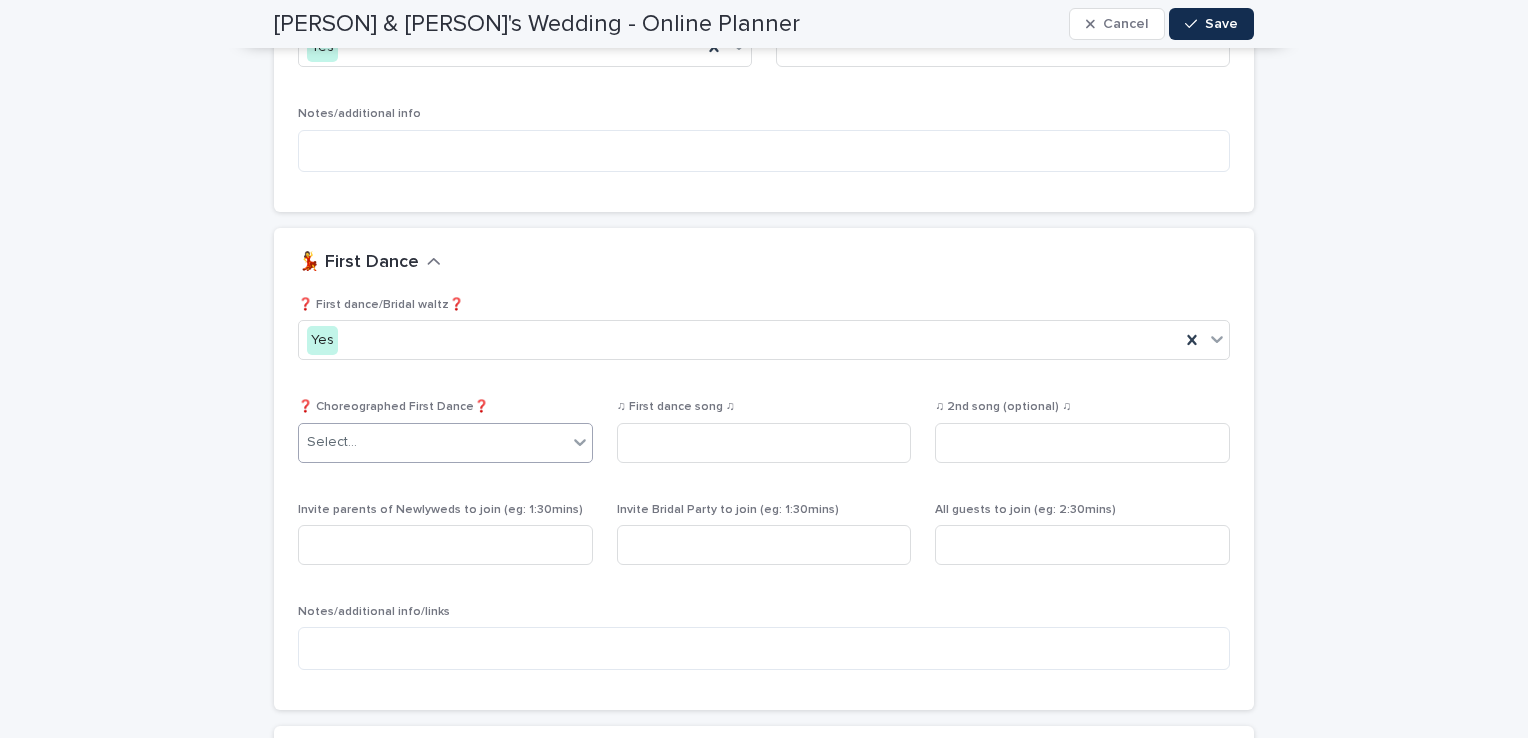 click on "Select..." at bounding box center [433, 442] 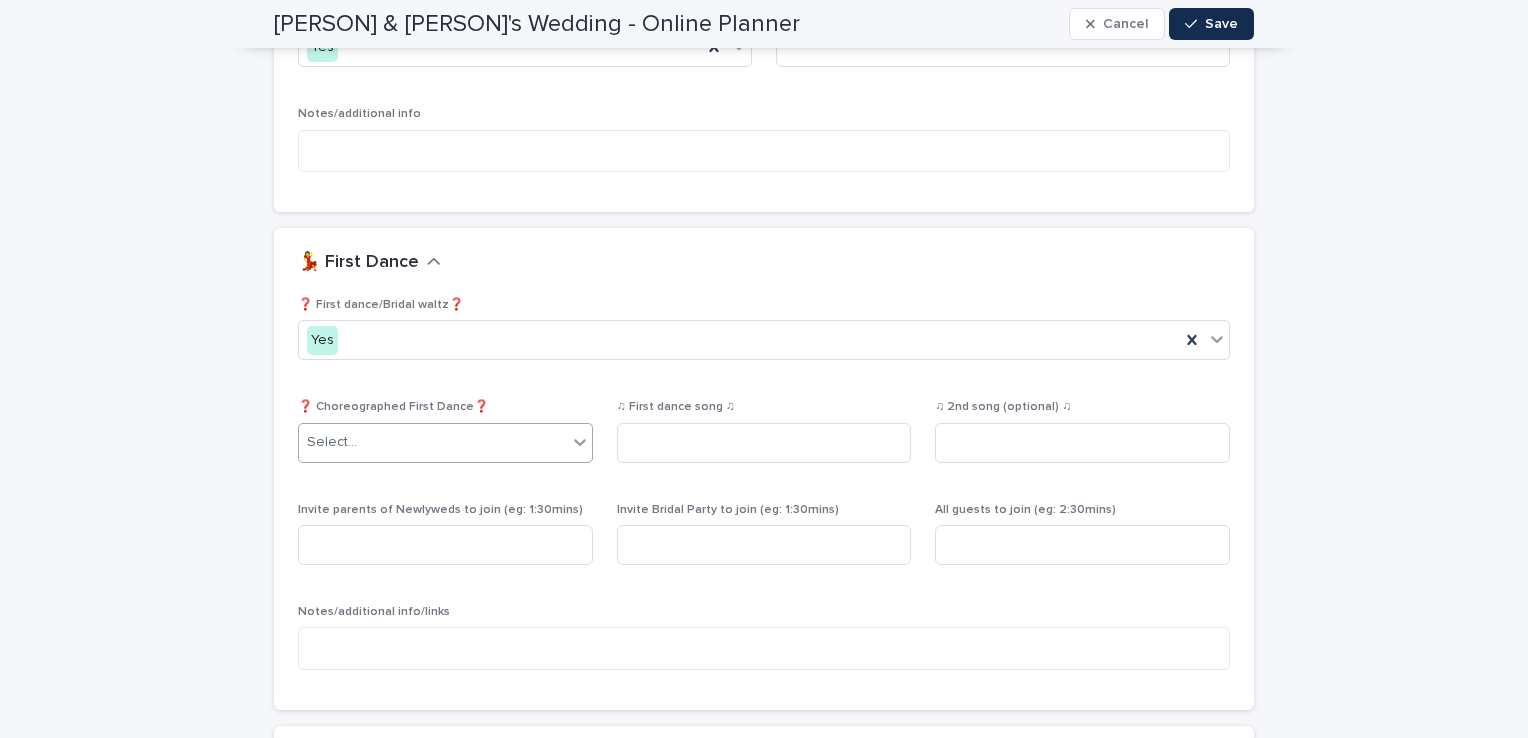 click on "Select..." at bounding box center [433, 442] 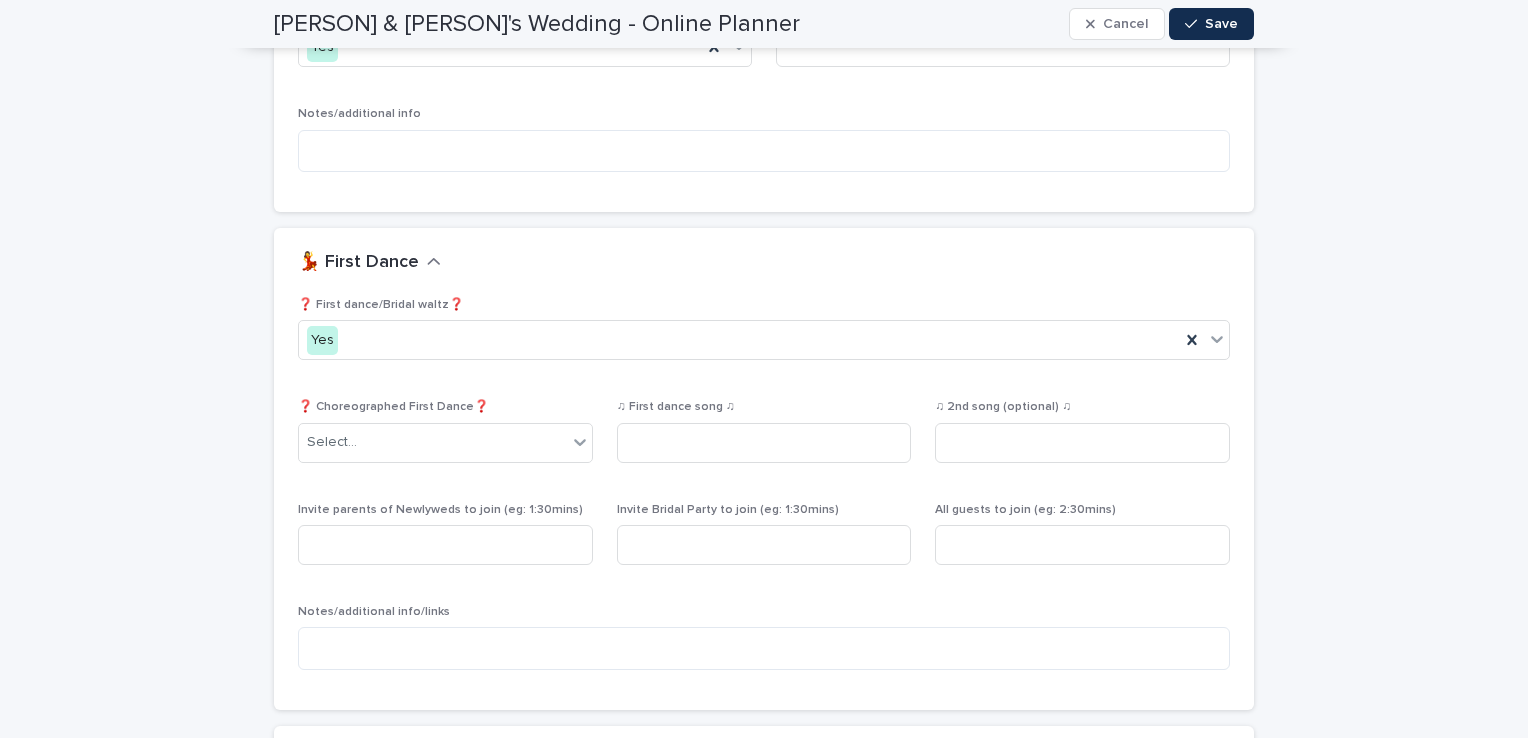click on "❓ First dance/Bridal waltz❓  Yes ❓ Choreographed First Dance❓  Select... ♫ First dance song ♫ ♫ 2nd song (optional) ♫ Invite parents of Newlyweds to join (eg: 1:30mins) Invite Bridal Party to join (eg: 1:30mins) All guests to join (eg: 2:30mins) Notes/additional info/links" at bounding box center [764, 492] 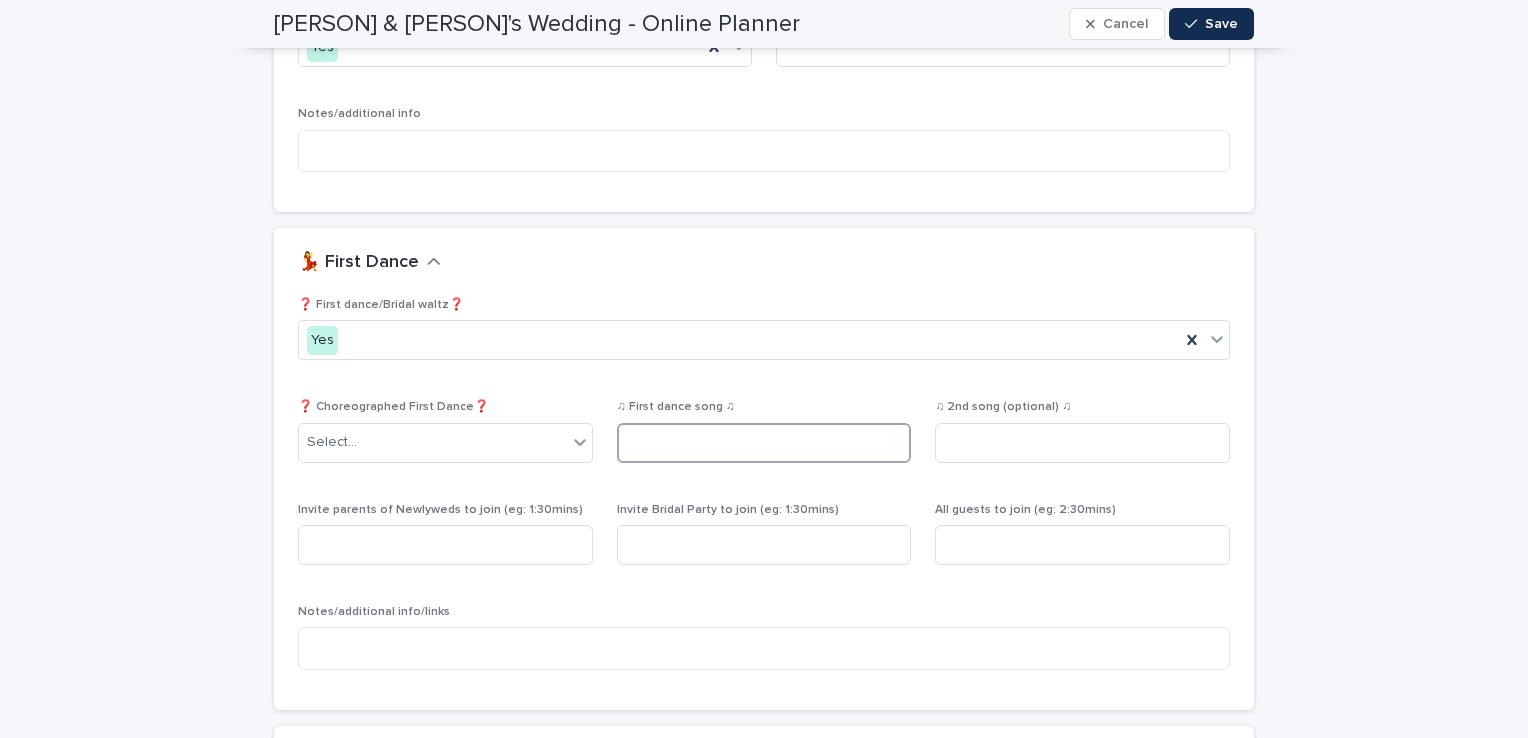 click at bounding box center [764, 443] 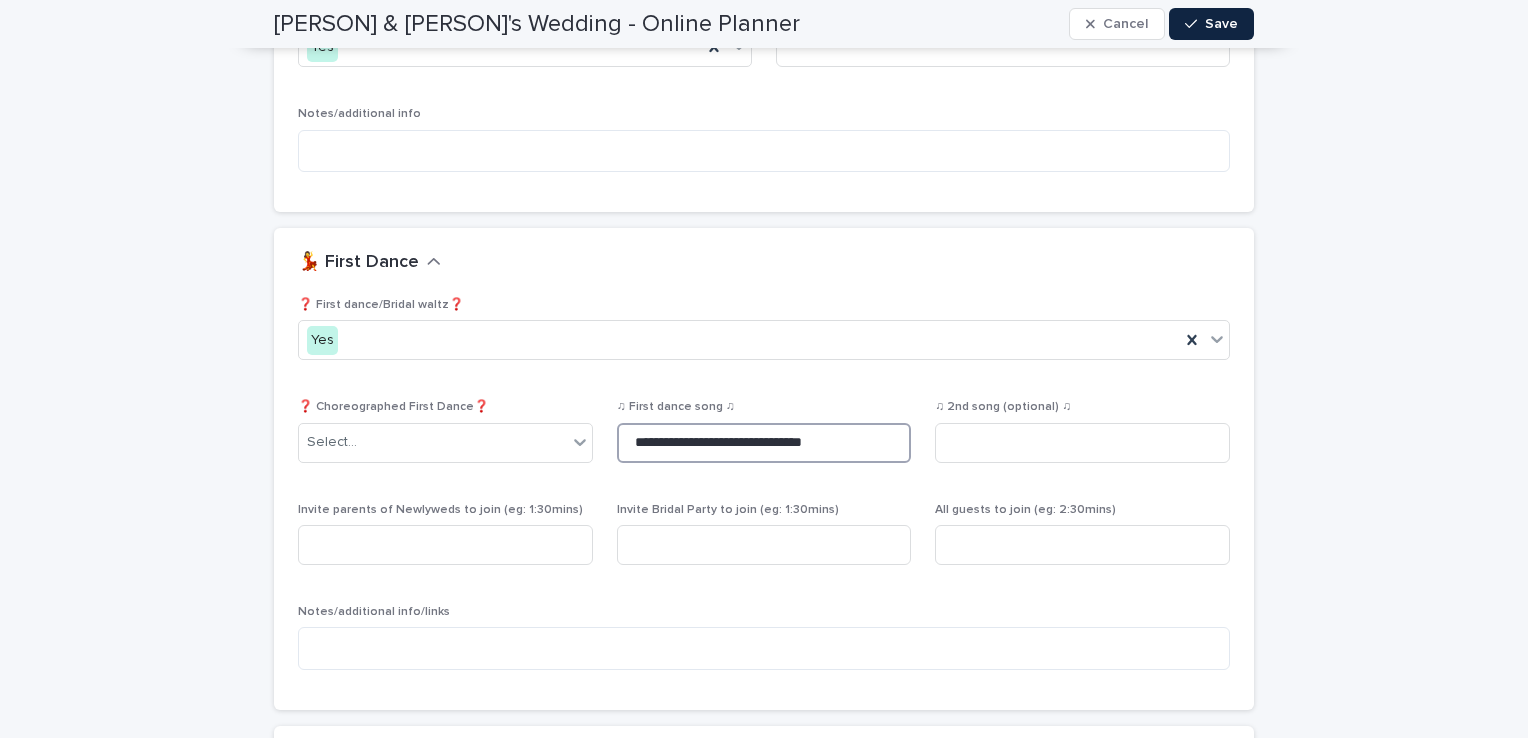 type on "**********" 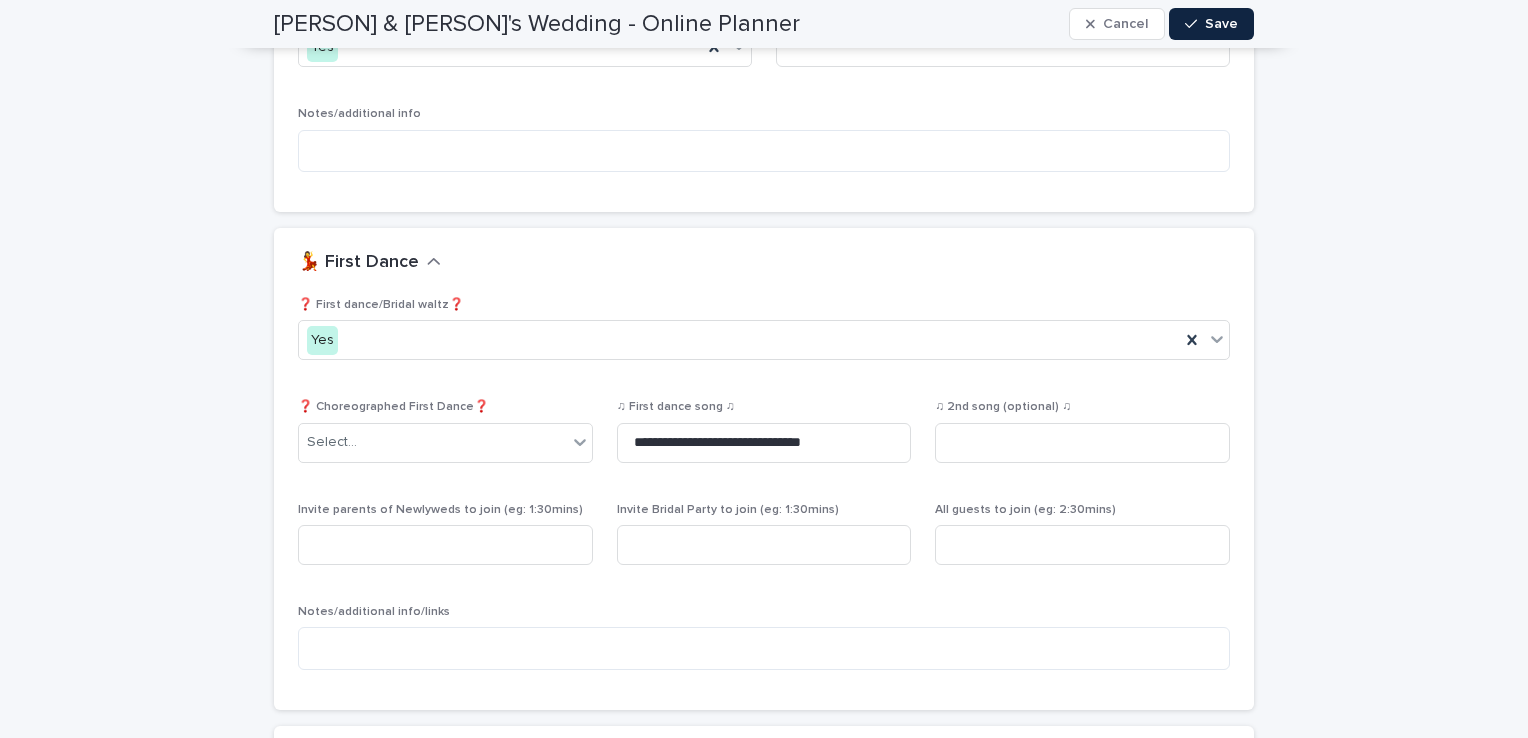 click on "Save" at bounding box center (1211, 24) 